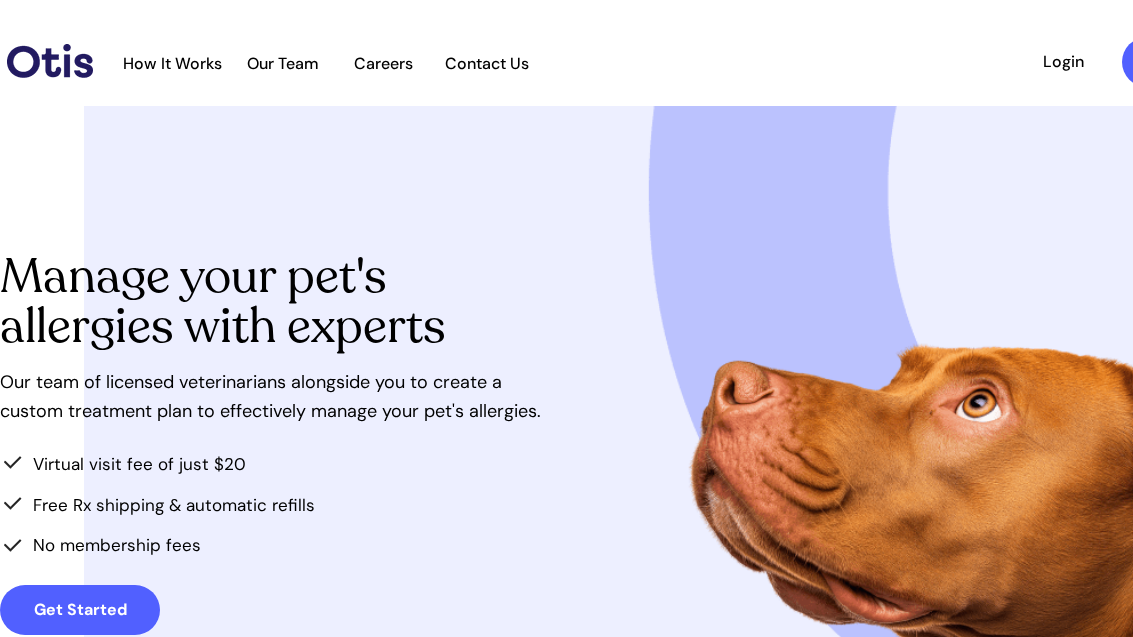 scroll, scrollTop: 0, scrollLeft: 0, axis: both 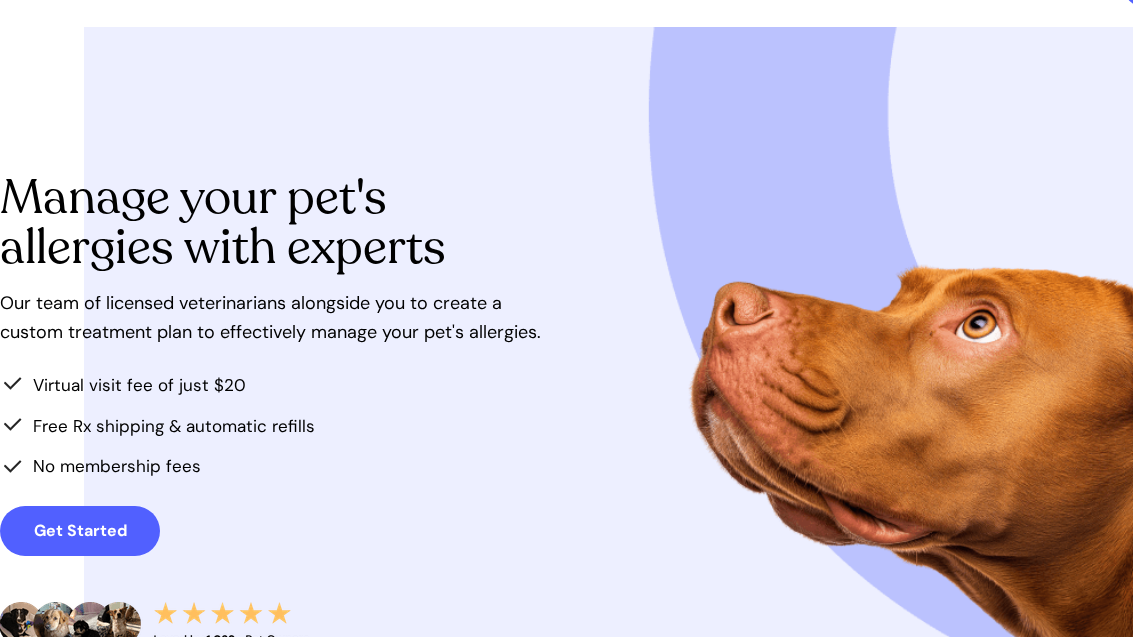 click on "Get Started" at bounding box center [80, 530] 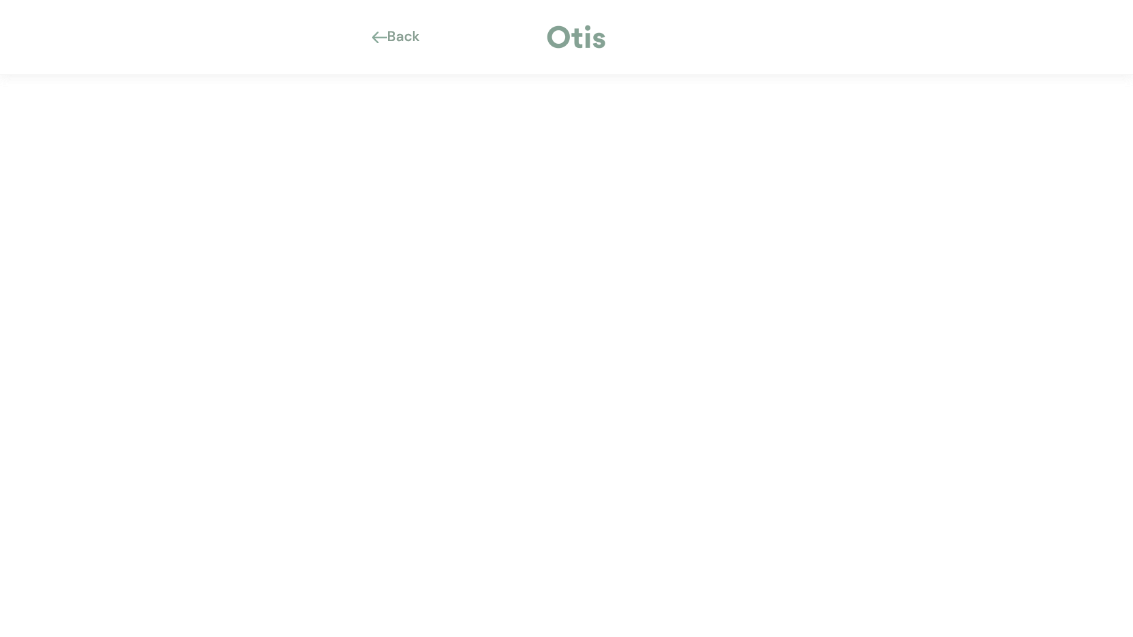 scroll, scrollTop: 0, scrollLeft: 0, axis: both 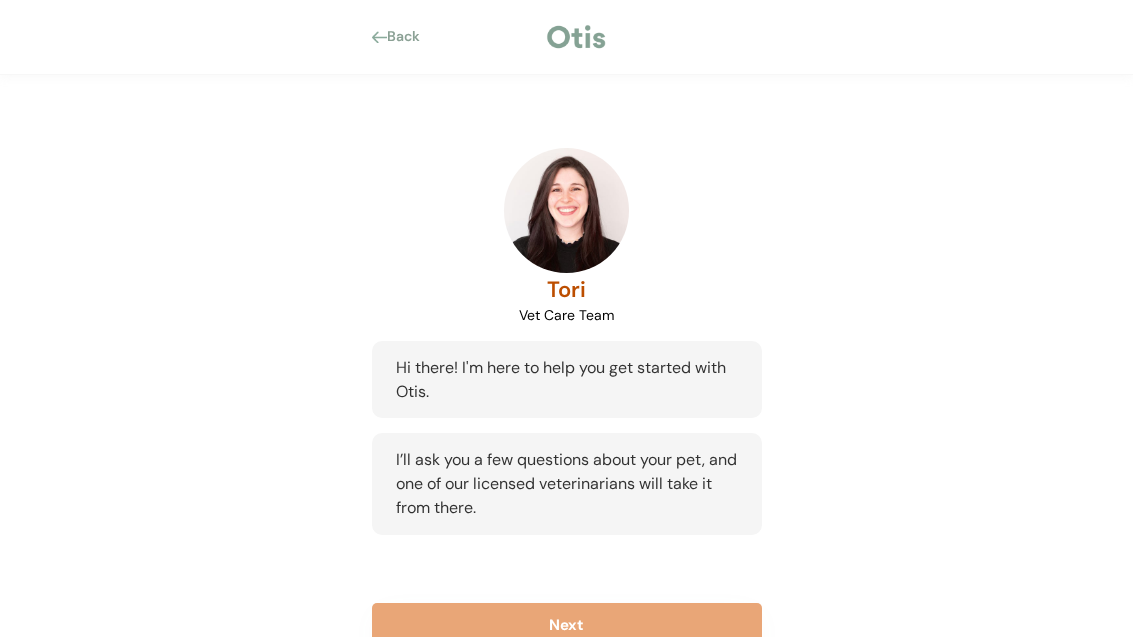 click on "Next" at bounding box center [567, 625] 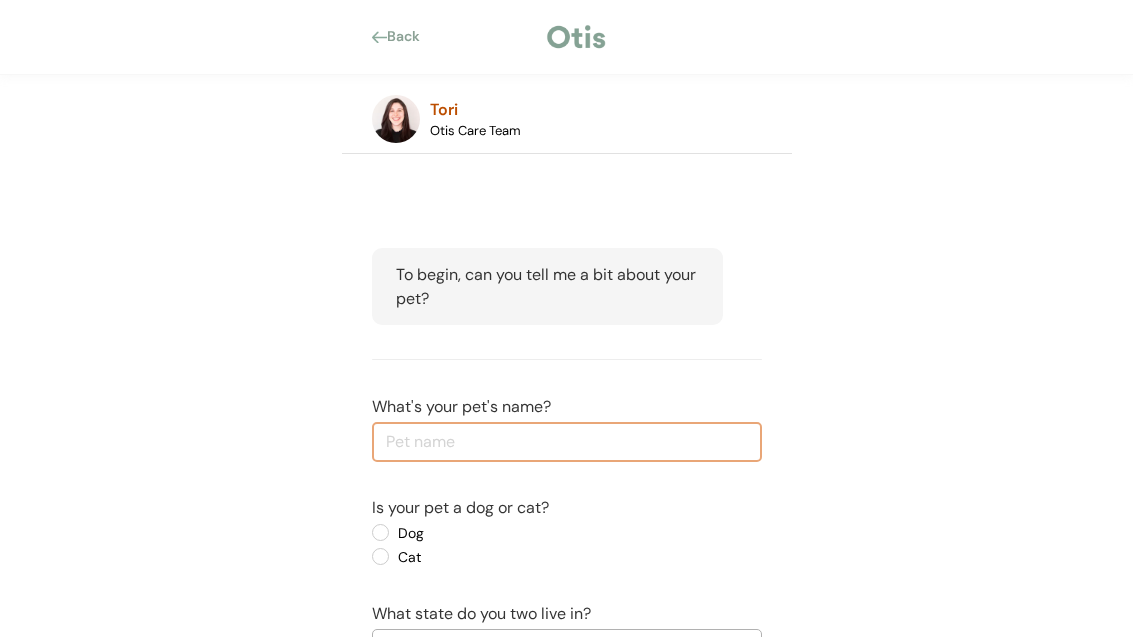 click at bounding box center [567, 442] 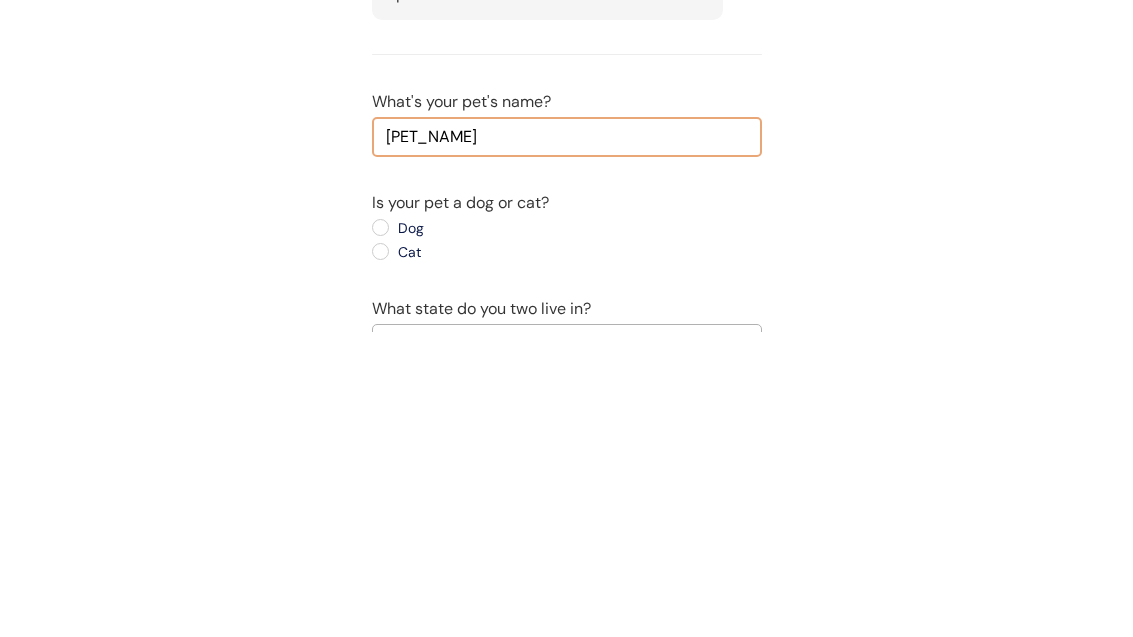 type on "[NAME] is a" 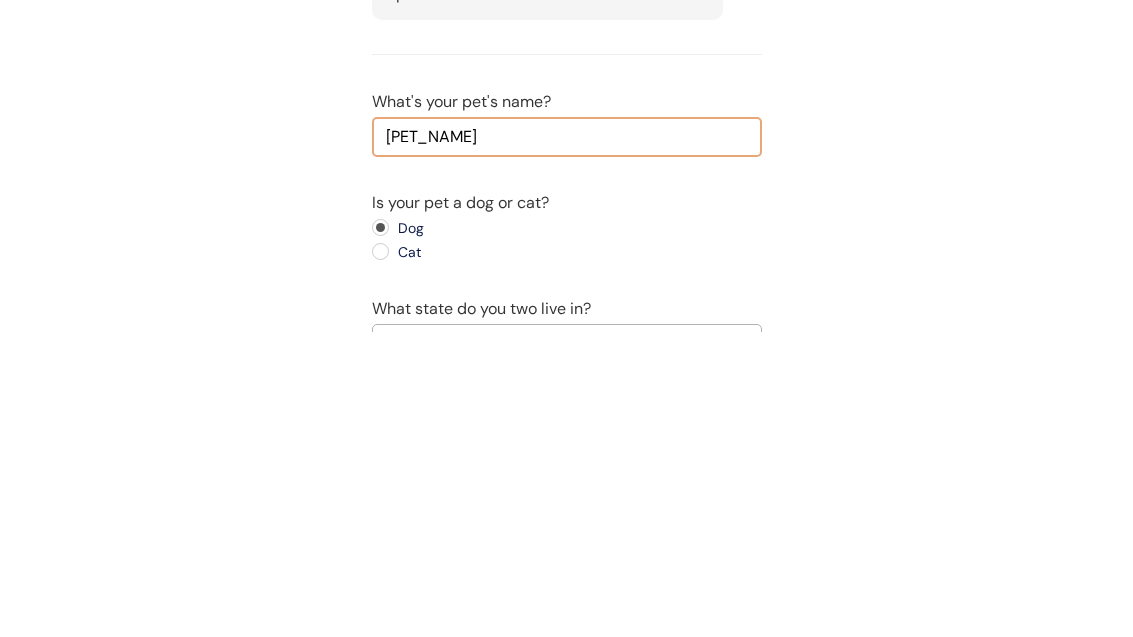scroll, scrollTop: 152, scrollLeft: 0, axis: vertical 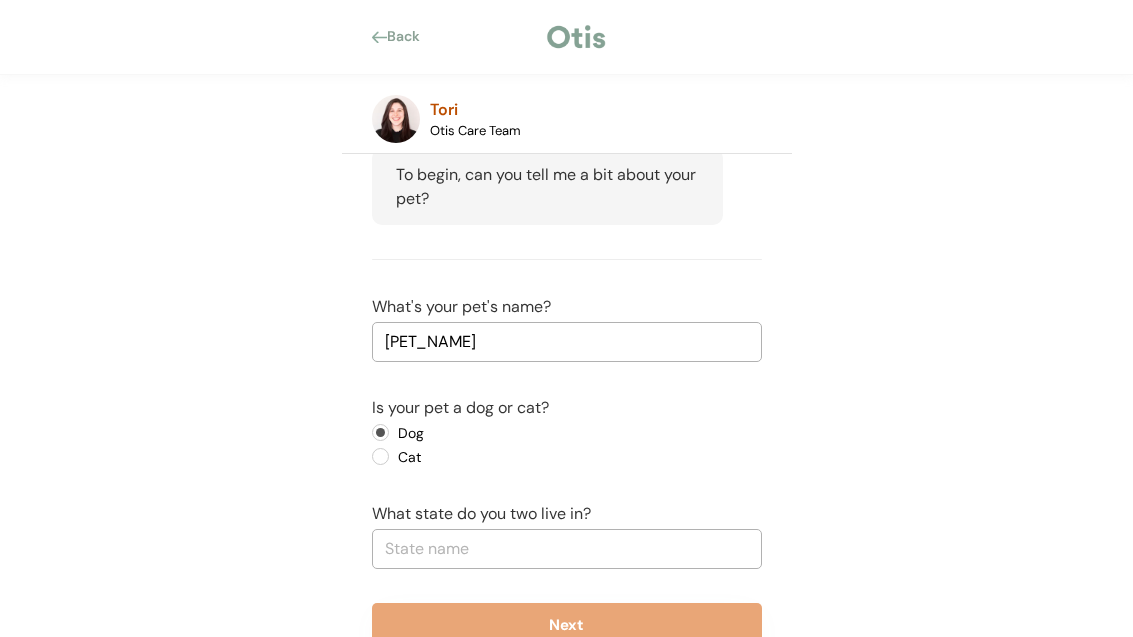 click at bounding box center [567, 549] 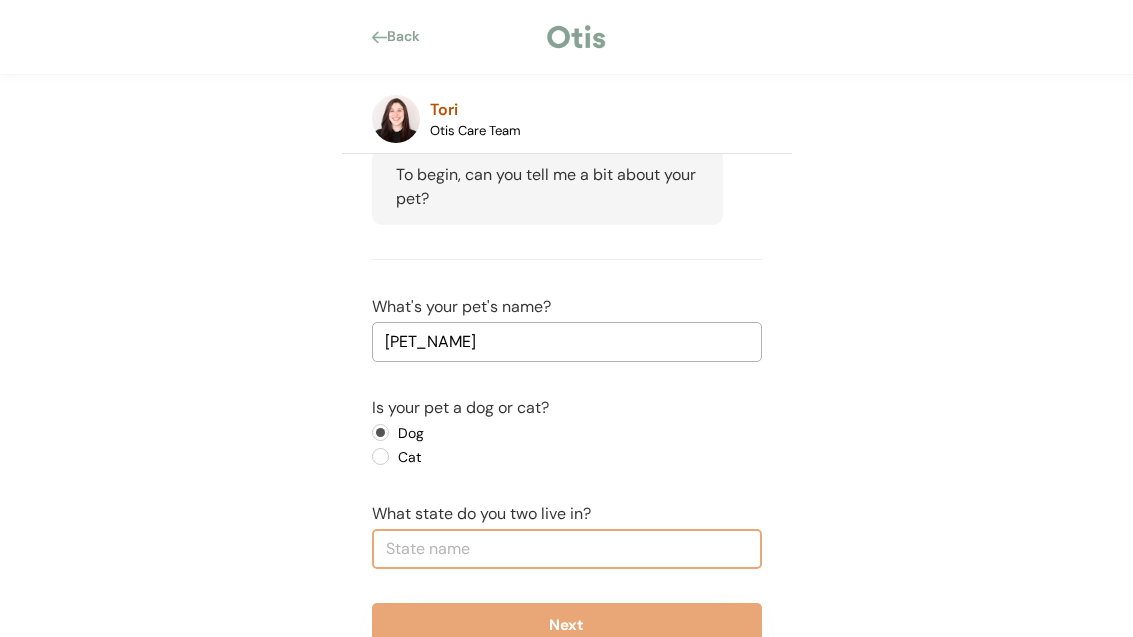 scroll, scrollTop: 201, scrollLeft: 0, axis: vertical 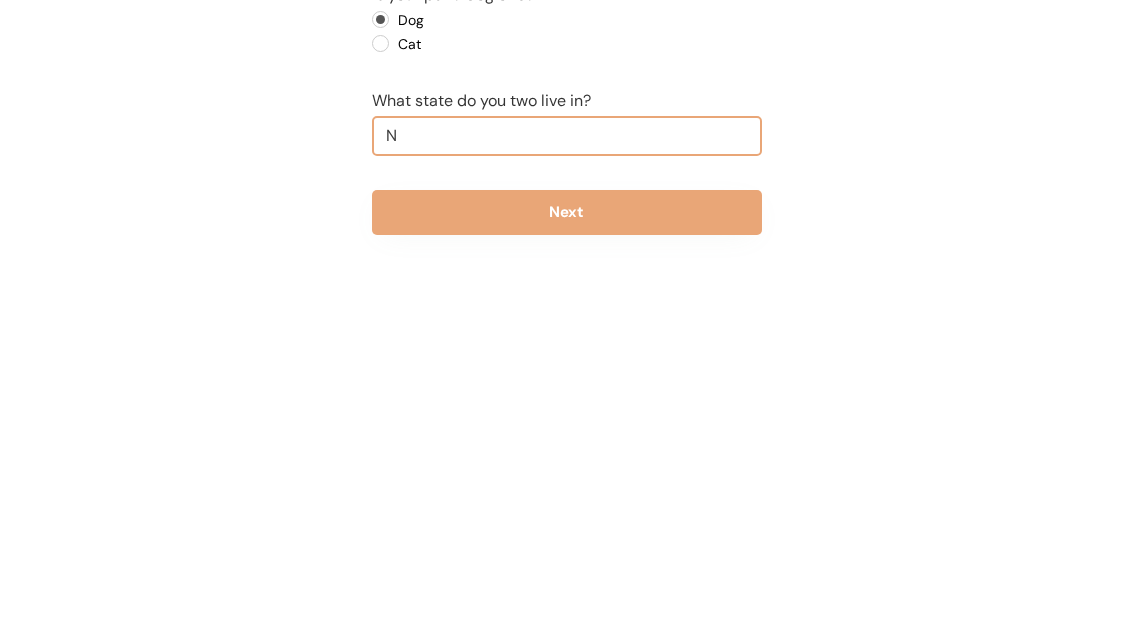 type on "Ne" 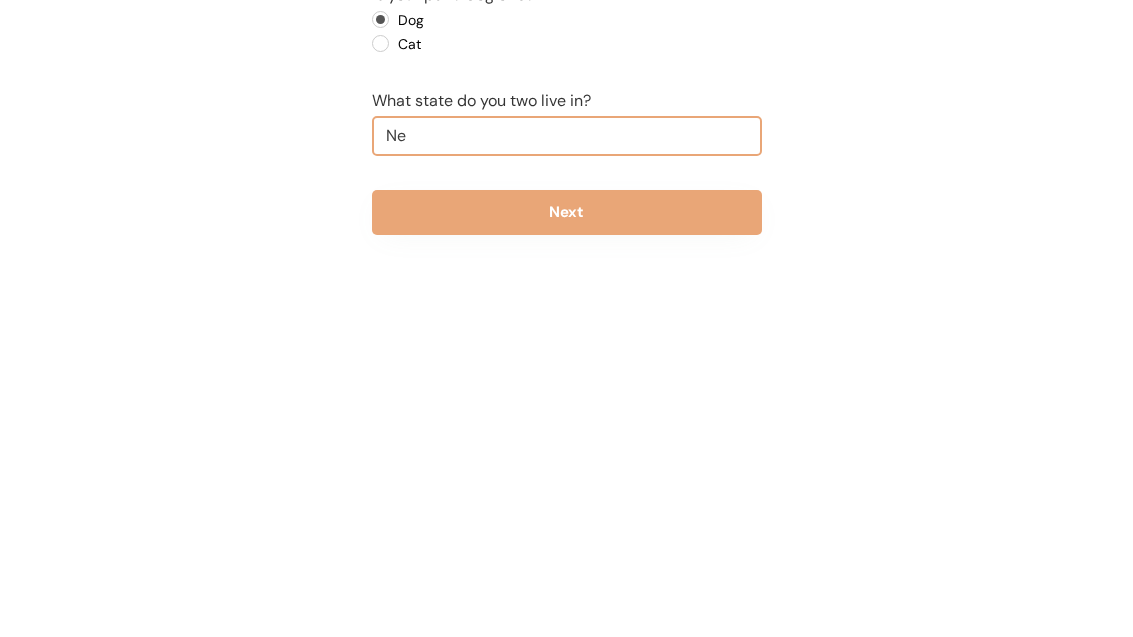 type on "Nebraska" 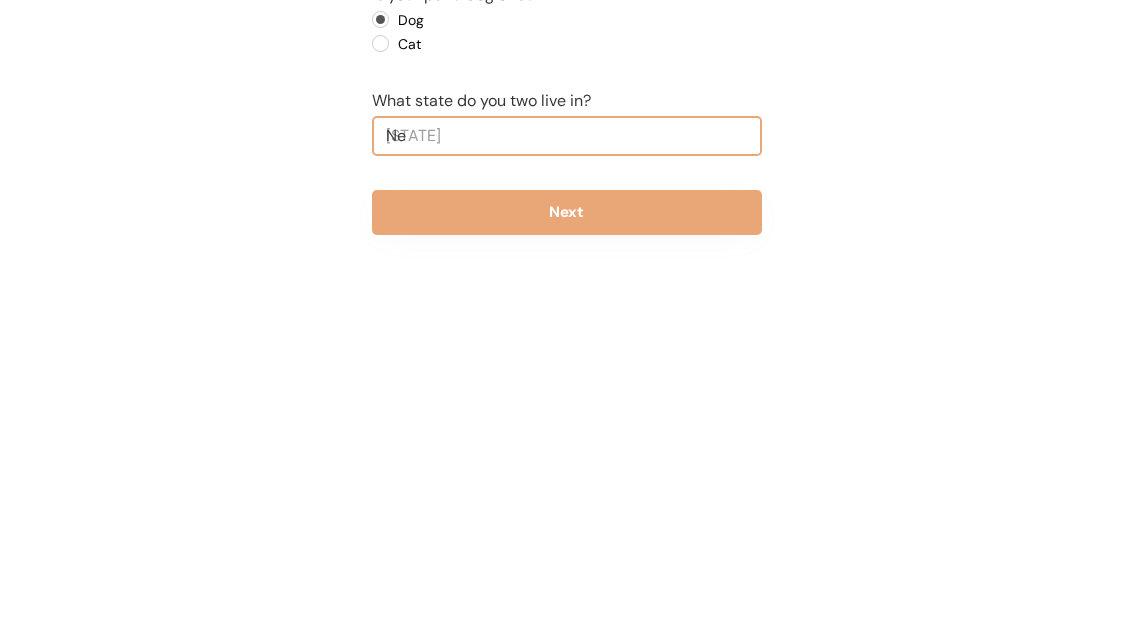 type on "New" 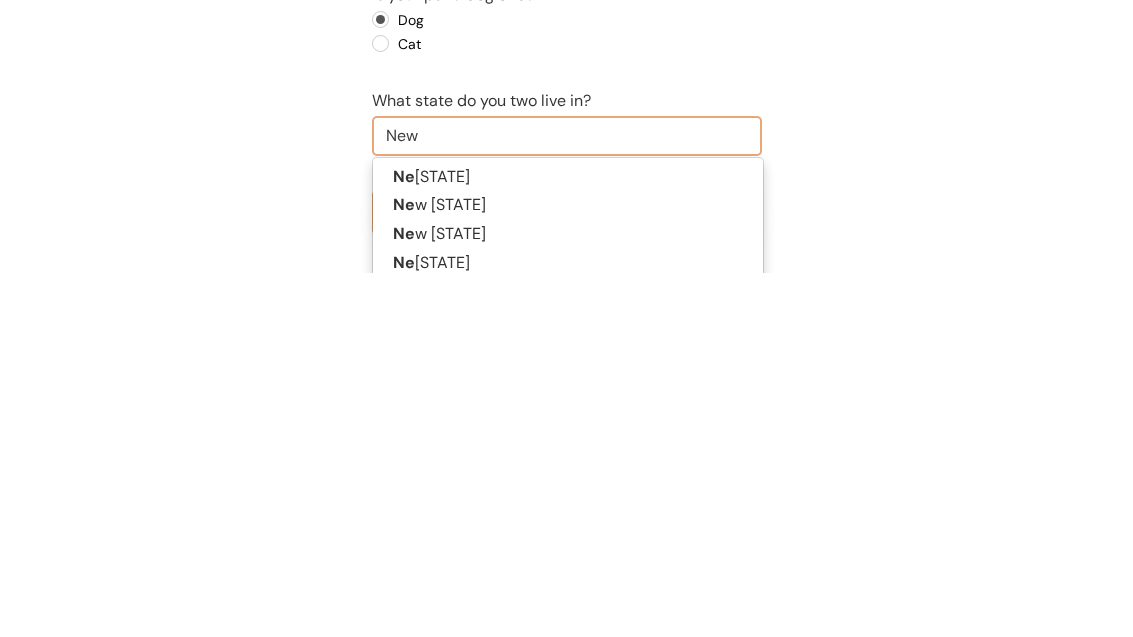 type on "New Hampshire" 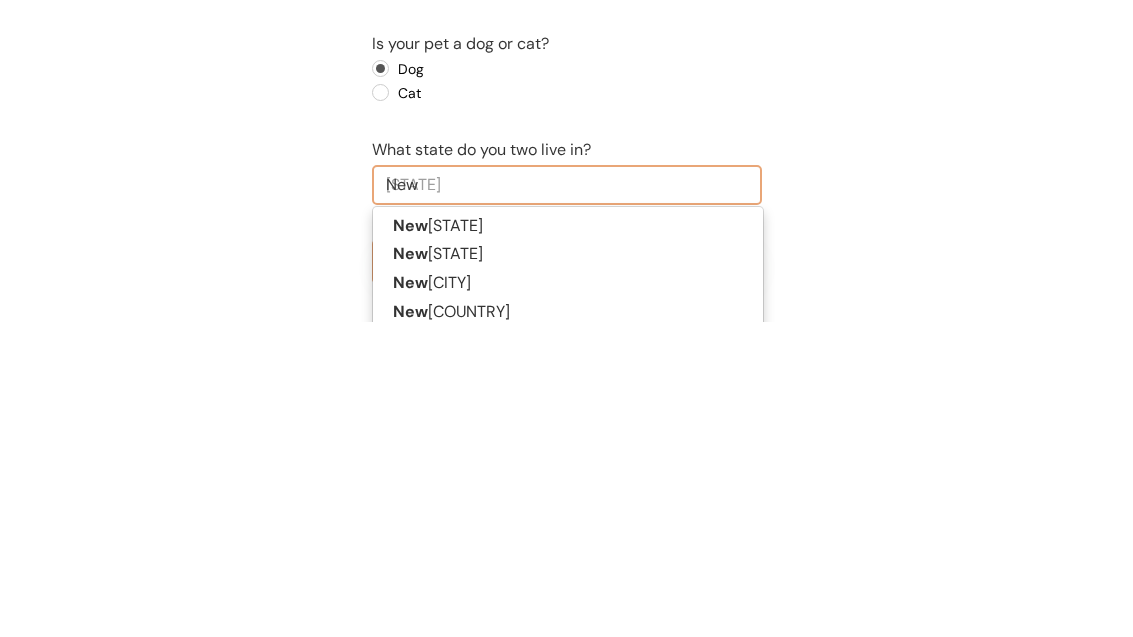 type on "New y" 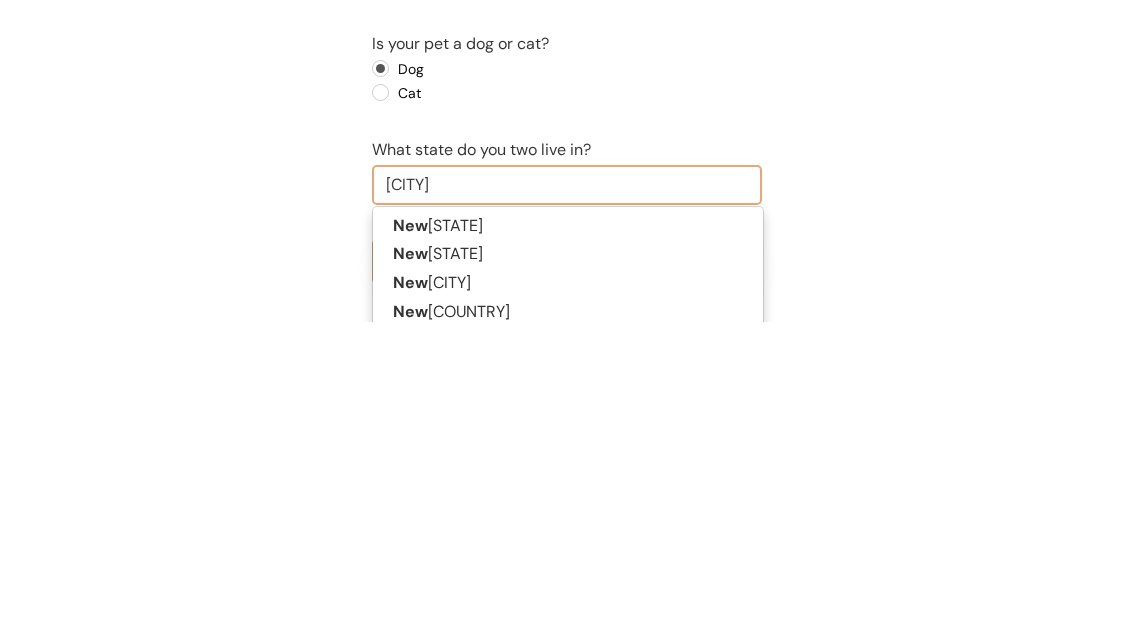 type on "New york" 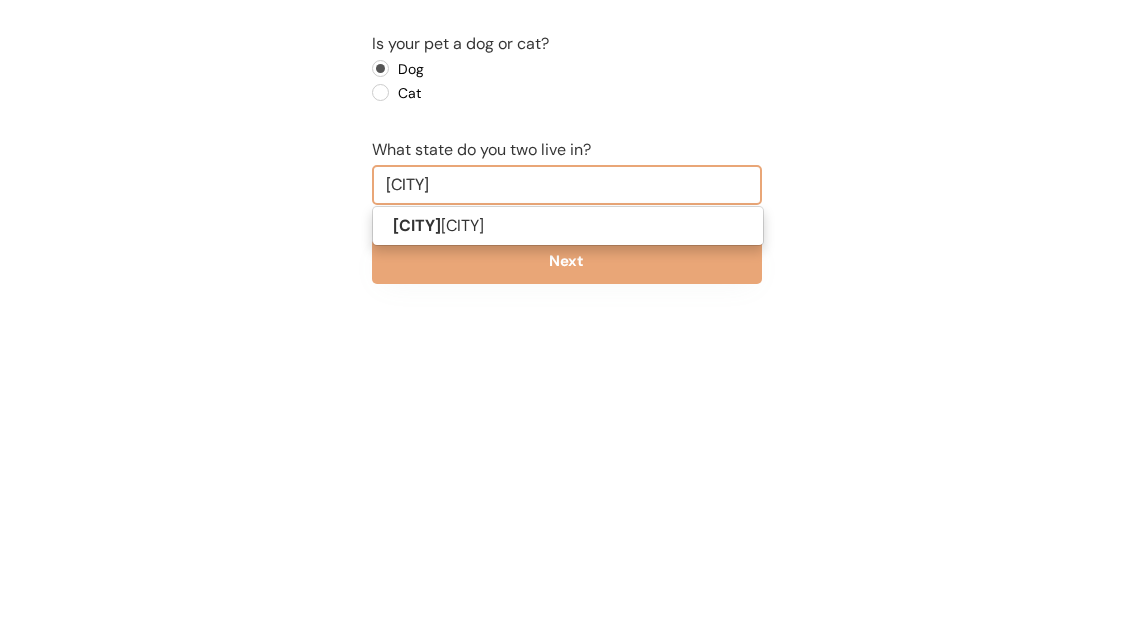 type on "New yo" 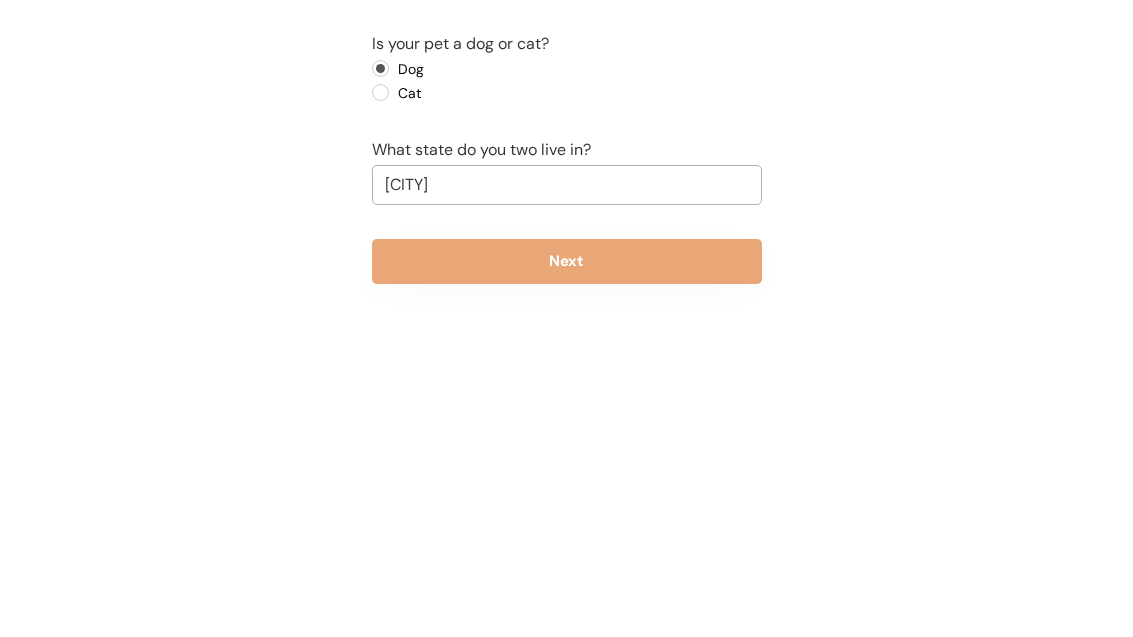 click on "Next" at bounding box center [567, 576] 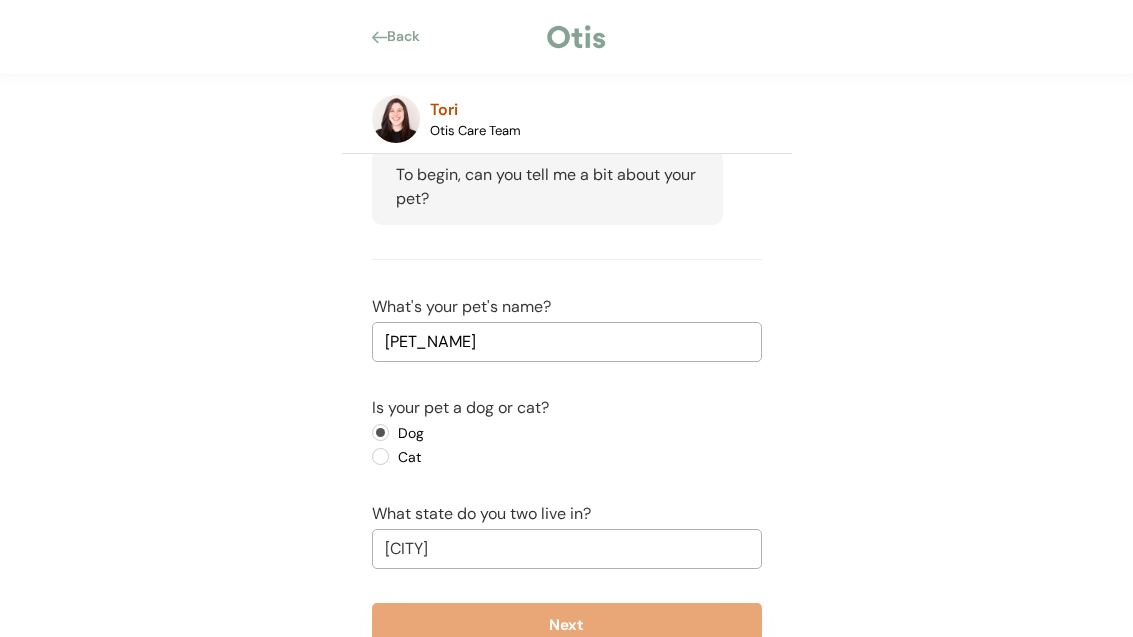 click on "Next" at bounding box center [567, 625] 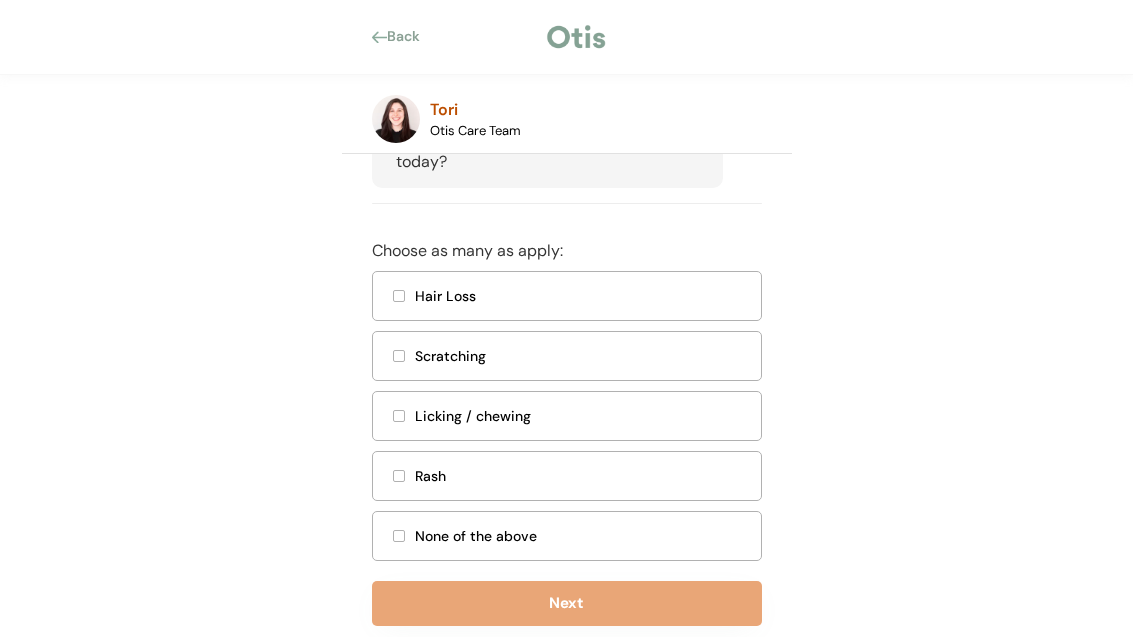 scroll, scrollTop: 492, scrollLeft: 0, axis: vertical 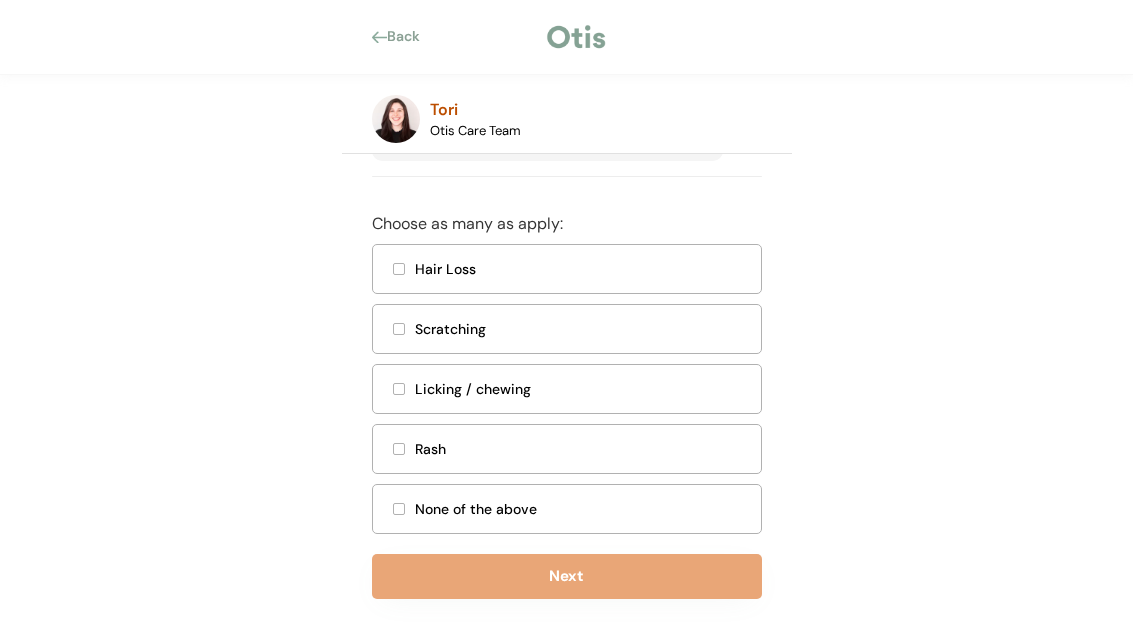 click on "Scratching" at bounding box center (567, 329) 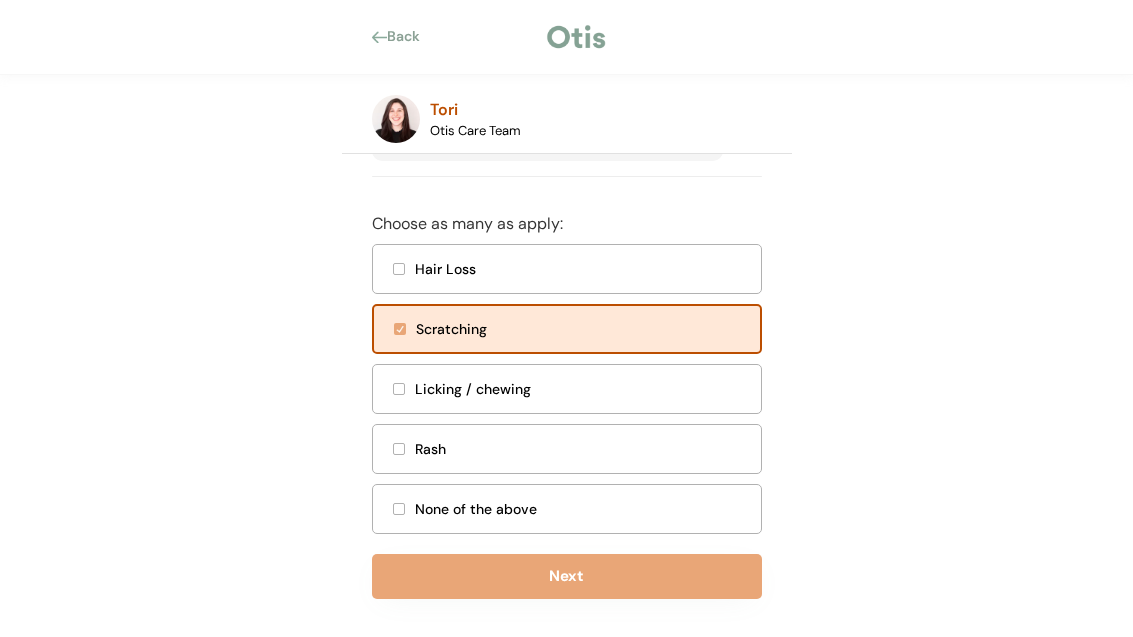 click on "Licking / chewing" at bounding box center (567, 389) 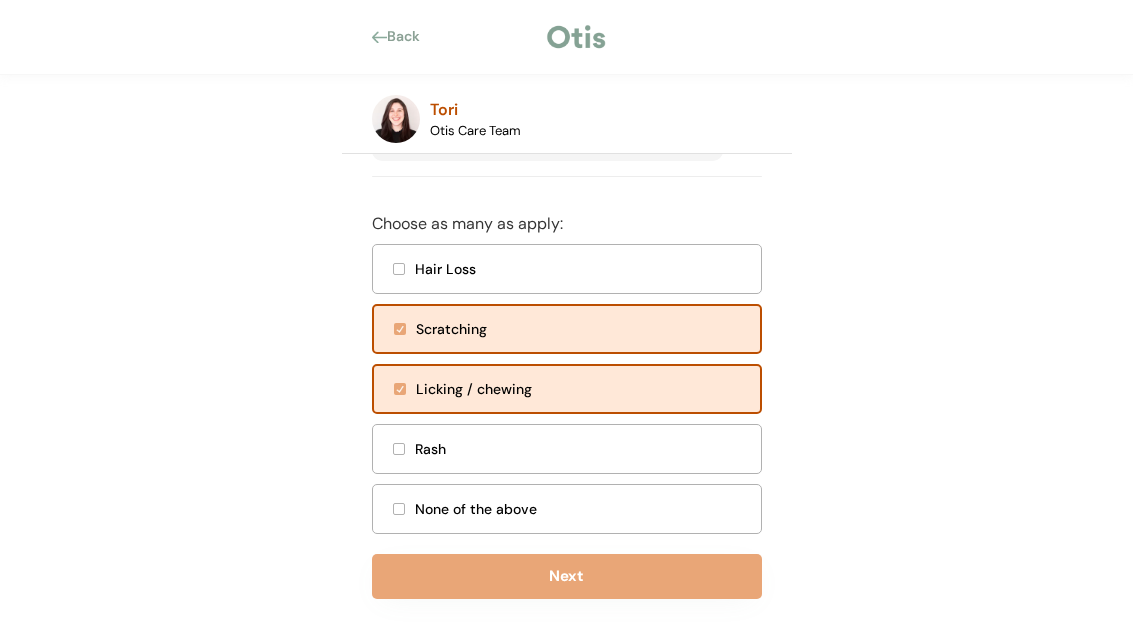 click on "Hair Loss" at bounding box center [582, 269] 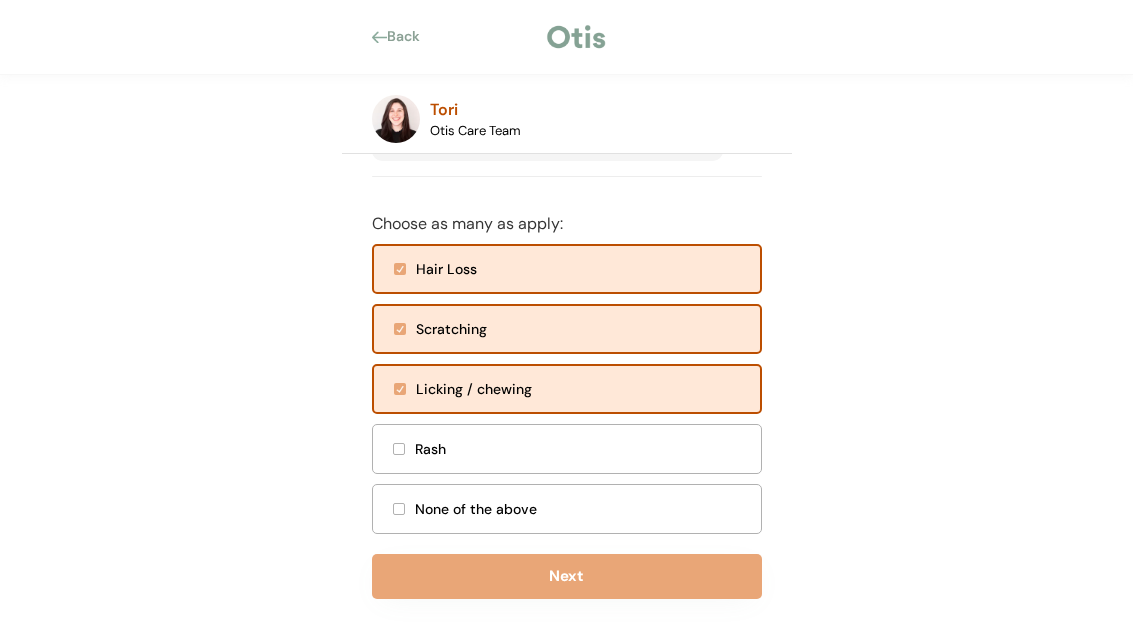 click on "Next" at bounding box center [567, 576] 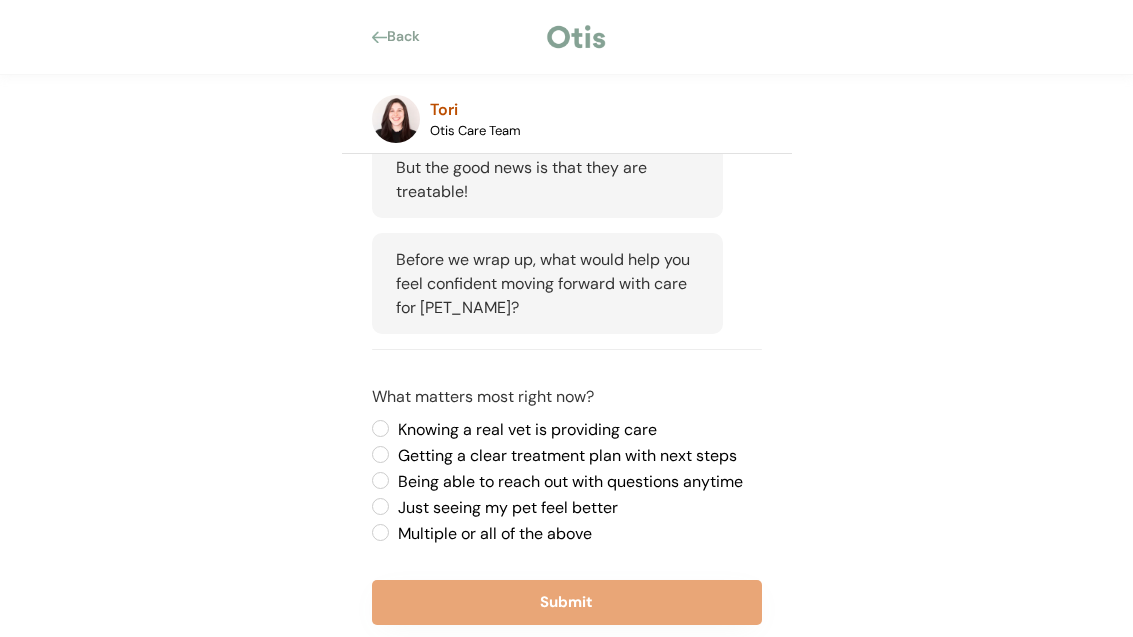 scroll, scrollTop: 692, scrollLeft: 0, axis: vertical 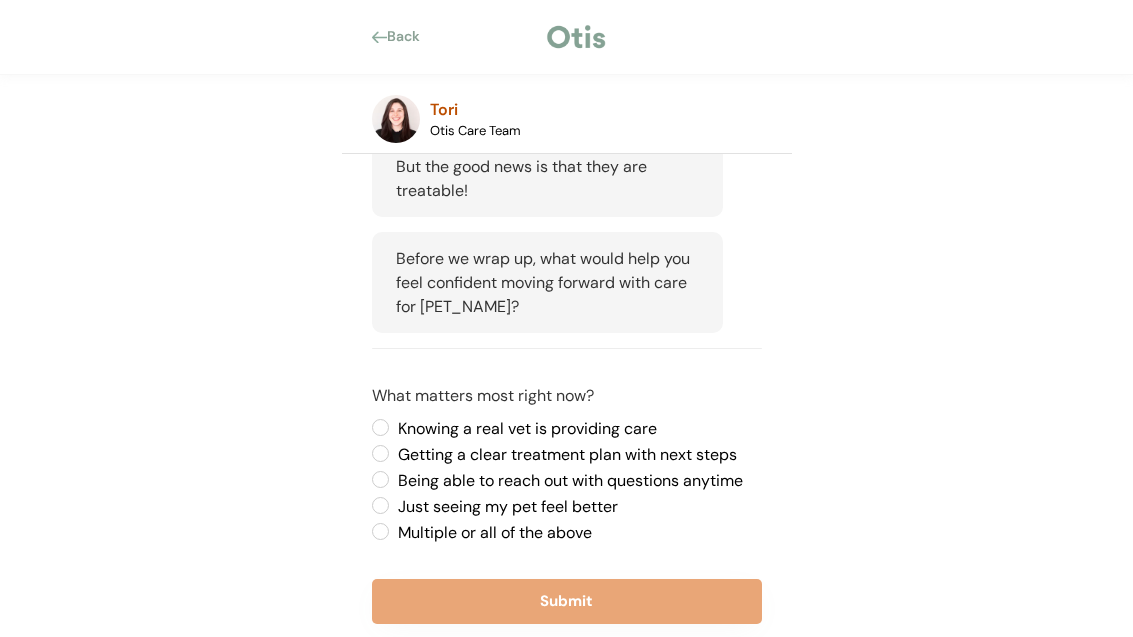 click on "Getting a clear treatment plan with next steps" at bounding box center [577, 455] 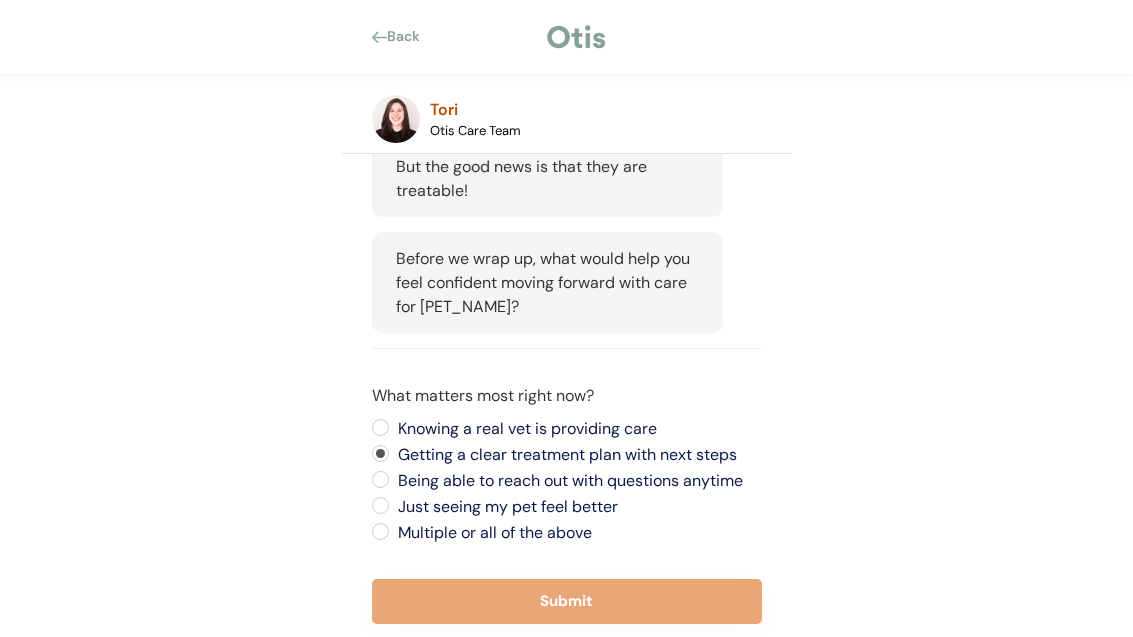 click on "Just seeing my pet feel better" at bounding box center (577, 507) 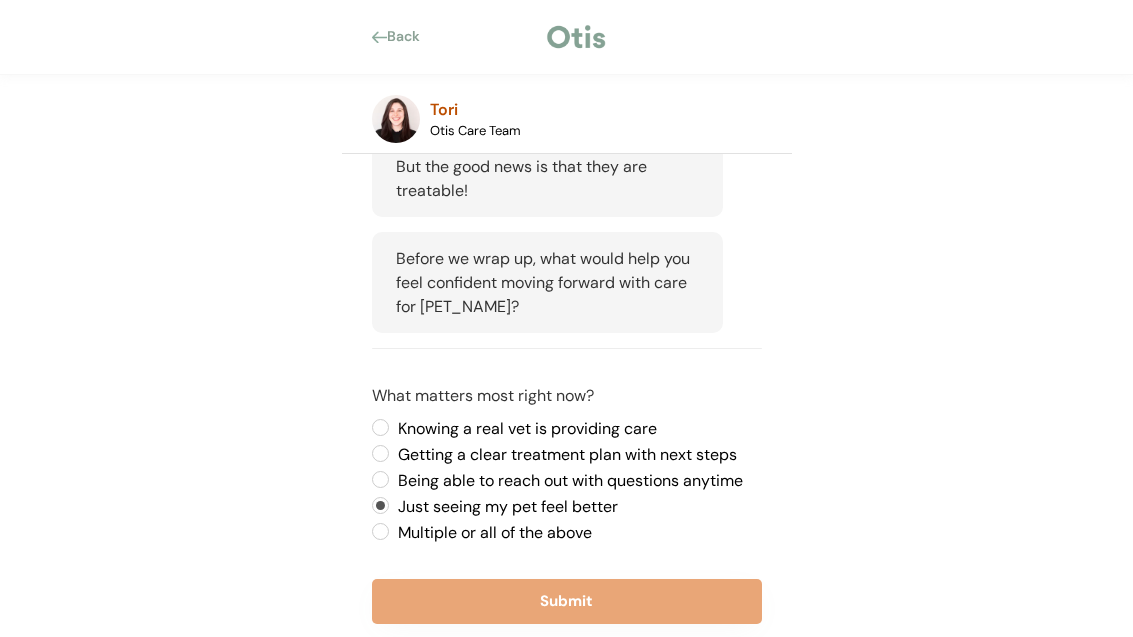 click on "Multiple or all of the above" at bounding box center (577, 533) 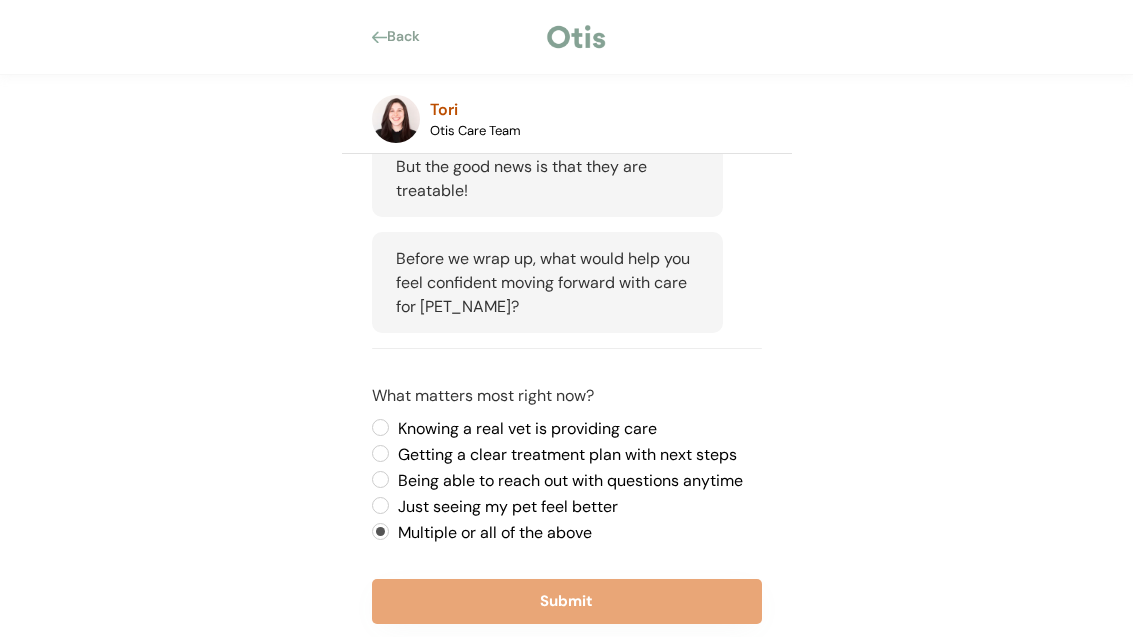 click on "Multiple or all of the above" at bounding box center (577, 533) 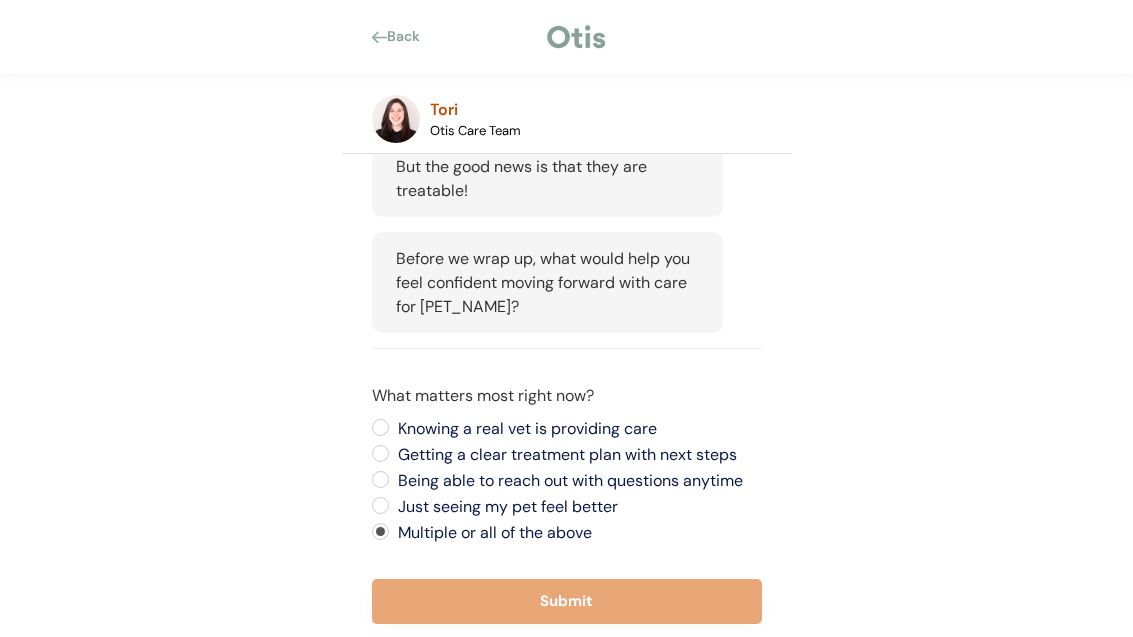click on "Just seeing my pet feel better" at bounding box center [577, 507] 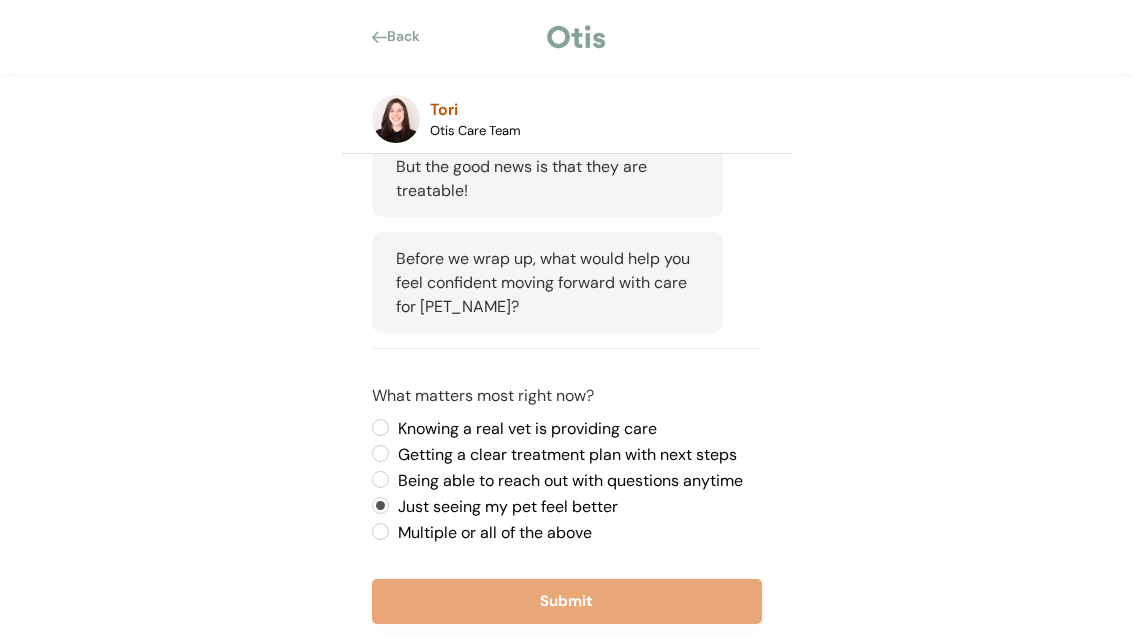 click on "Submit" at bounding box center (567, 601) 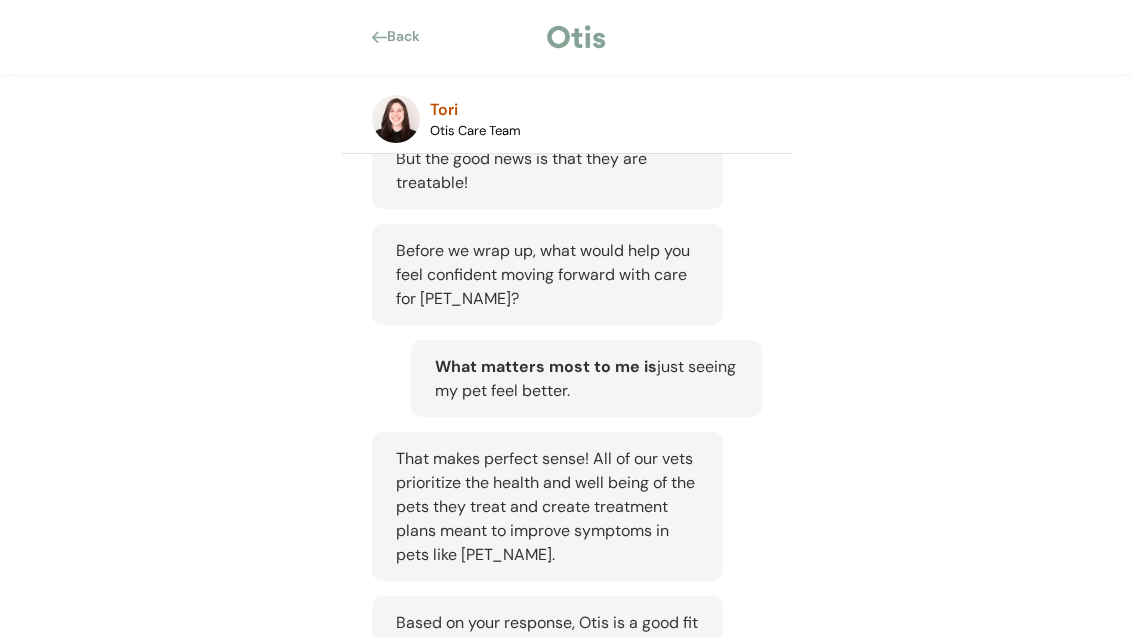 scroll, scrollTop: 1003, scrollLeft: 0, axis: vertical 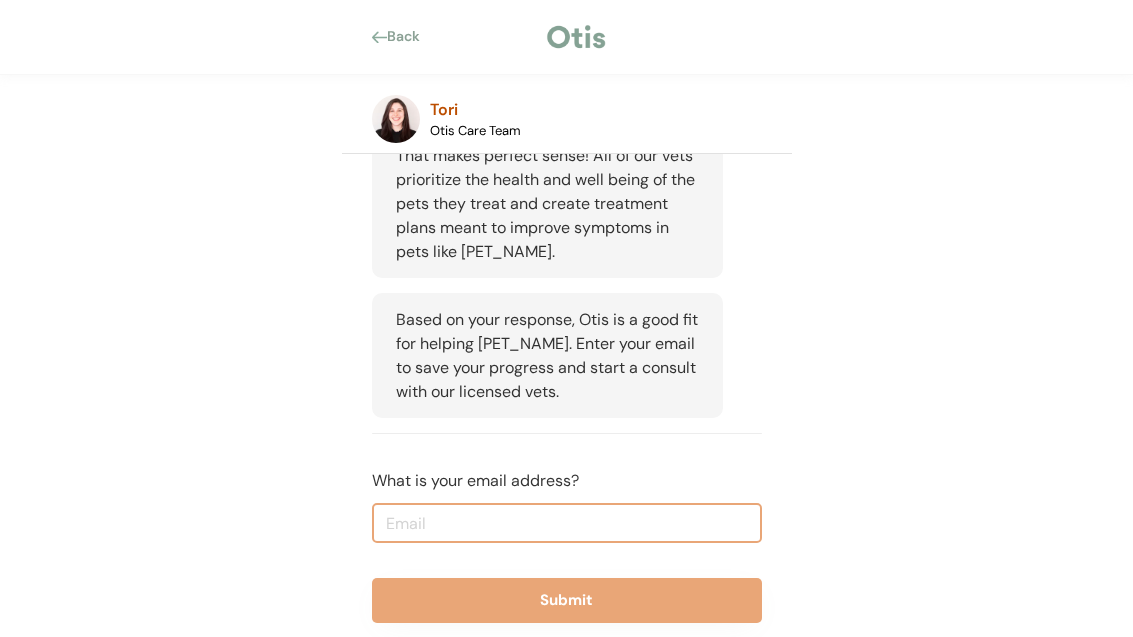 click at bounding box center (567, 523) 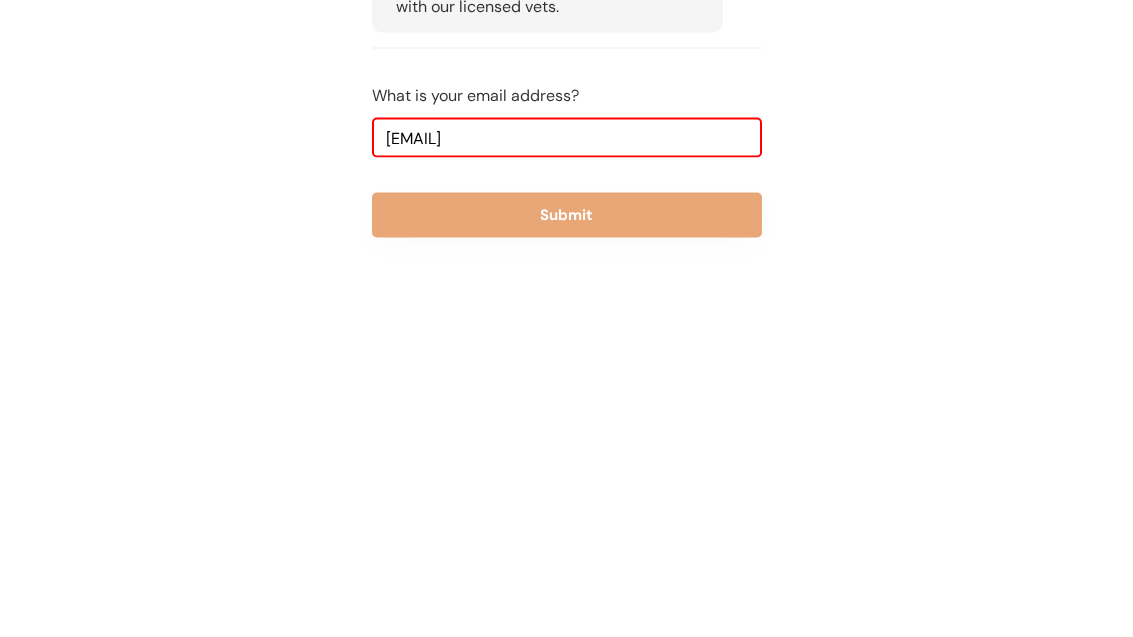 type on "franciosannabel@gmail.com" 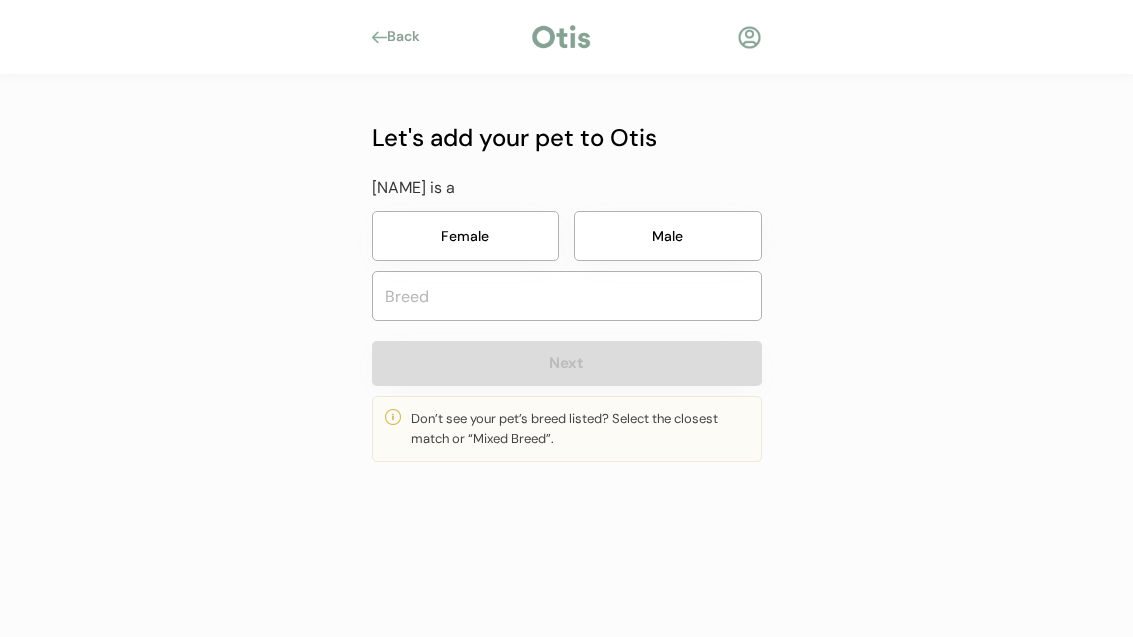 scroll, scrollTop: 0, scrollLeft: 0, axis: both 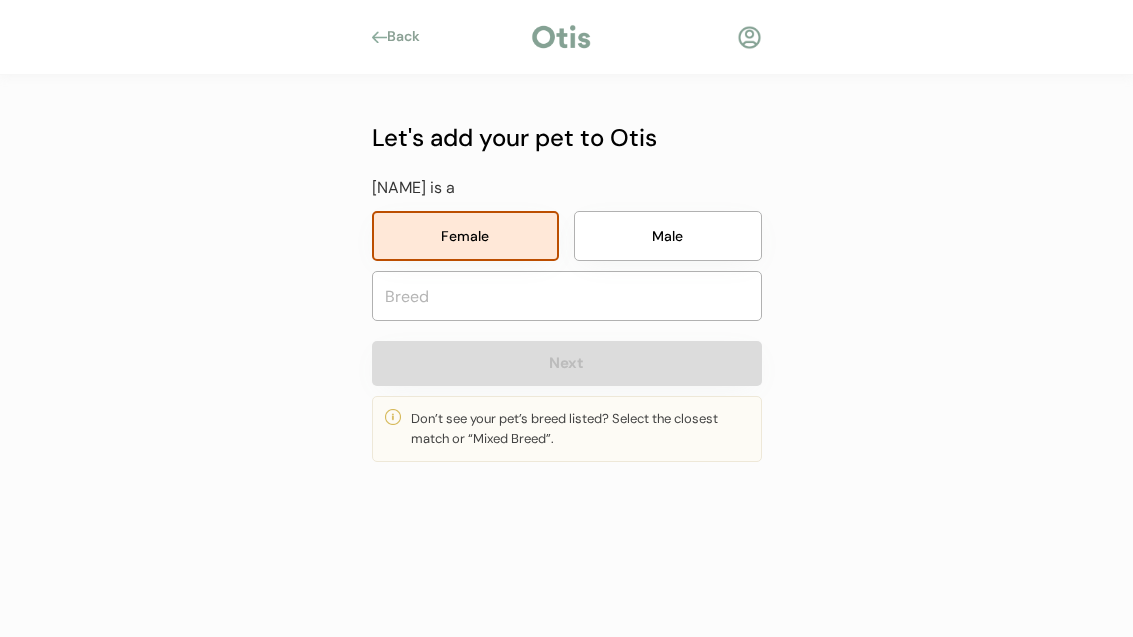 click on "Male" at bounding box center (668, 236) 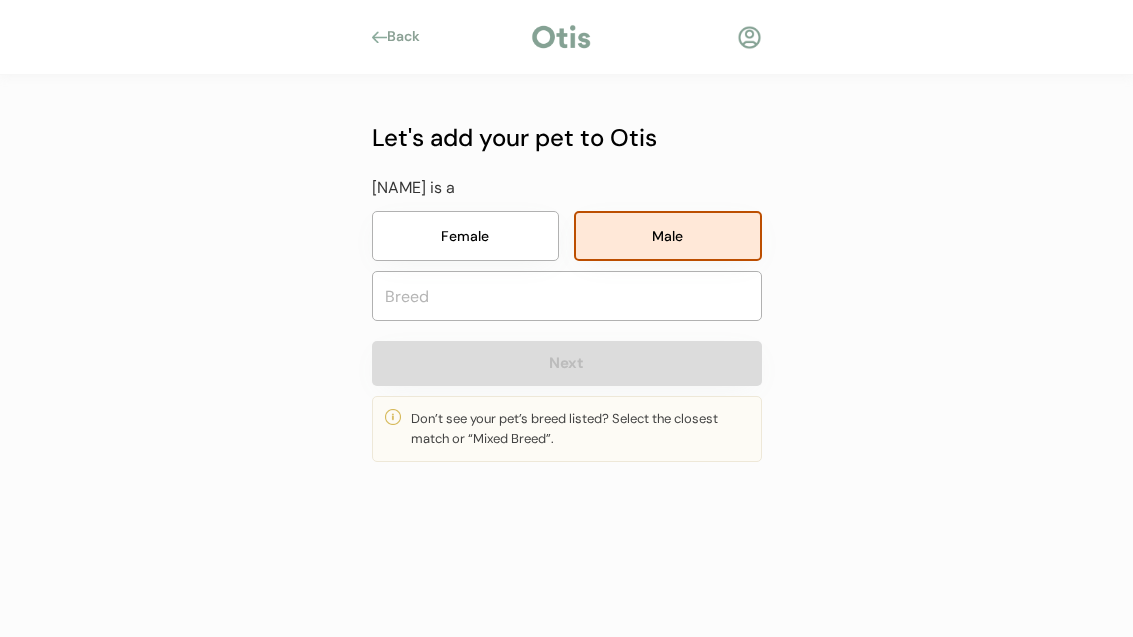 click at bounding box center [567, 296] 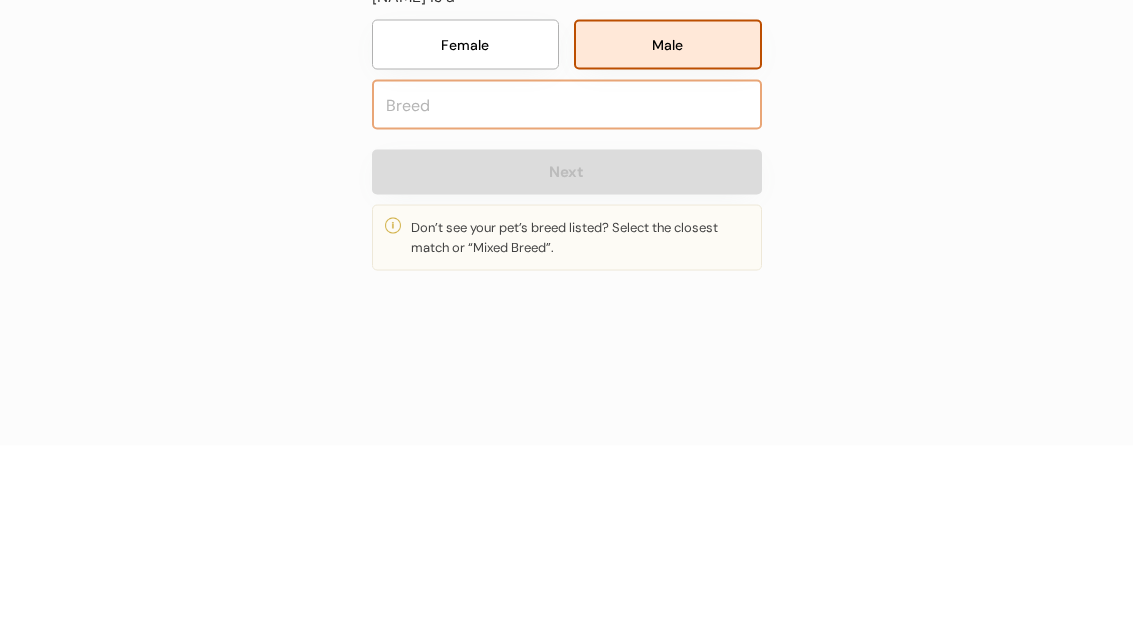 type on "T" 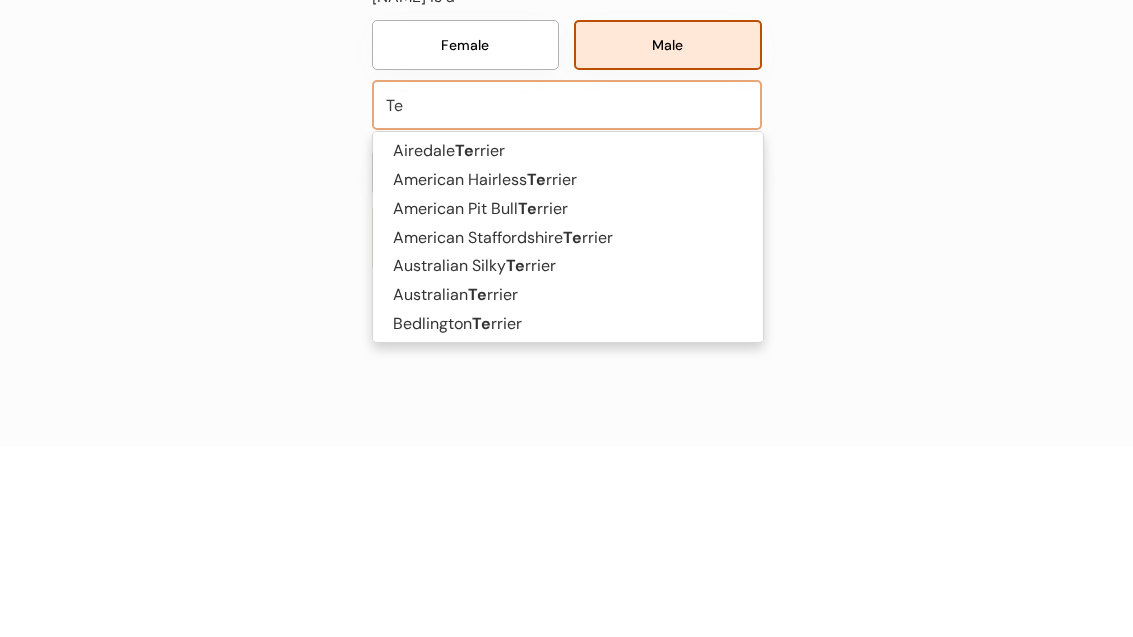 type on "T" 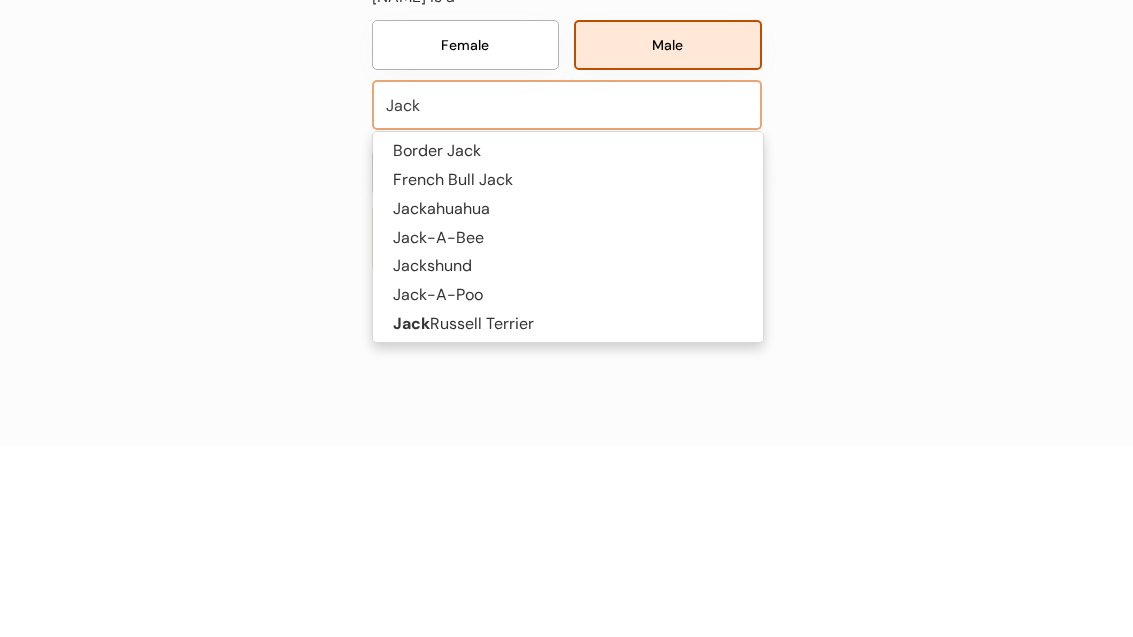 type on "Jack r" 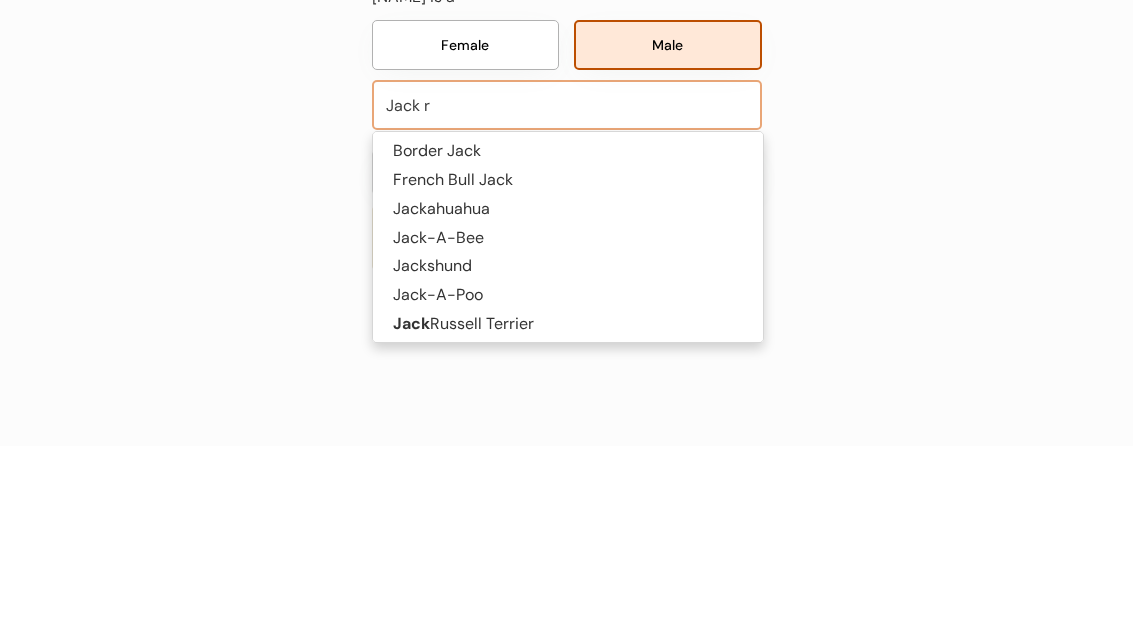 type on "Jack russell Terrier" 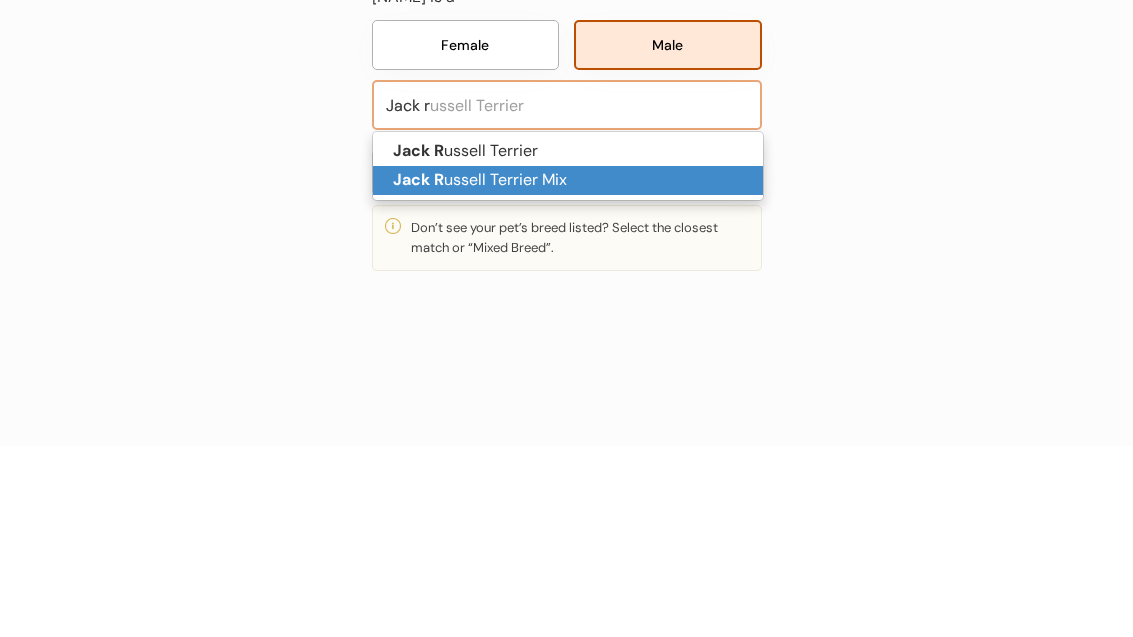 click on "Jack R ussell Terrier Mix" at bounding box center (568, 371) 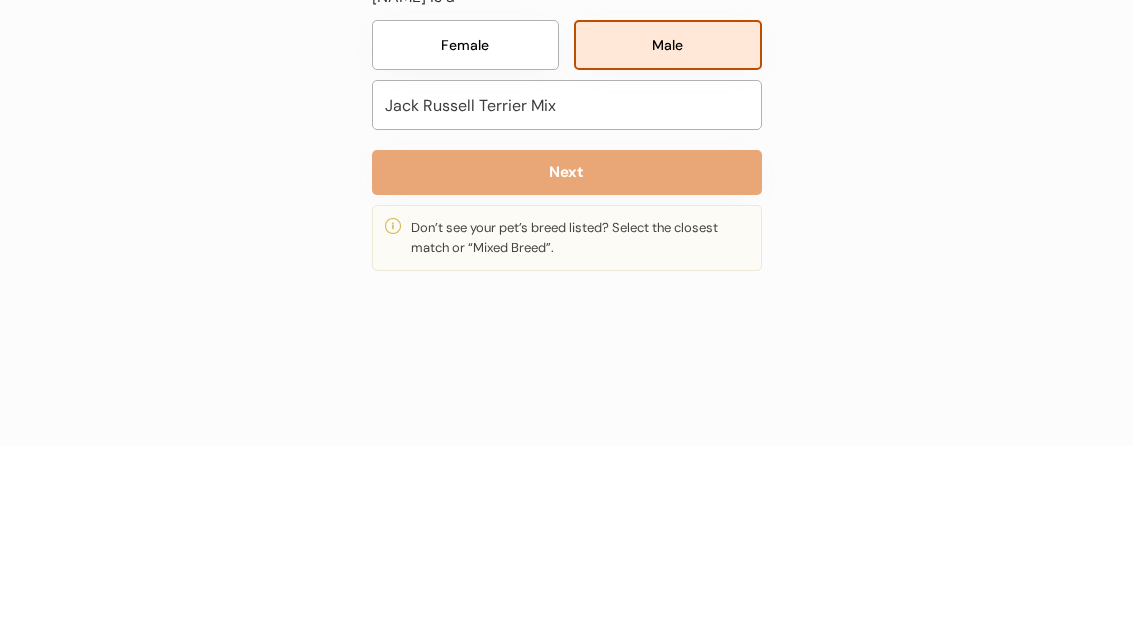 click on "Next" at bounding box center (567, 363) 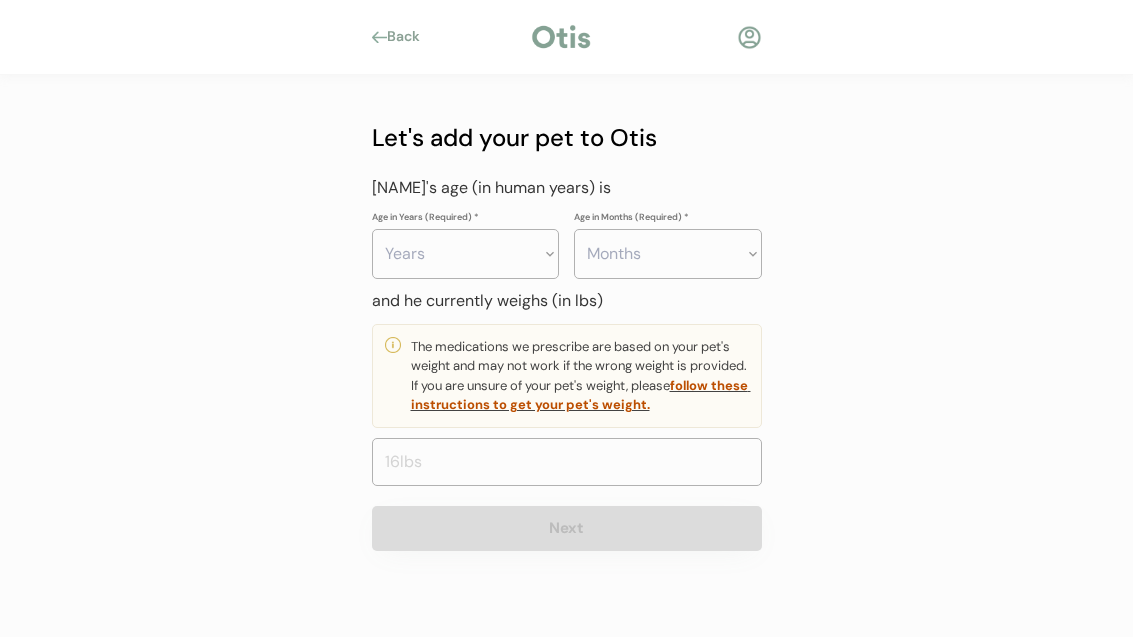 click on "Years 0 1 2 3 4 5 6 7 8 9 10 11 12 13 14 15 16 17 18 19 20" at bounding box center [466, 254] 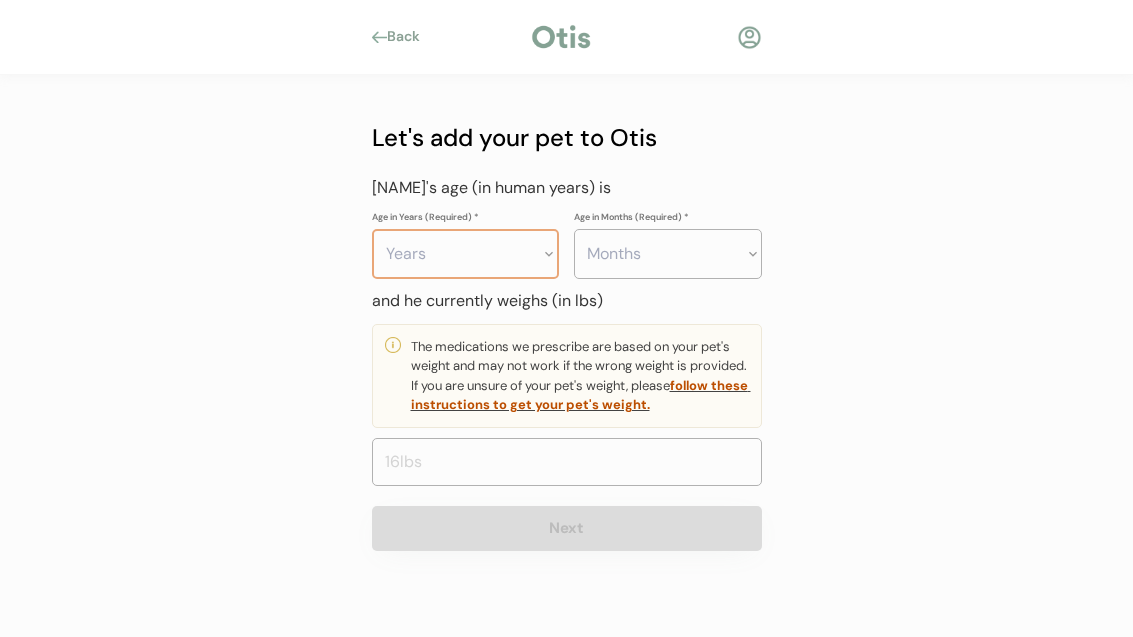 select on "2" 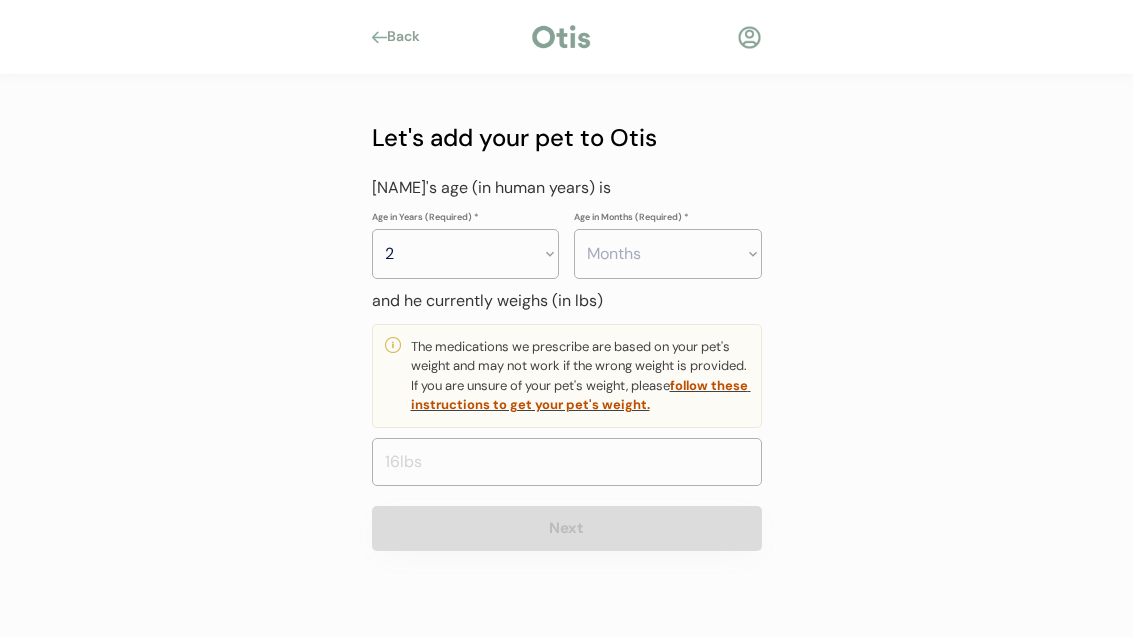 click on "Months 0 1 2 3 4 5 6 7 8 9 10 11" at bounding box center [668, 254] 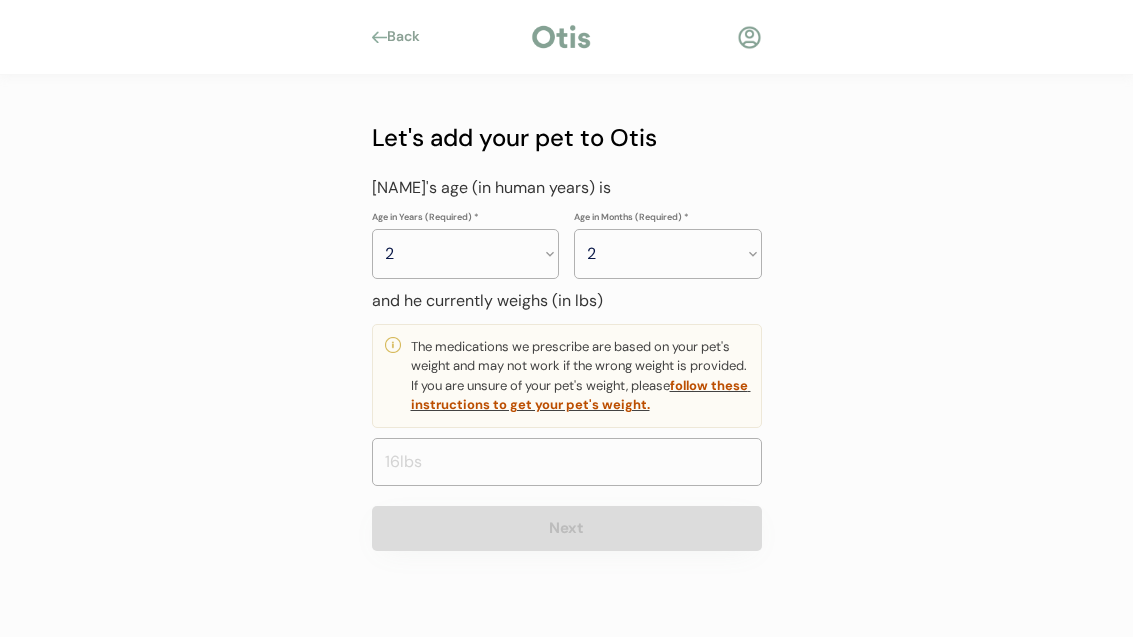 click on "Months 0 1 2 3 4 5 6 7 8 9 10 11" at bounding box center [668, 254] 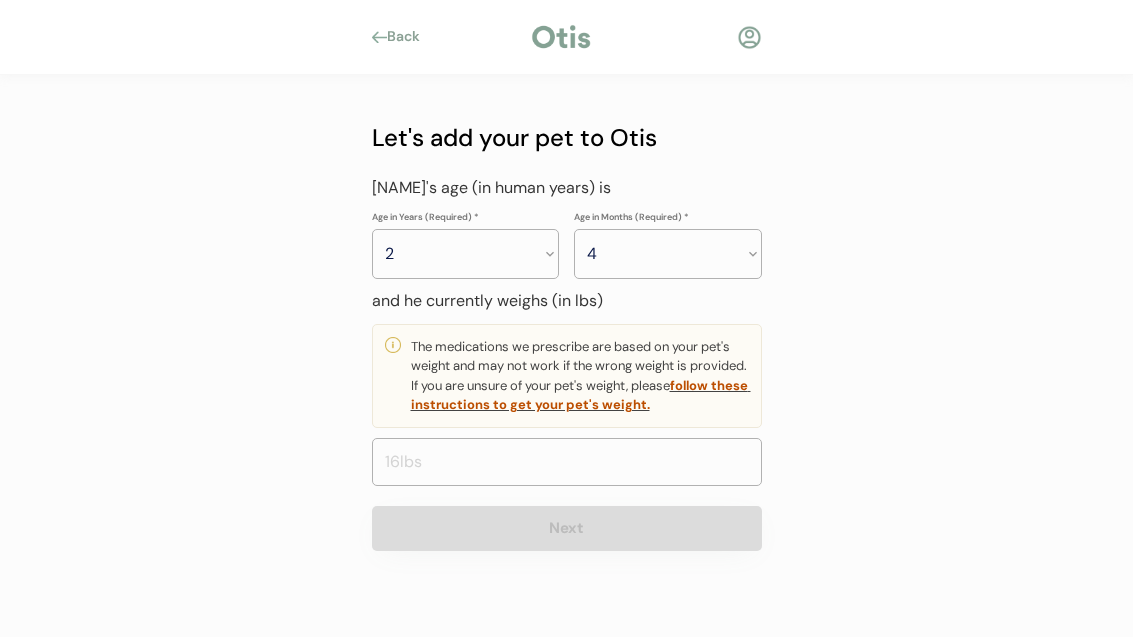 click on "Months 0 1 2 3 4 5 6 7 8 9 10 11" at bounding box center (668, 254) 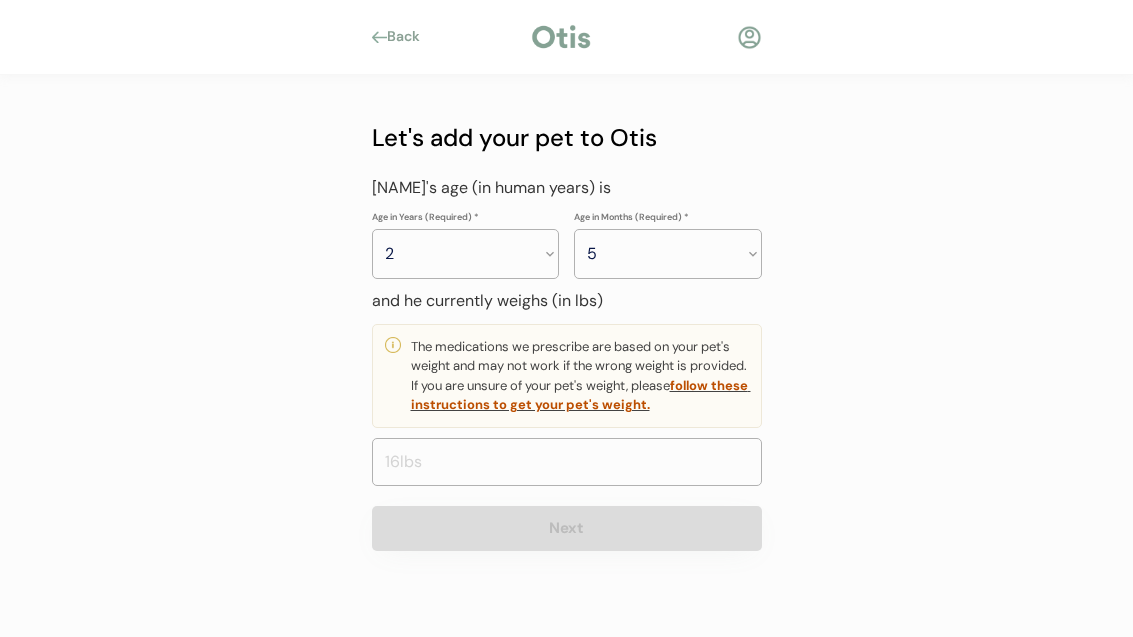 click on "Months 0 1 2 3 4 5 6 7 8 9 10 11" at bounding box center (668, 254) 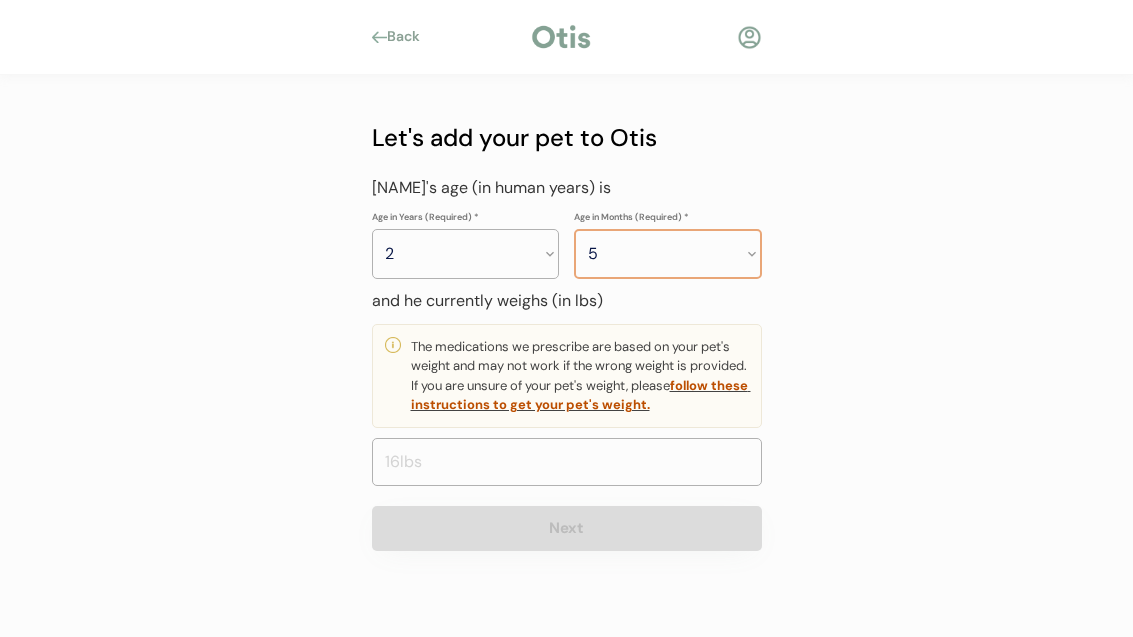 select on "4" 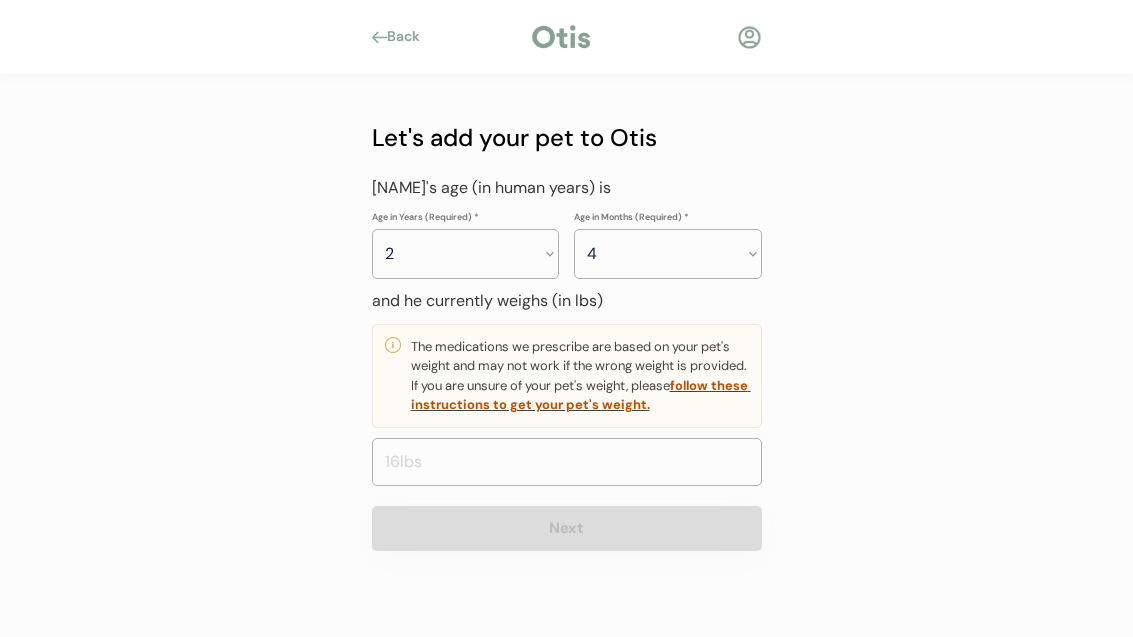 click at bounding box center [567, 462] 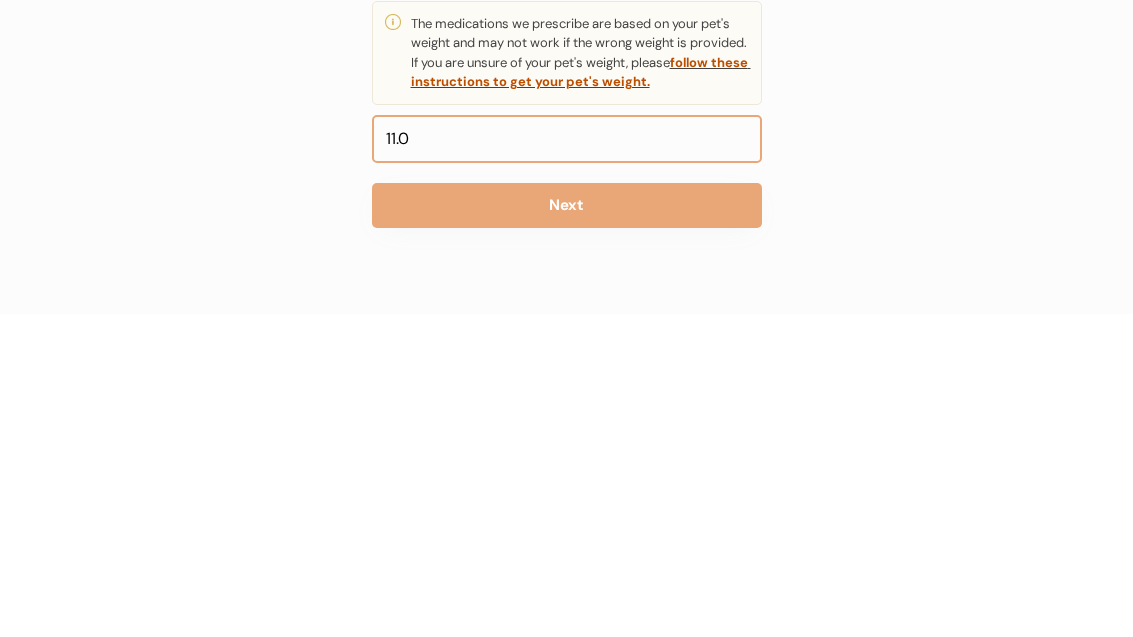 type on "1.0" 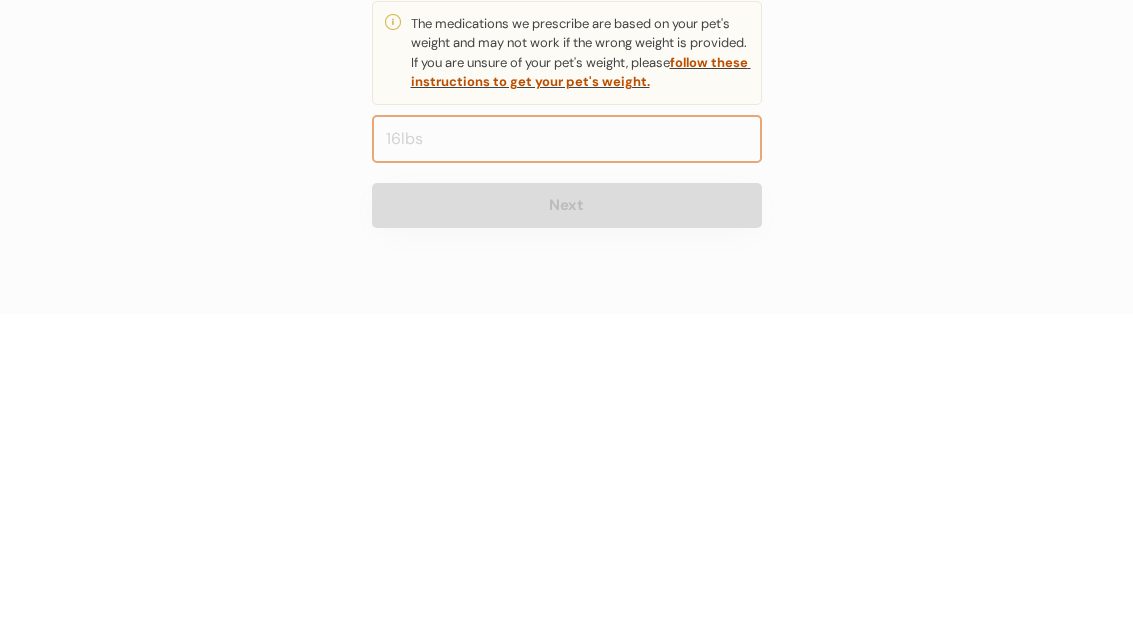click at bounding box center (567, 462) 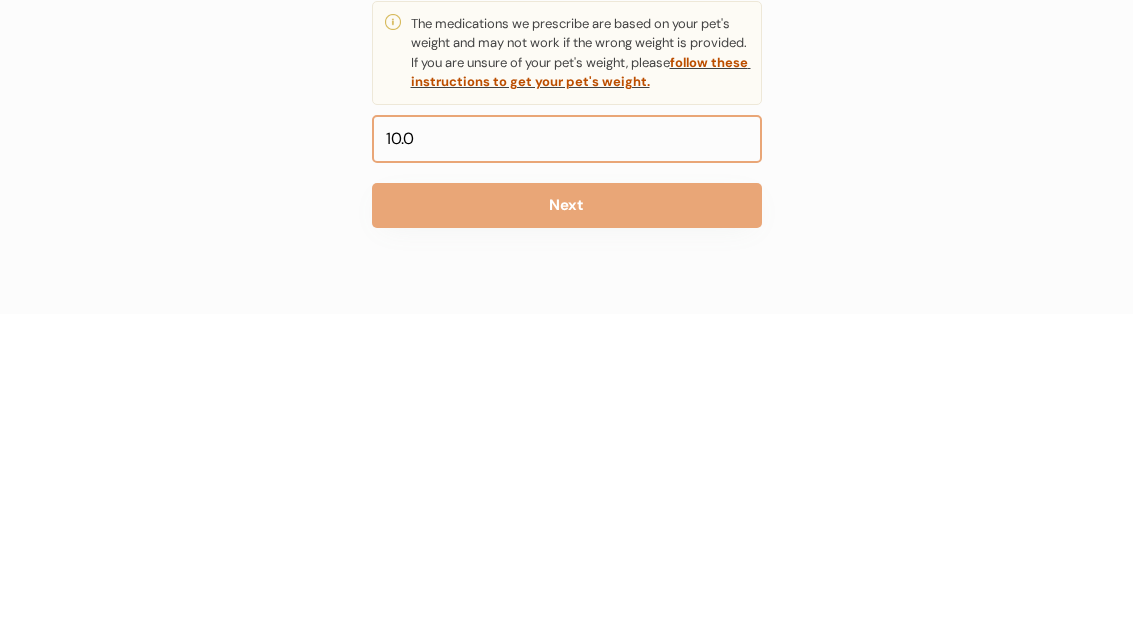 type on "1.0" 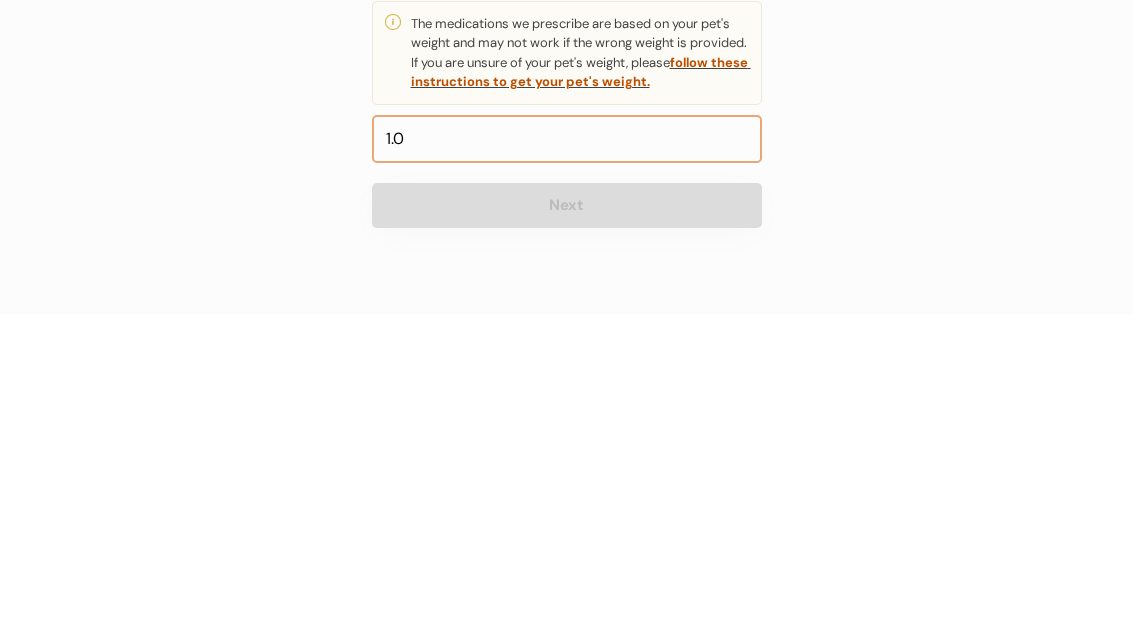 type on "11.0" 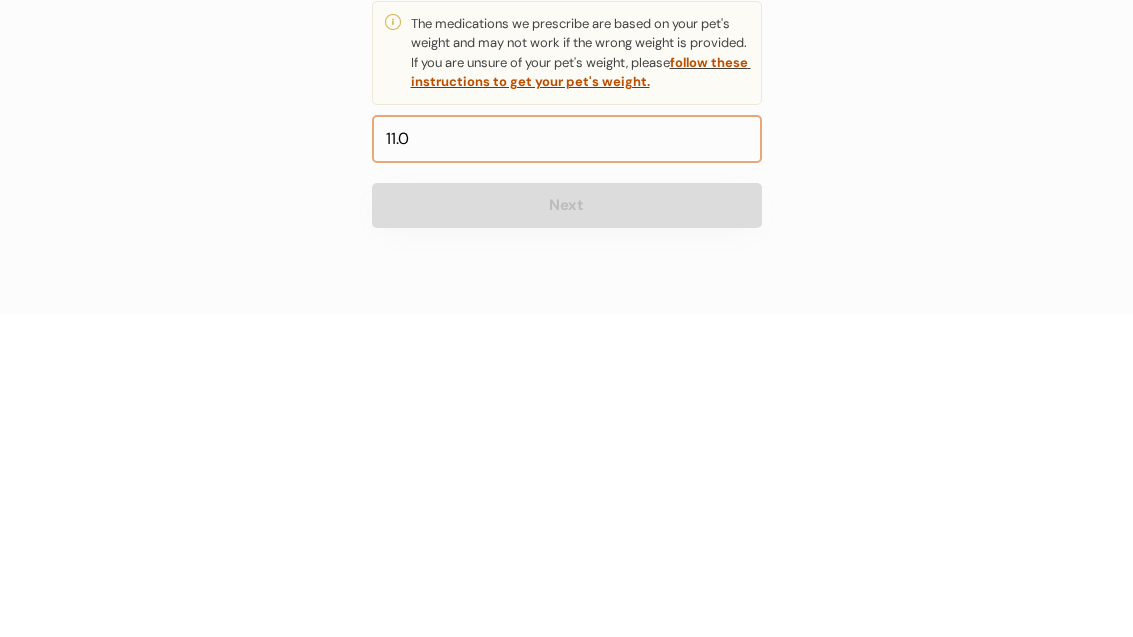 click on "Next" at bounding box center (567, 528) 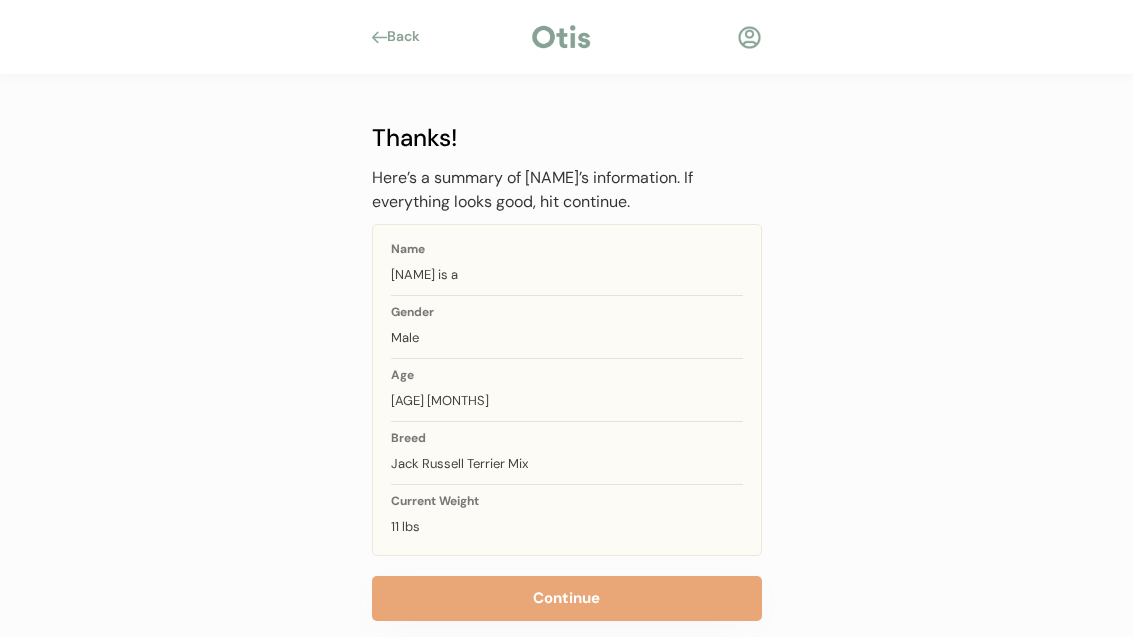 click on "Continue" at bounding box center (567, 598) 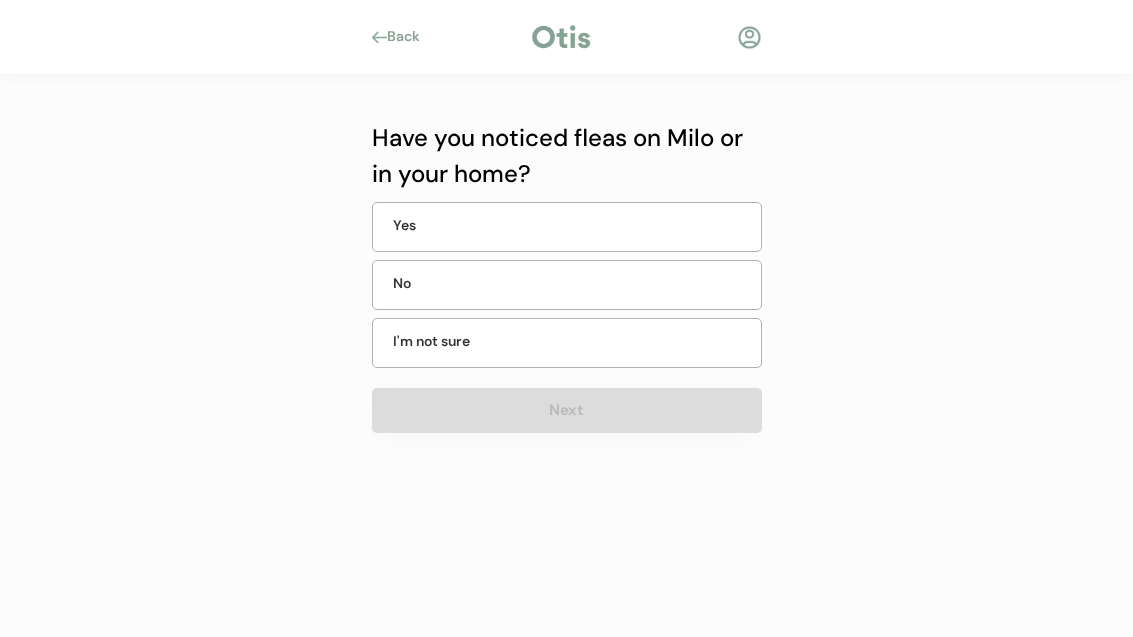 scroll, scrollTop: 0, scrollLeft: 0, axis: both 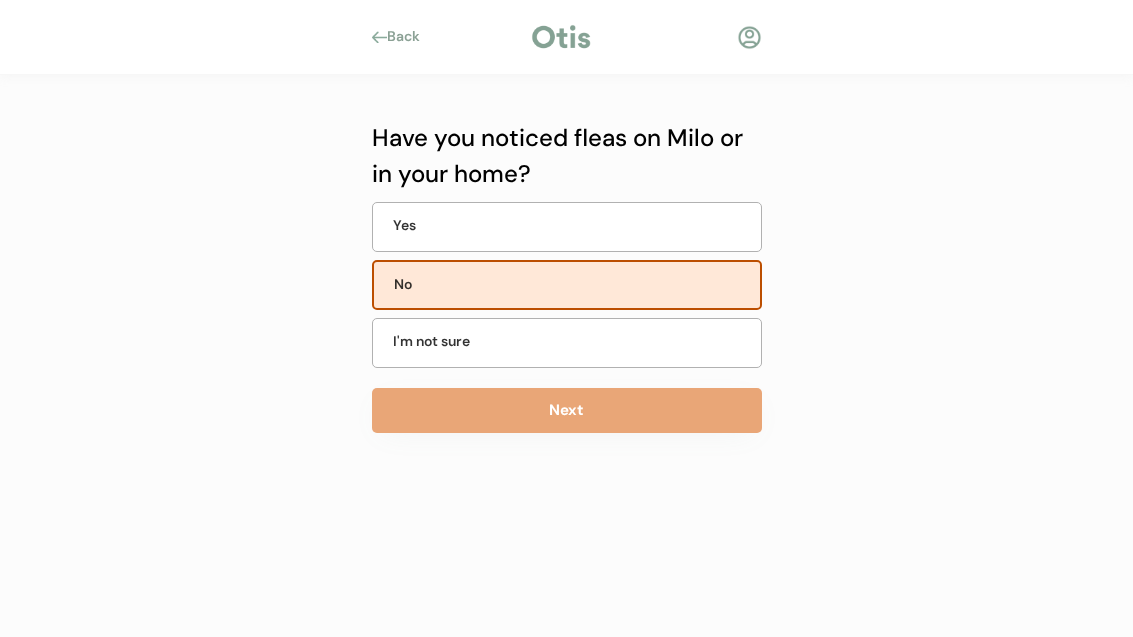 click on "Have you noticed fleas on Milo or in your home? Yes No I'm not sure Next" at bounding box center [567, 326] 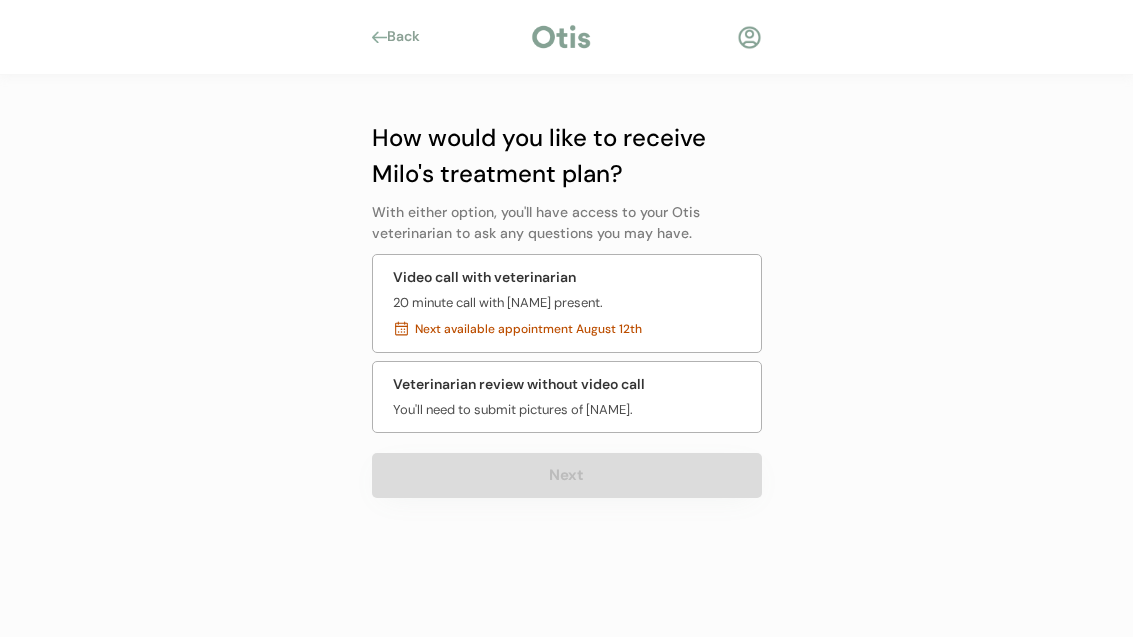 click on "Next available appointment August 12th" at bounding box center [571, 329] 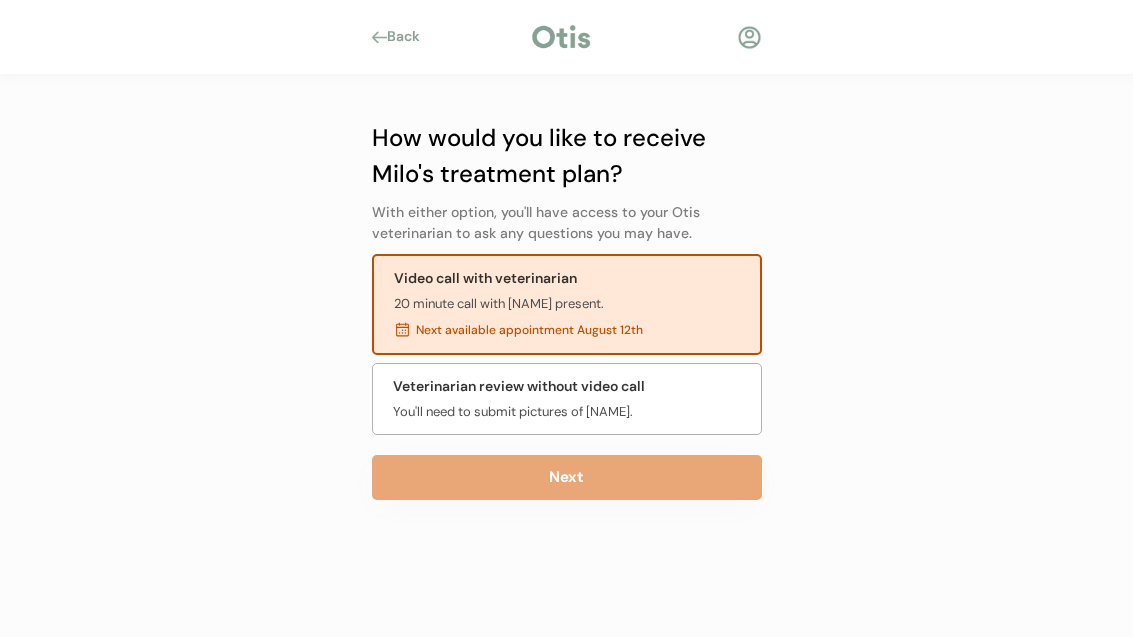 click on "How would you like to receive Milo's treatment plan? With either option, you'll have access to your Otis veterinarian to ask any questions you may have. Video call with veterinarian 20 minute call with Milo present. Next available appointment August 12th Veterinarian review without video call You'll need to submit pictures of Milo. Next" at bounding box center [567, 360] 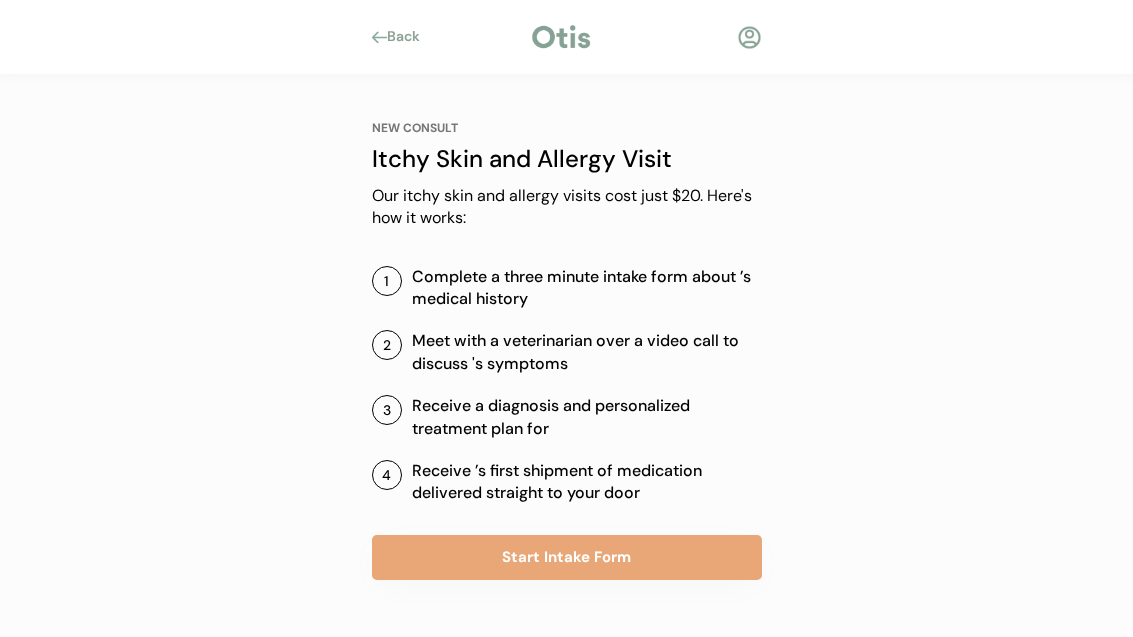 scroll, scrollTop: 0, scrollLeft: 0, axis: both 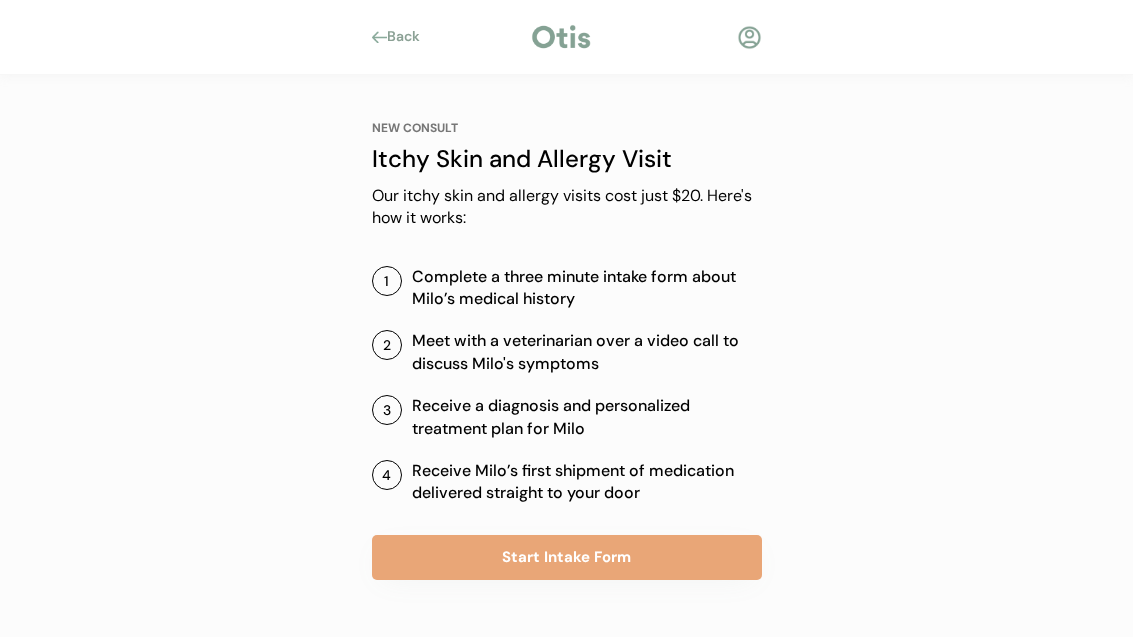 click on "Start Intake Form" at bounding box center (567, 557) 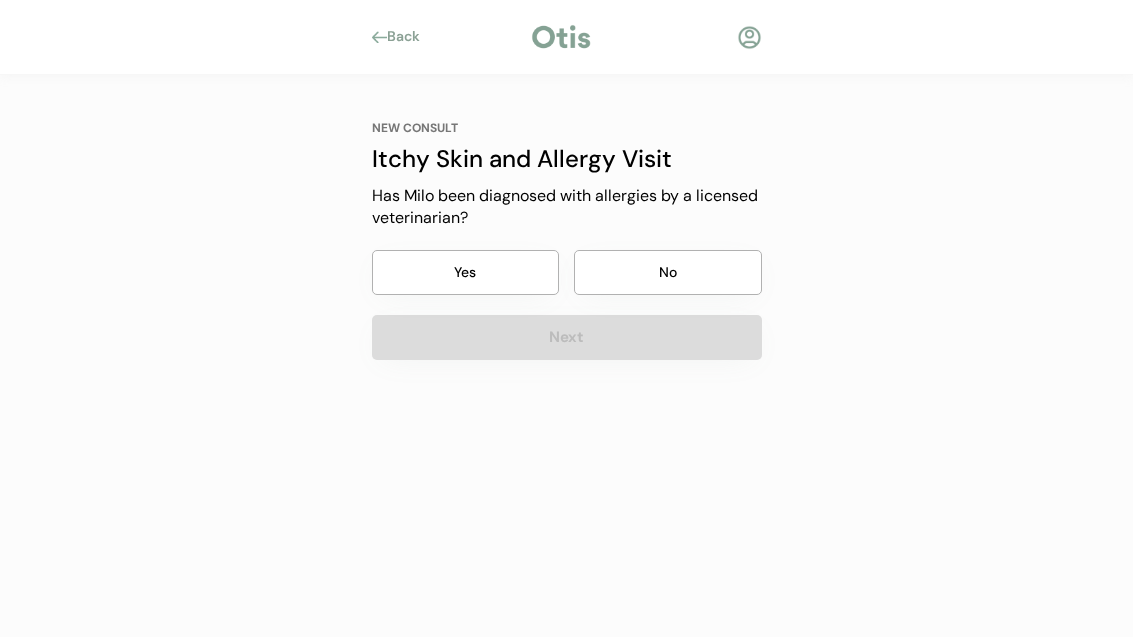 click on "No" at bounding box center [668, 272] 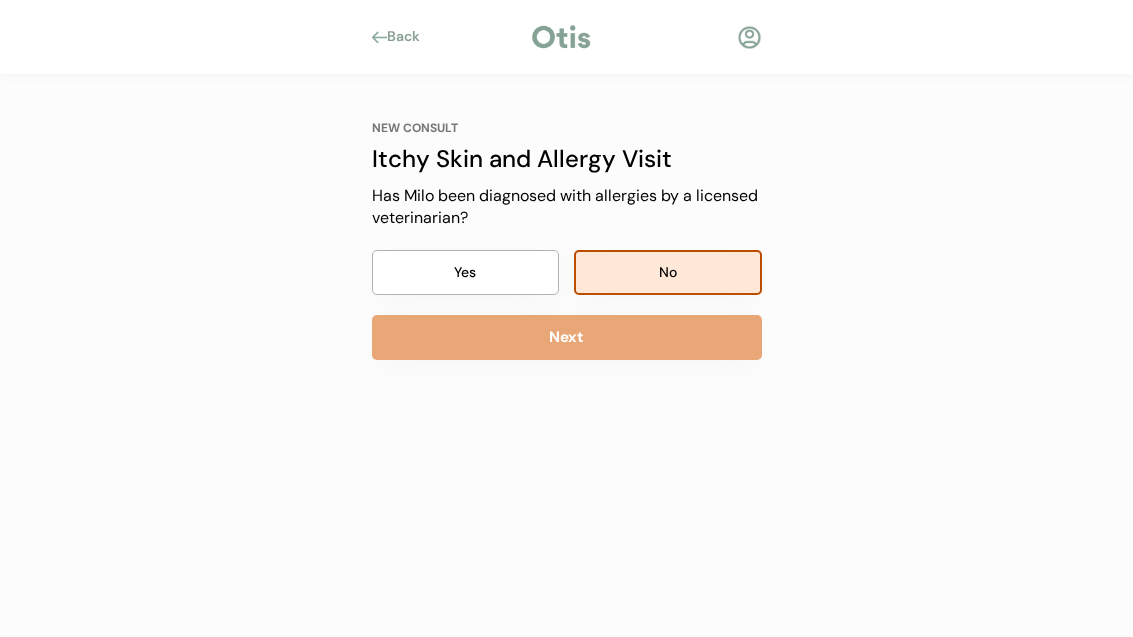 click on "Next" at bounding box center [567, 337] 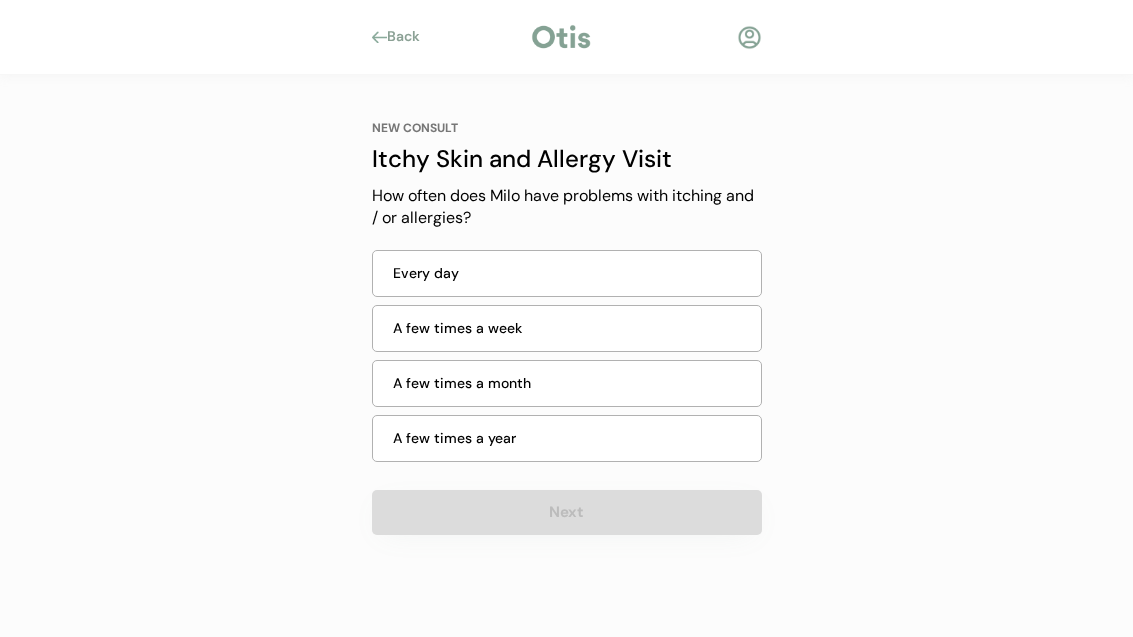 click on "Every day" at bounding box center [571, 273] 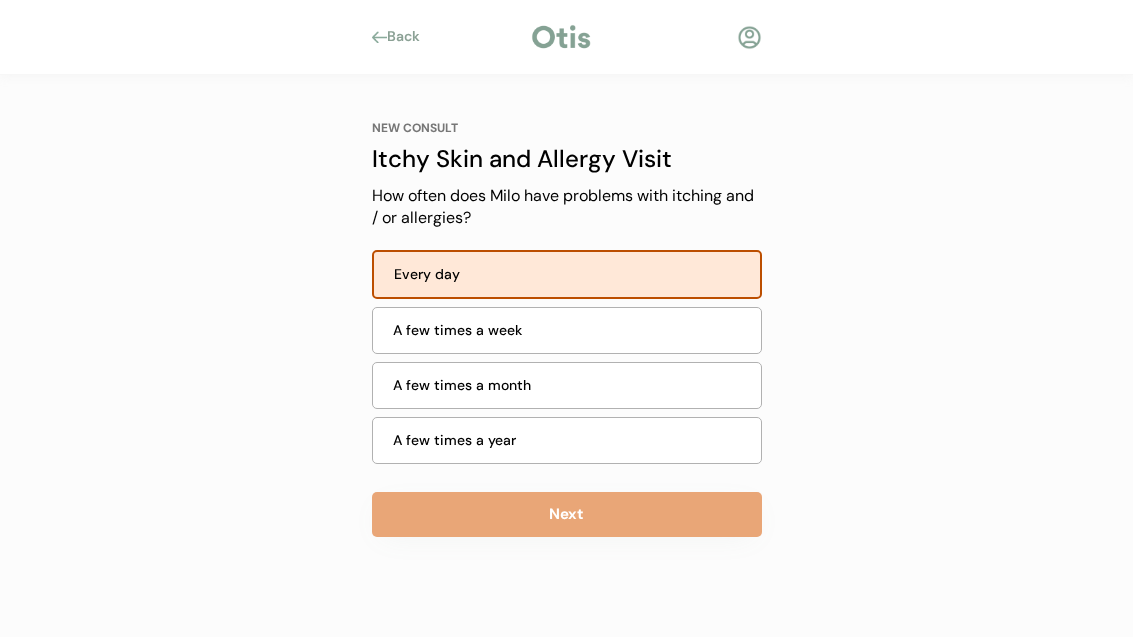 click on "Next" at bounding box center [567, 514] 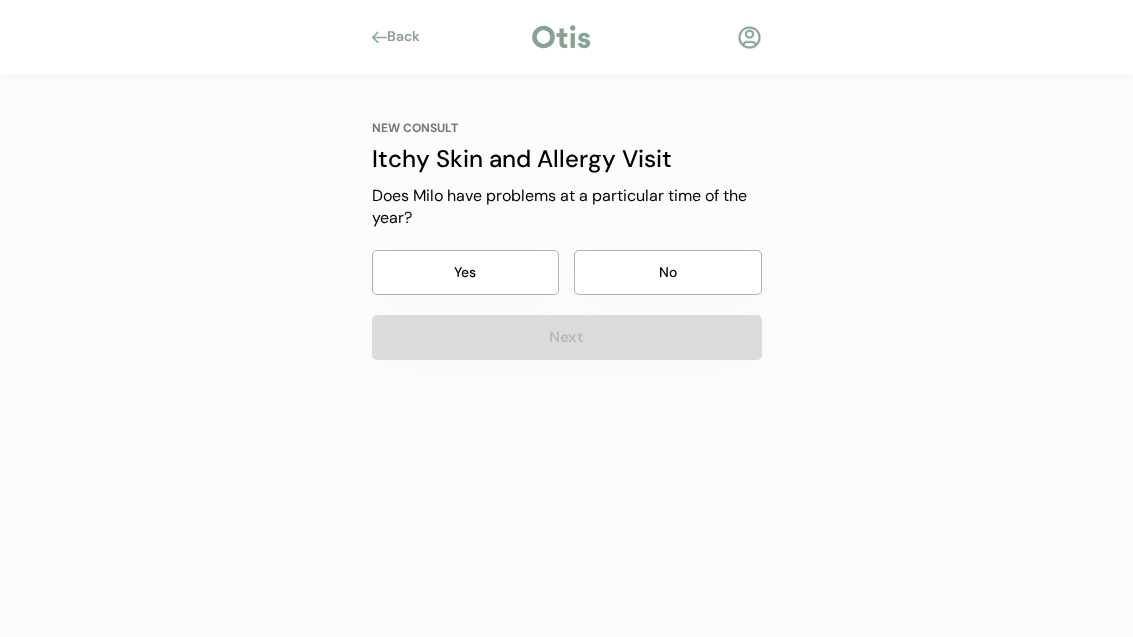 click on "Yes" at bounding box center (466, 272) 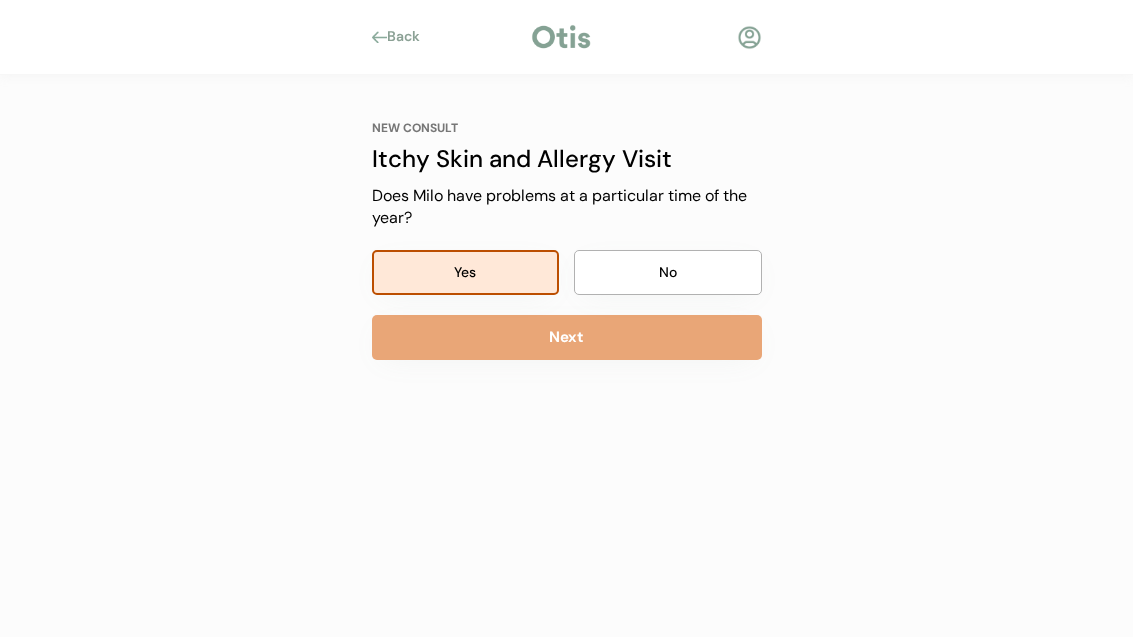 click on "No" at bounding box center [668, 272] 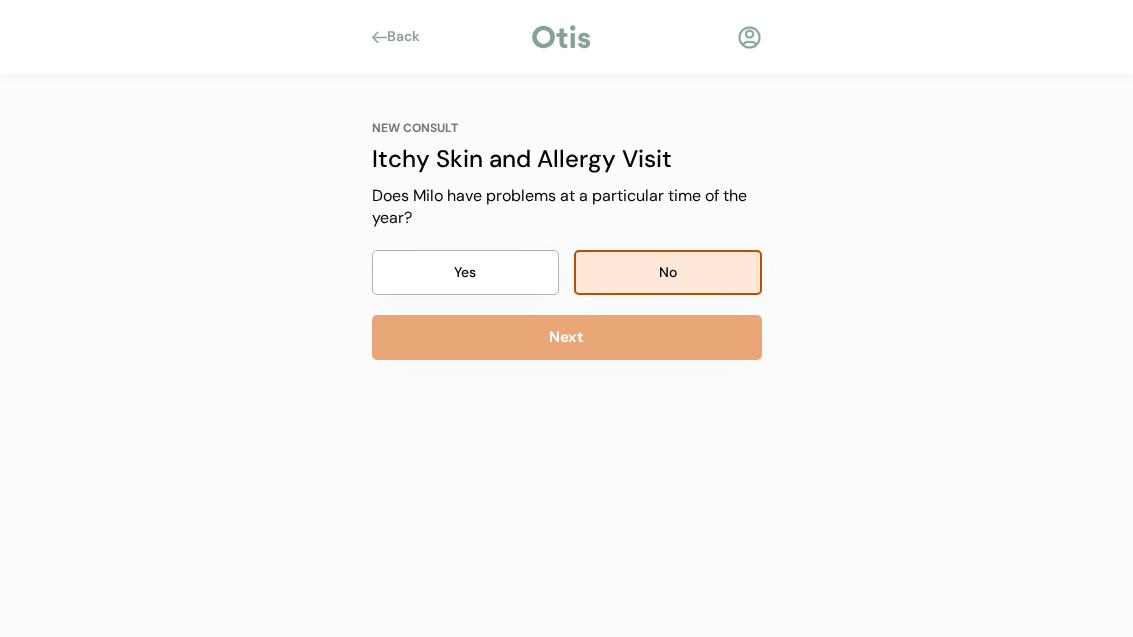 click on "Yes" at bounding box center (466, 272) 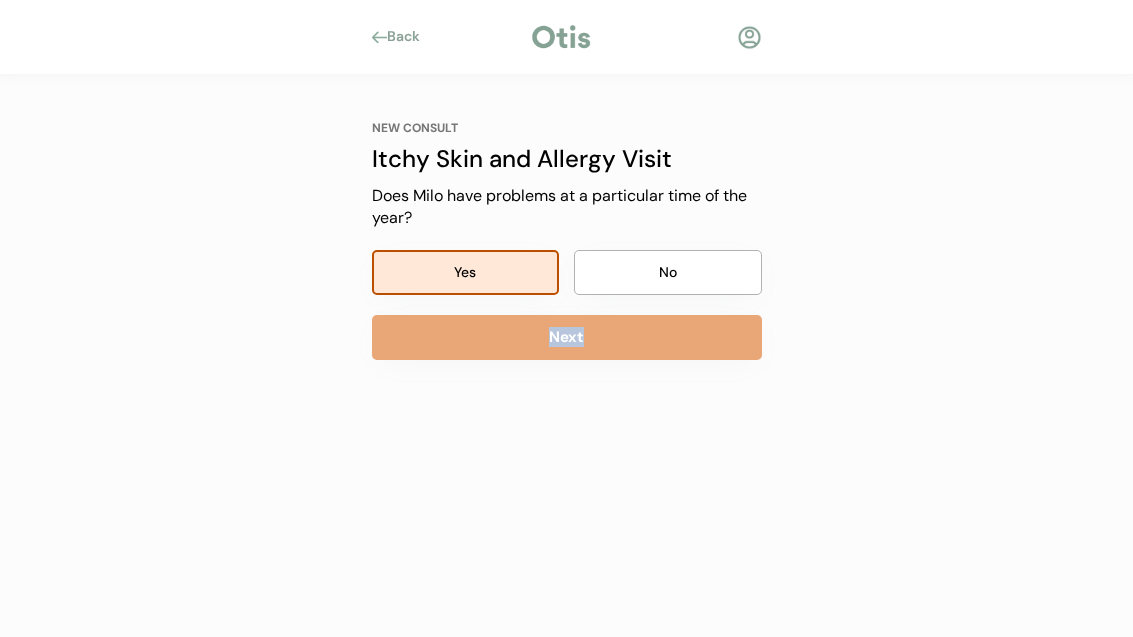 click on "NEW CONSULT Itchy Skin and Allergy Visit Our itchy skin and allergy visits cost just $20. Here's how it works: 1 Complete a three minute intake form about Milo’s medical history 2 Meet with a veterinarian over a video call to discuss Milo's symptoms 3 Receive a diagnosis and personalized treatment plan for Milo 4 Receive Milo’s first shipment of medication delivered straight to your door Start Intake Form NEW CONSULT Itchy Skin and Allergy Visit Has Milo been diagnosed with allergies by a licensed veterinarian? Yes No Next NEW CONSULT Itchy Skin and Allergy Visit How often does Milo have problems with itching and / or allergies? Every day A few times a week A few times a month A few times a year Next NEW CONSULT Itchy Skin and Allergy Visit Does Milo have problems at a particular time of the year? Yes No Next" at bounding box center (567, 325) 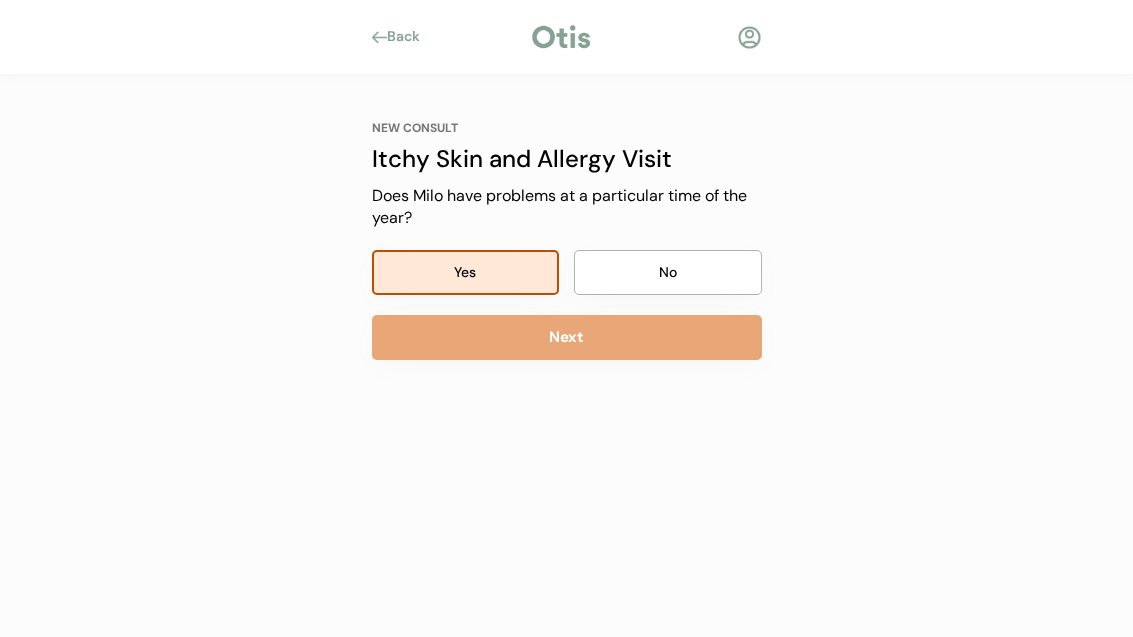 click on "Next" at bounding box center [567, 337] 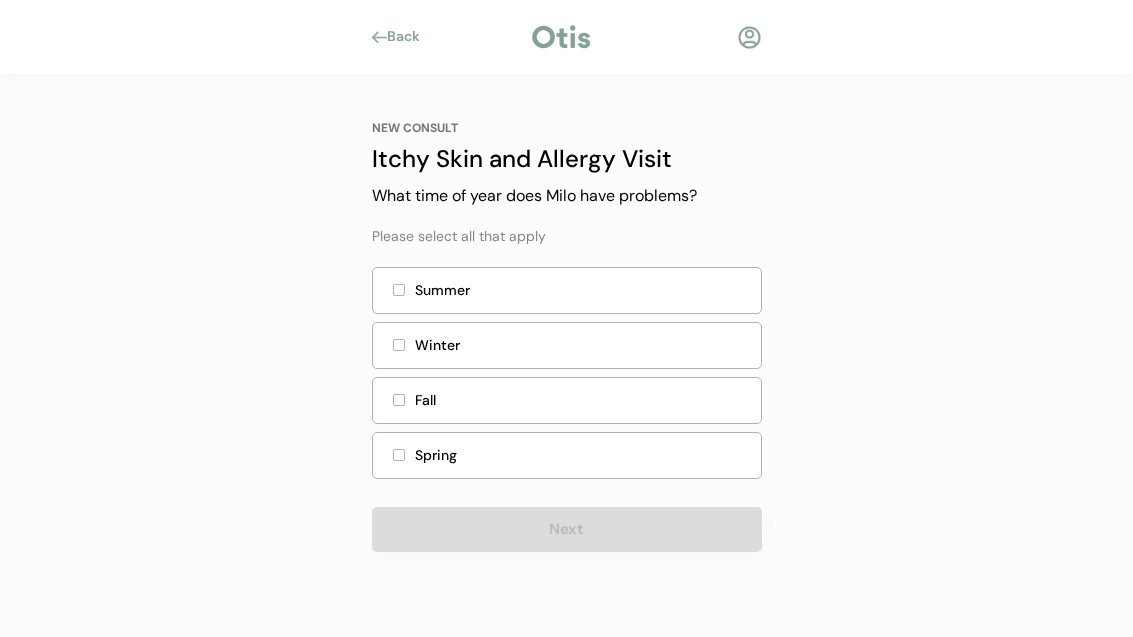 click on "Summer" at bounding box center [567, 290] 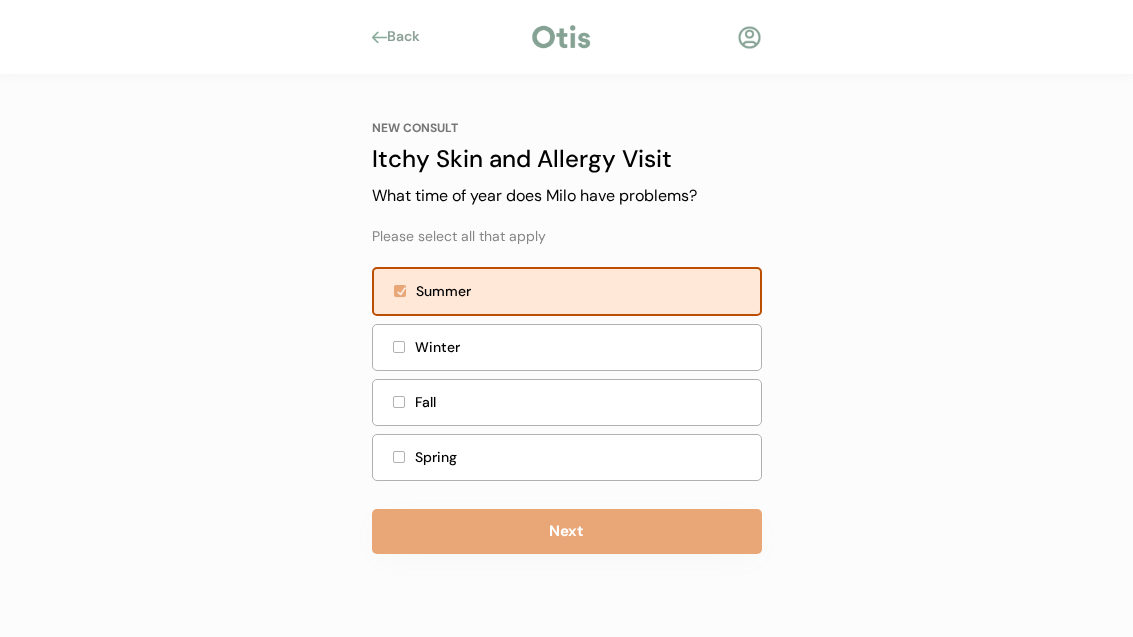 click on "Back" at bounding box center (409, 37) 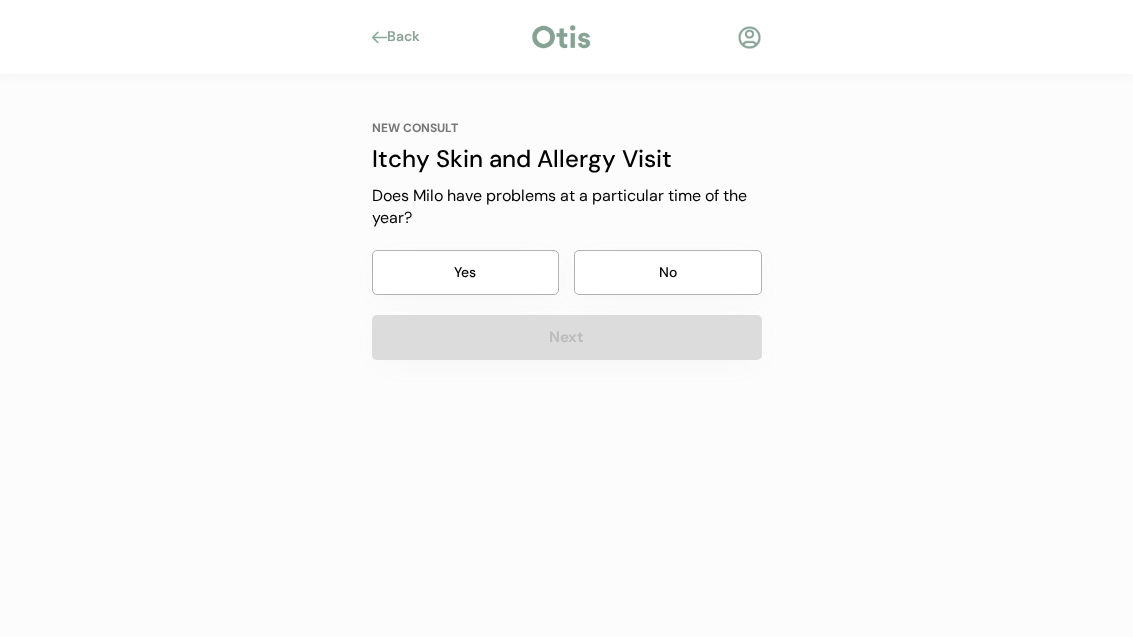click on "No" at bounding box center (668, 272) 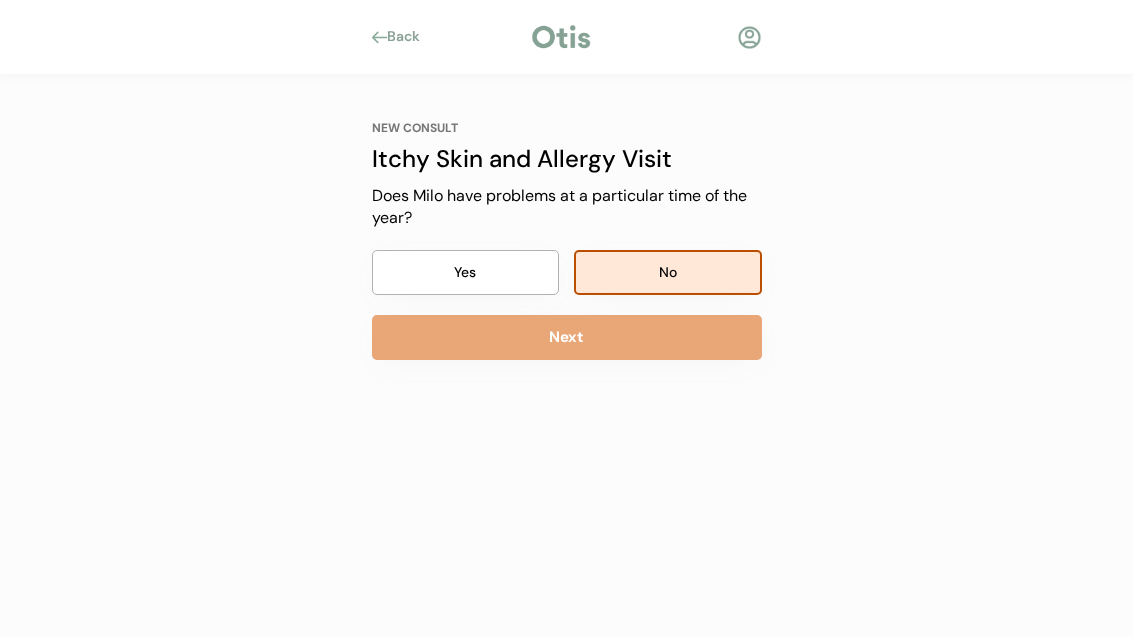 click on "Next" at bounding box center (567, 337) 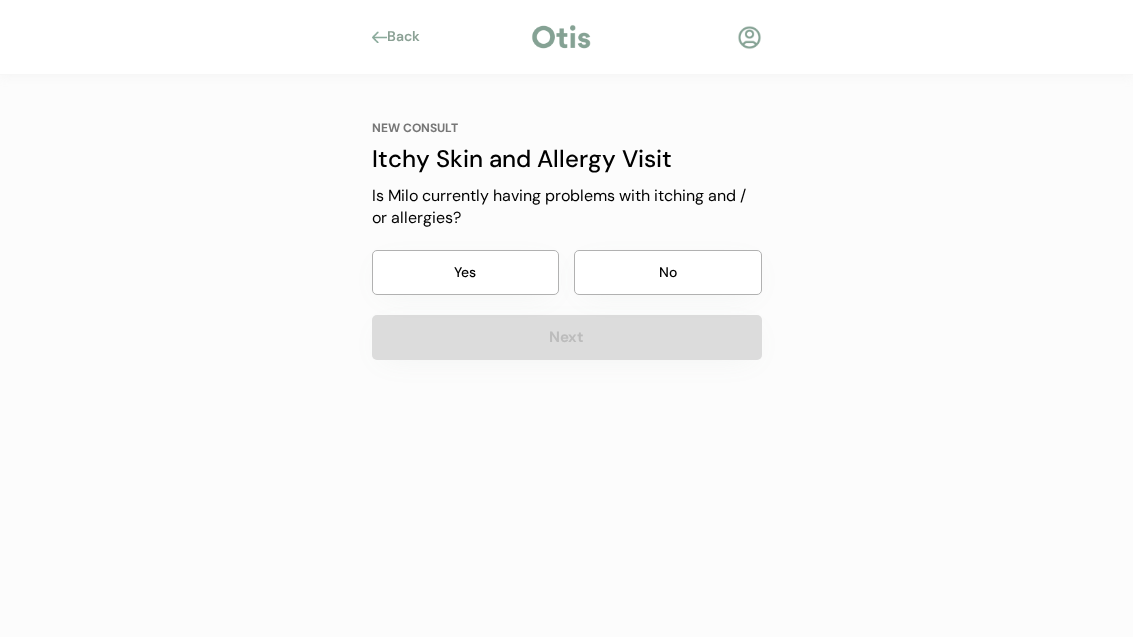 click on "Yes" at bounding box center [466, 272] 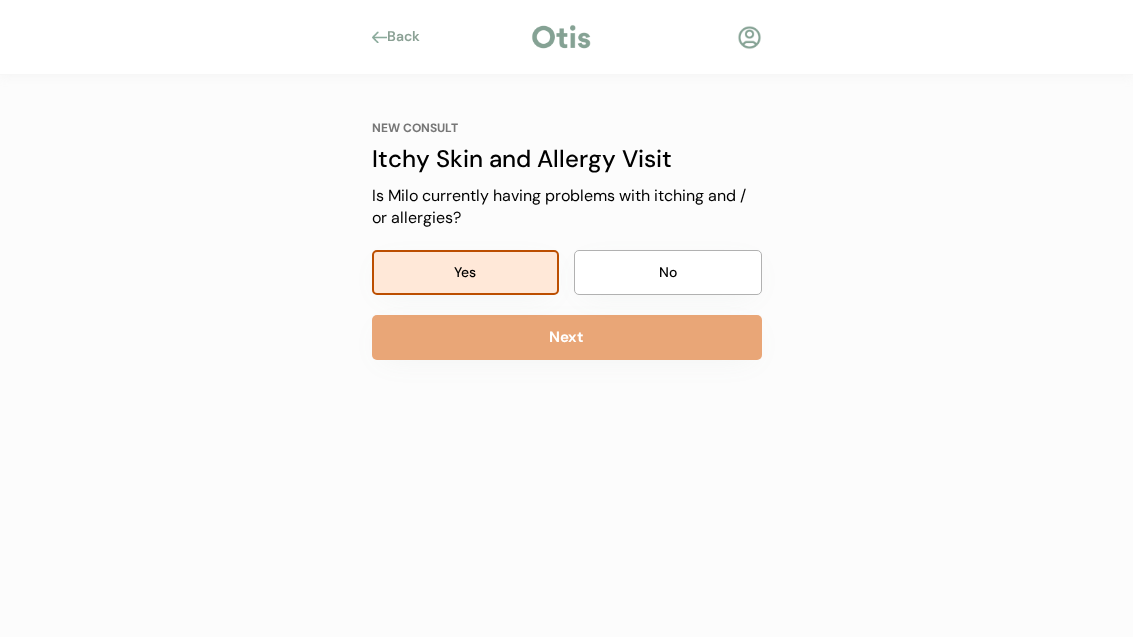 click on "Next" at bounding box center (567, 337) 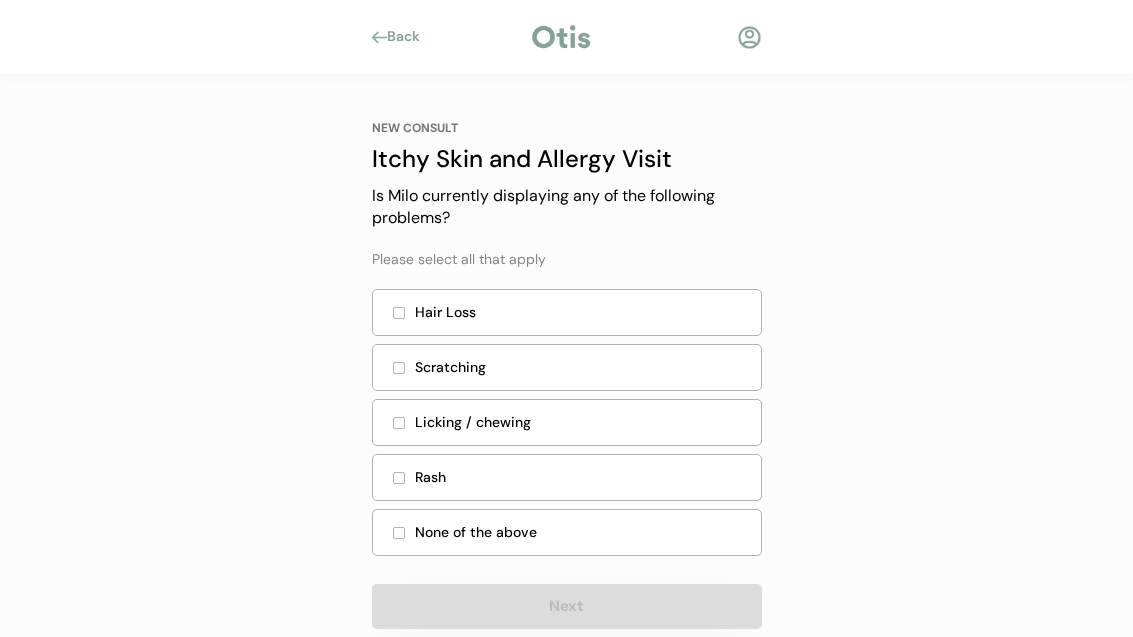 click on "Hair Loss" at bounding box center [582, 312] 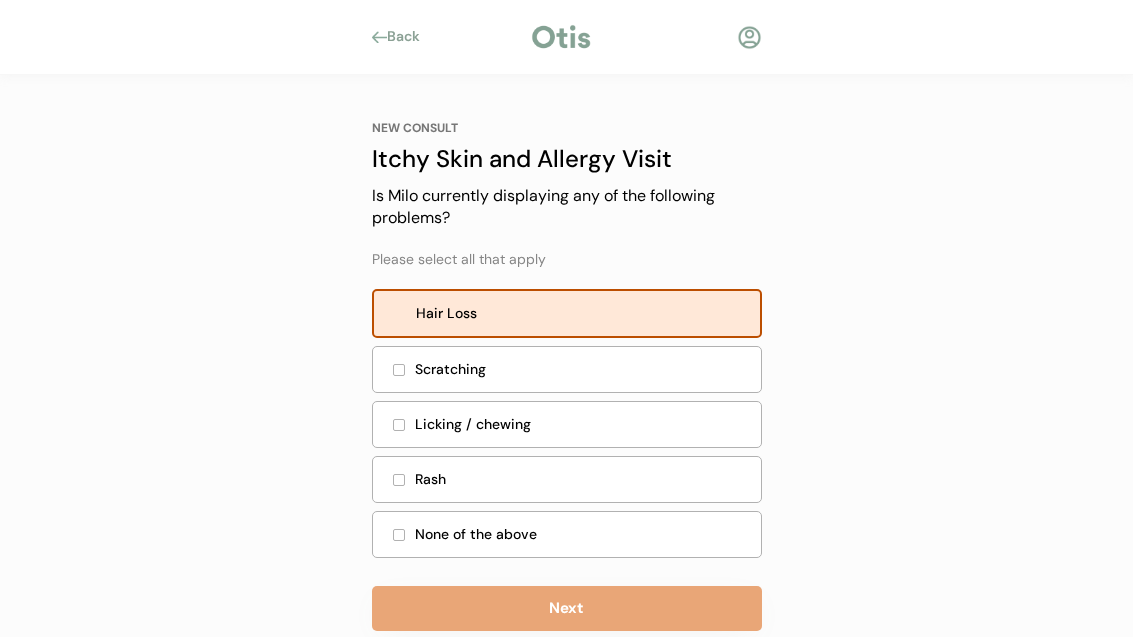 click on "Scratching" at bounding box center (582, 369) 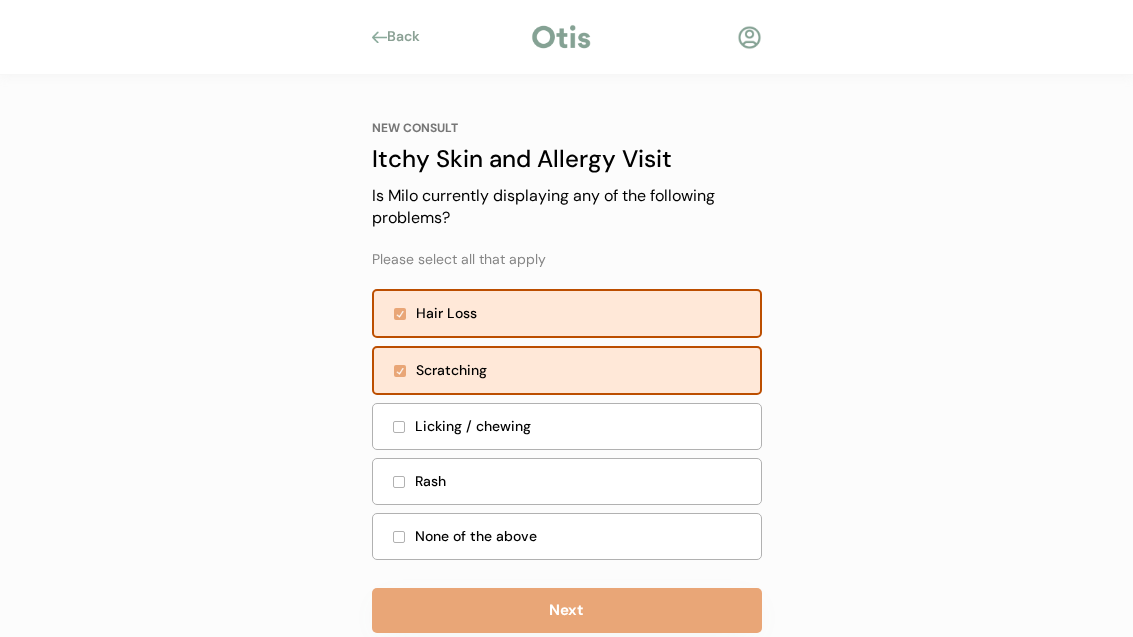 click on "Licking / chewing" at bounding box center (582, 426) 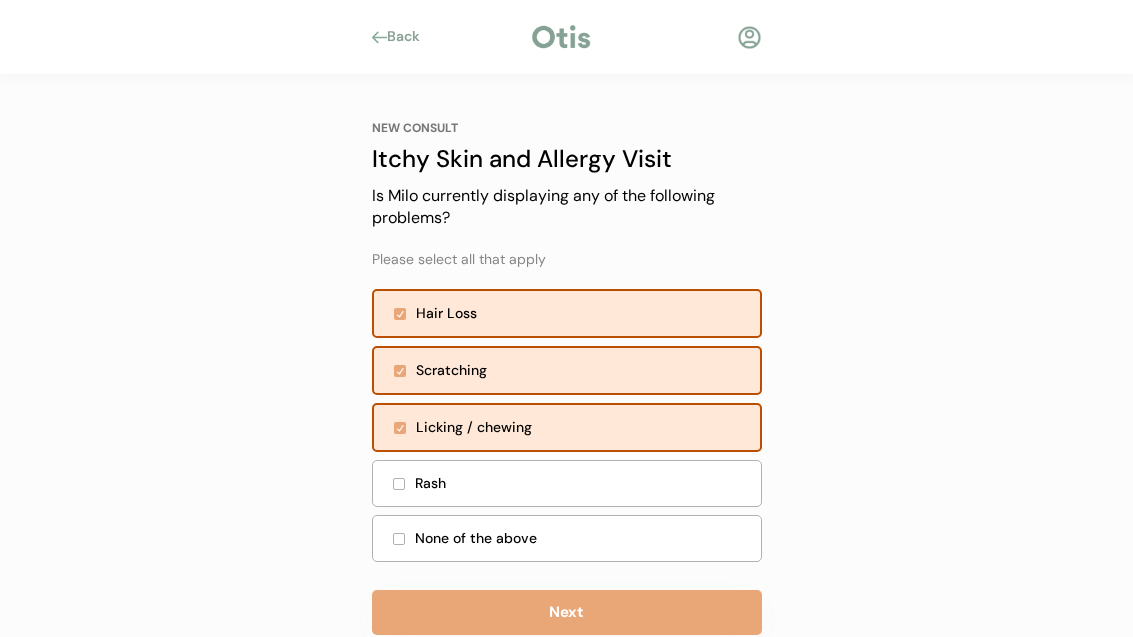 click on "Rash" at bounding box center [582, 483] 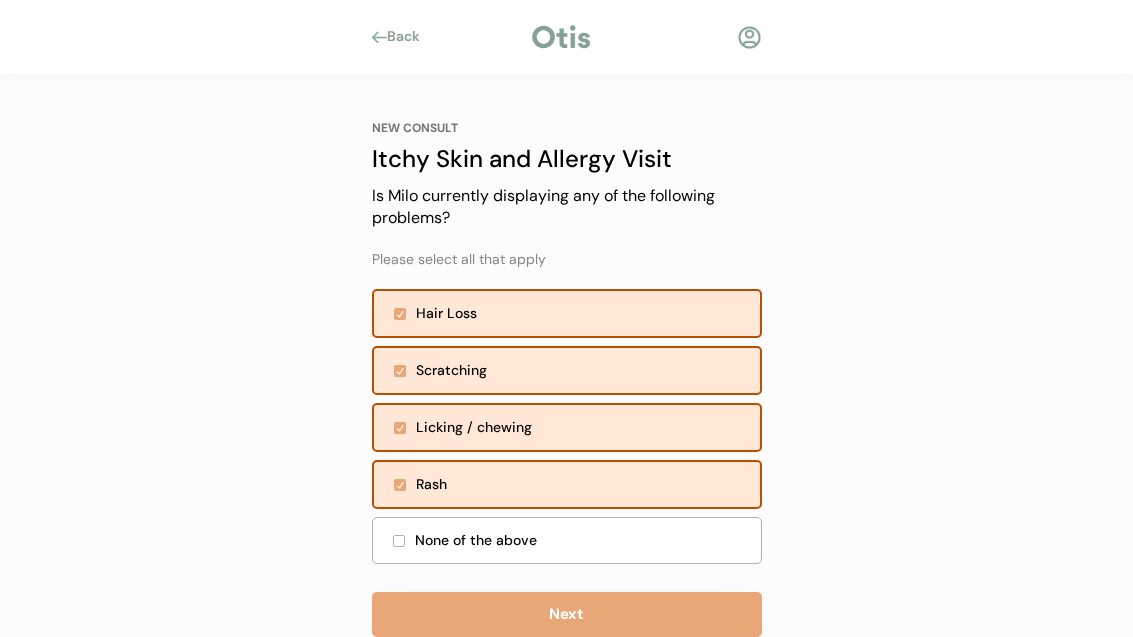 click on "Next" at bounding box center [567, 614] 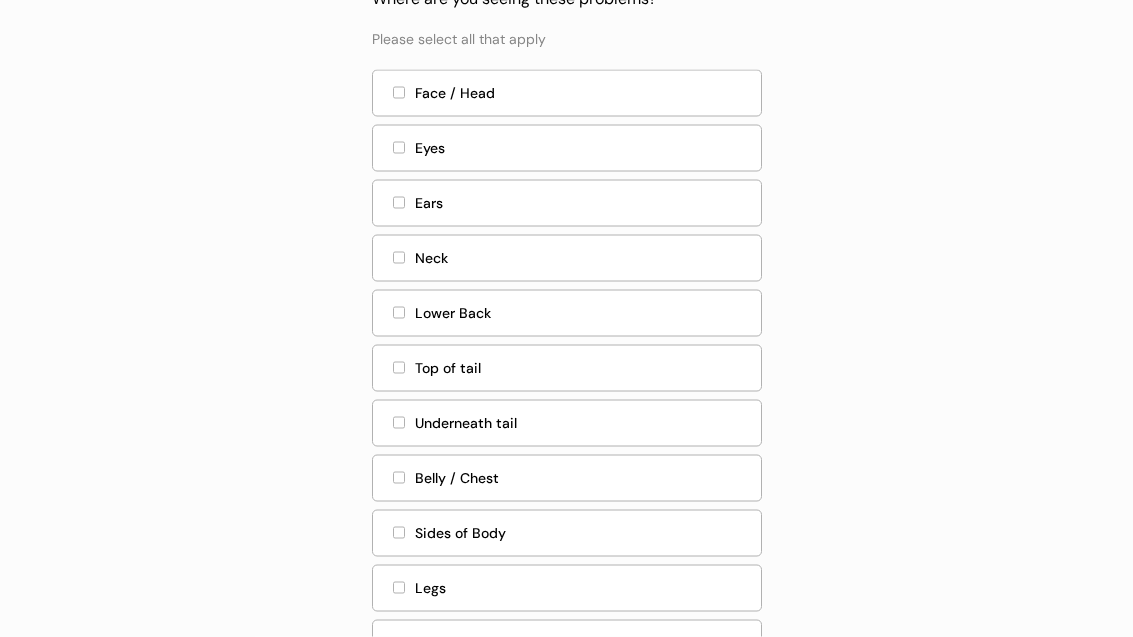 scroll, scrollTop: 198, scrollLeft: 0, axis: vertical 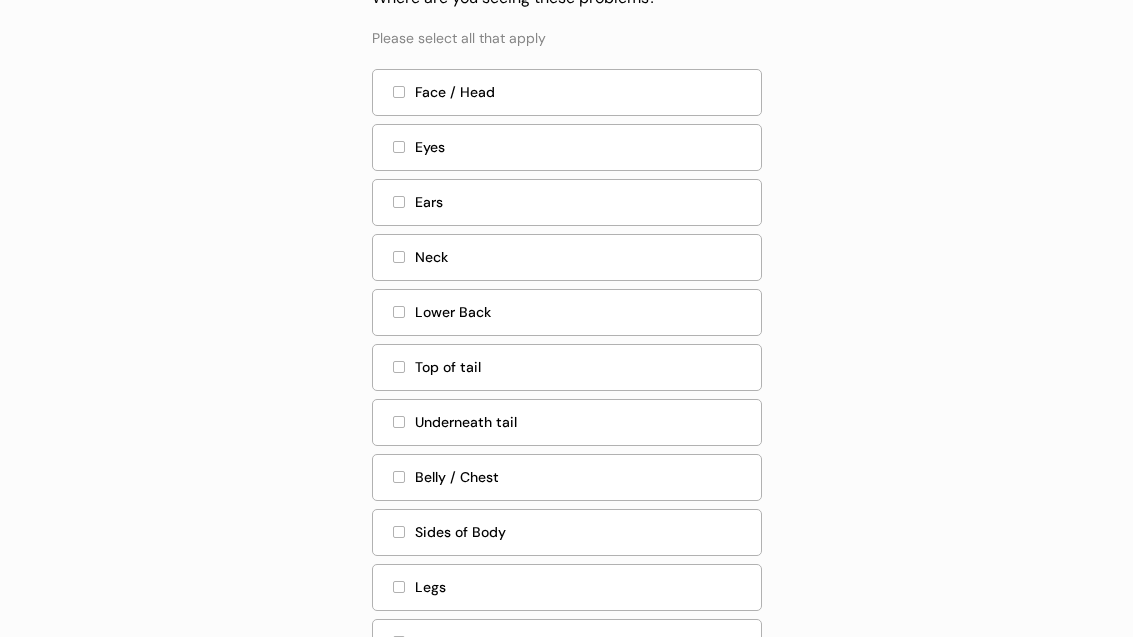 click on "Face / Head" at bounding box center [567, 92] 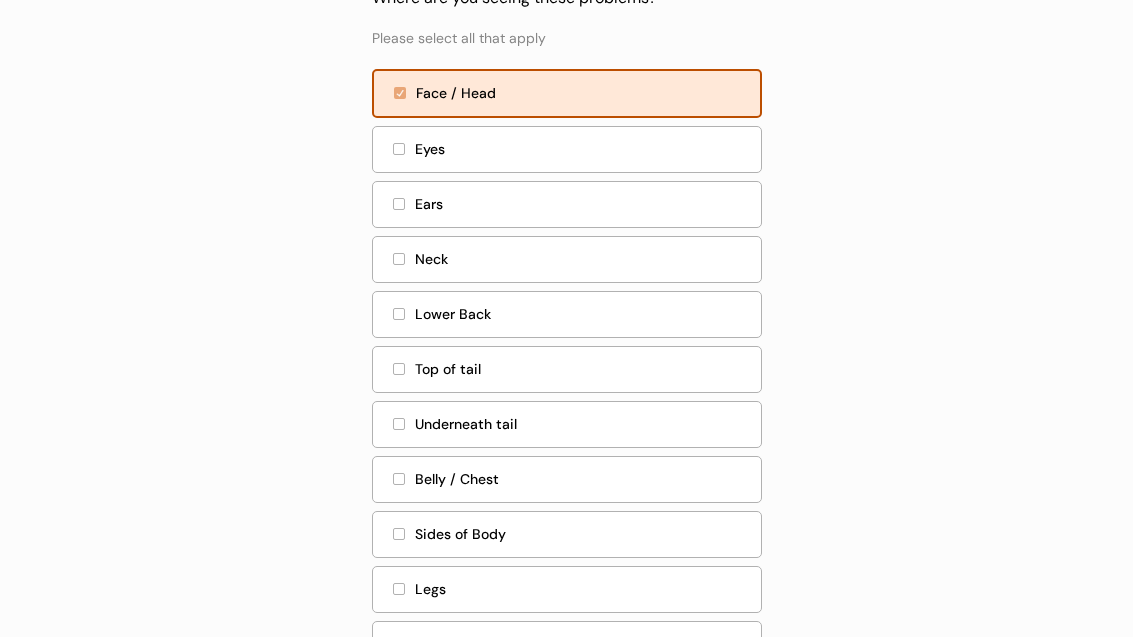 click on "Ears" at bounding box center [567, 204] 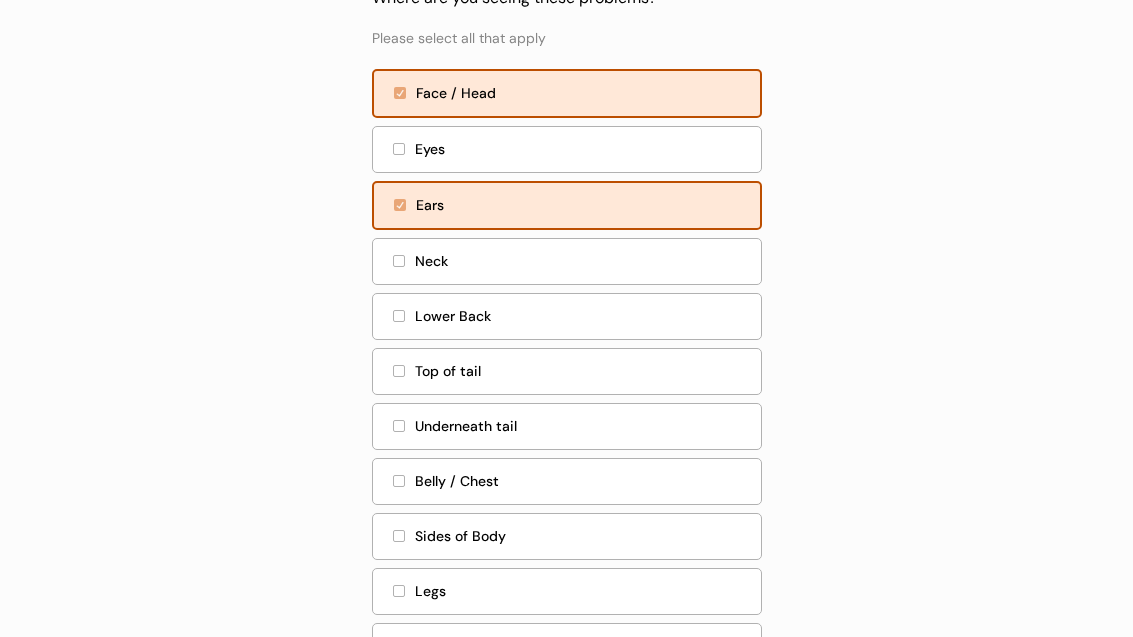 click on "Lower Back" at bounding box center [582, 316] 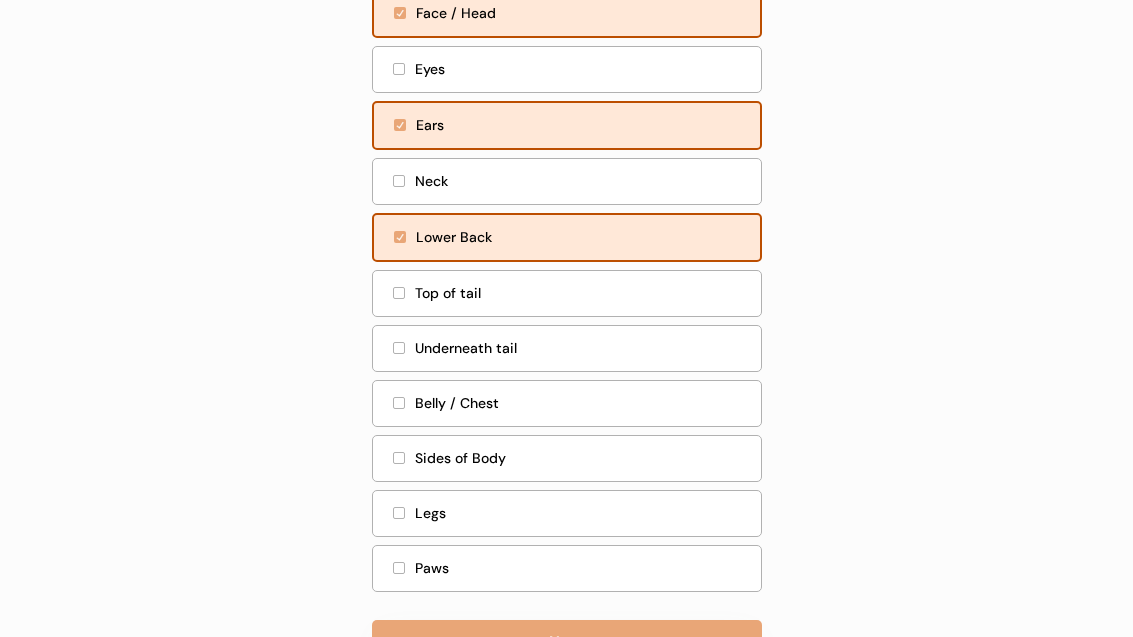 scroll, scrollTop: 288, scrollLeft: 0, axis: vertical 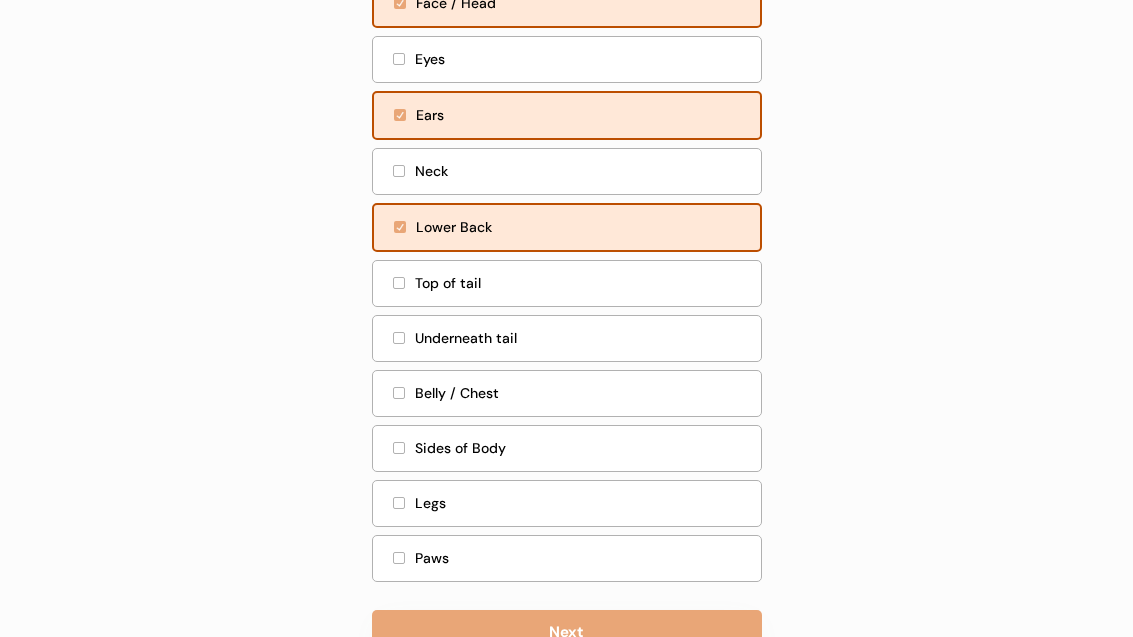 click on "Underneath tail" at bounding box center (582, 338) 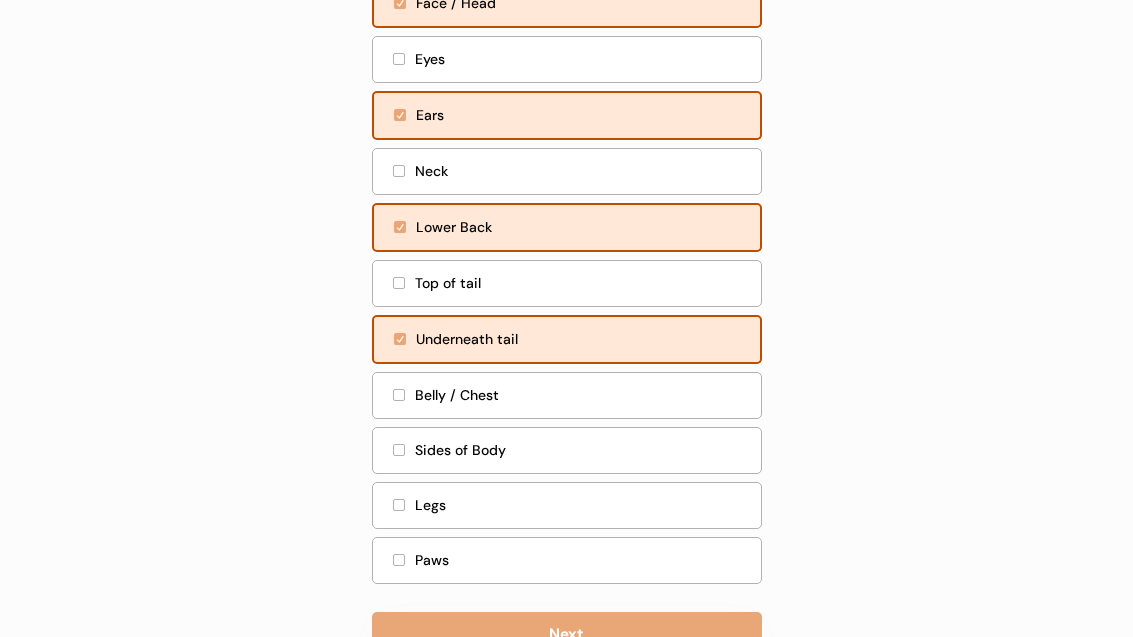 click on "Belly / Chest" at bounding box center (567, 395) 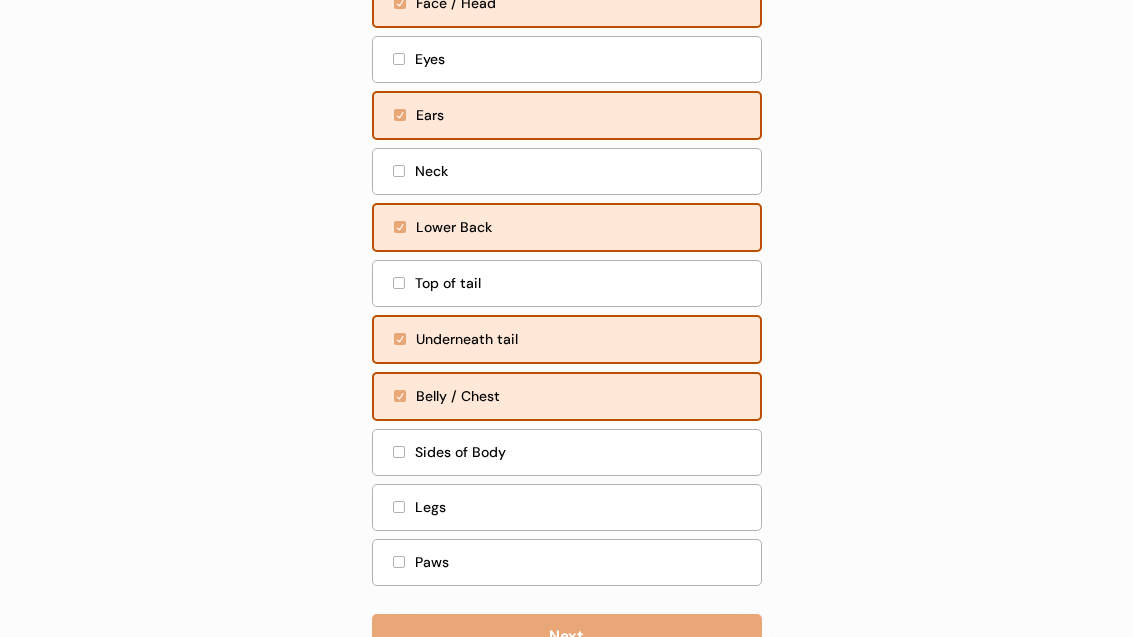 click on "Sides of Body" at bounding box center [567, 452] 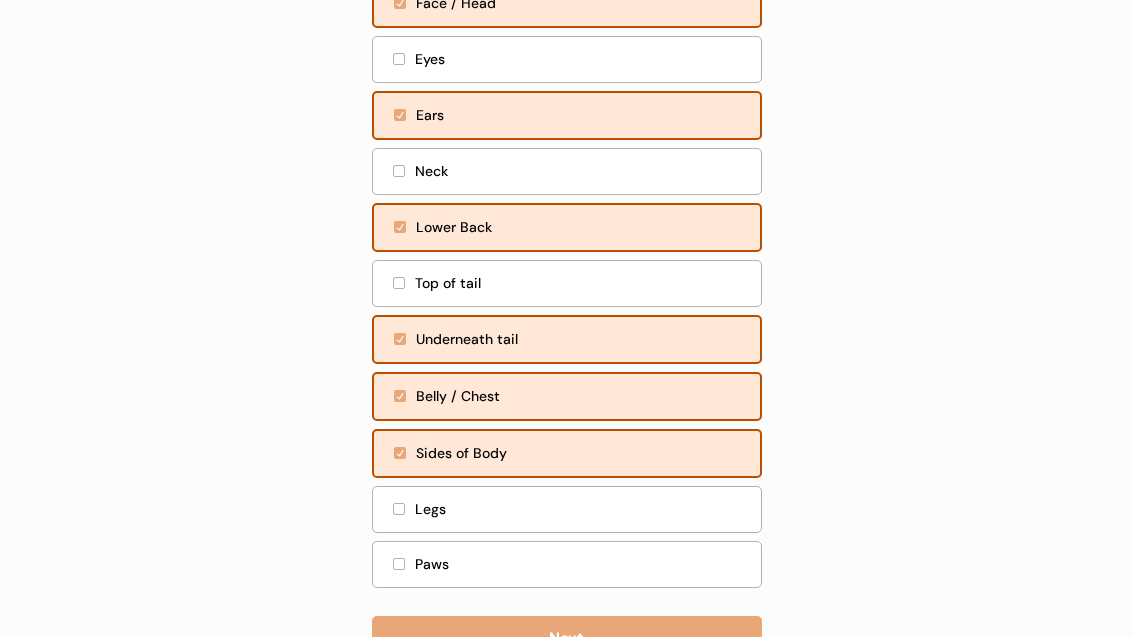 click on "Legs" at bounding box center [567, 509] 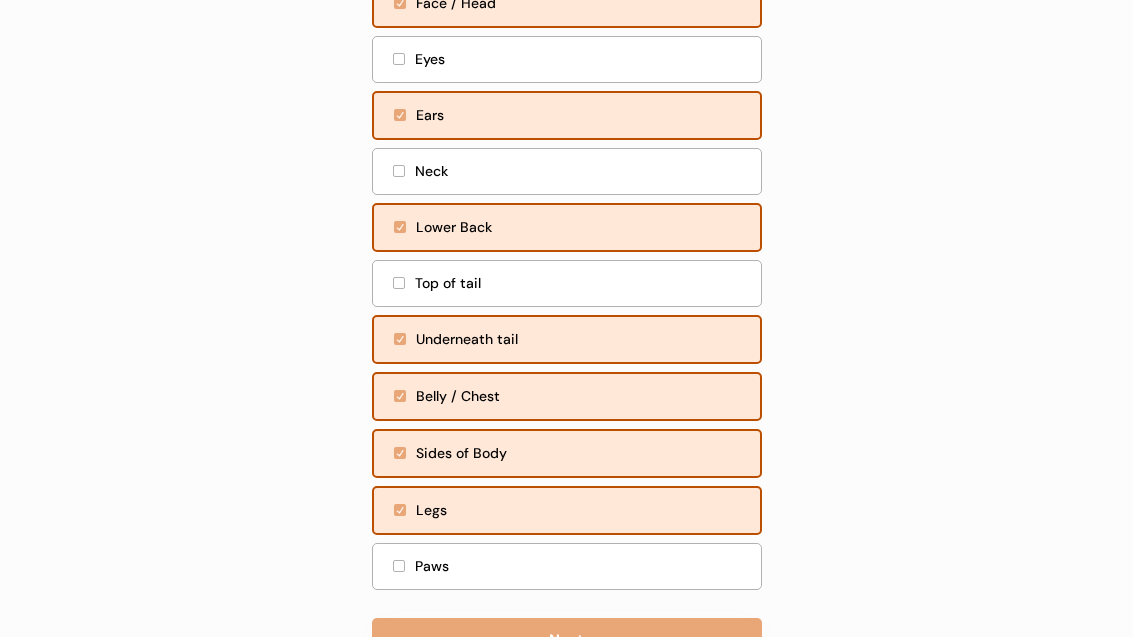 click on "Paws" at bounding box center [567, 566] 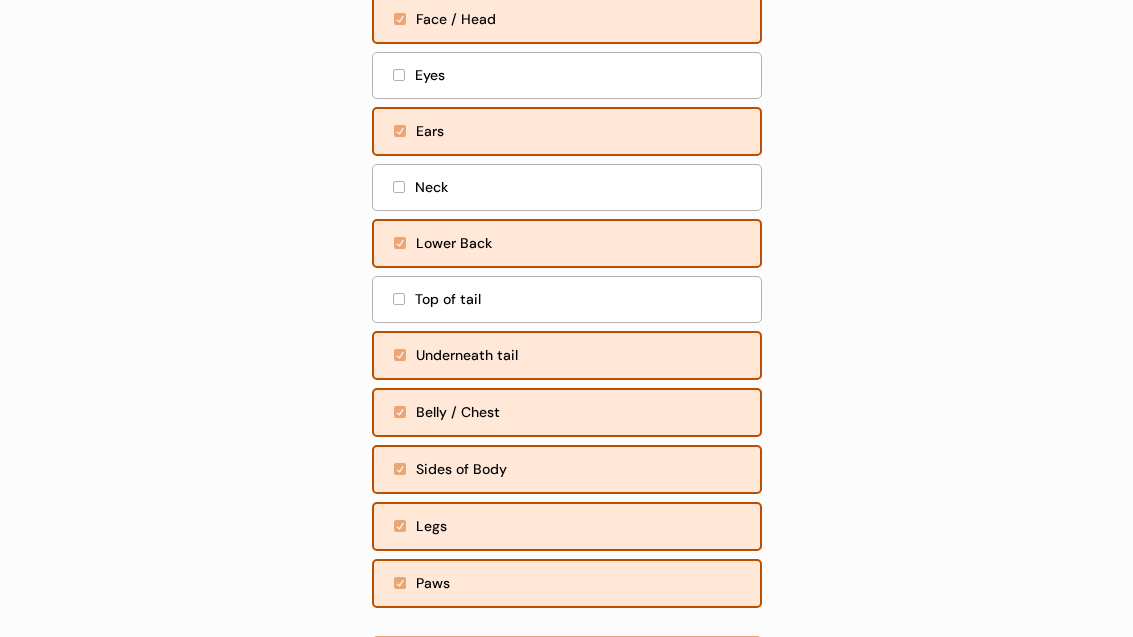 scroll, scrollTop: 298, scrollLeft: 0, axis: vertical 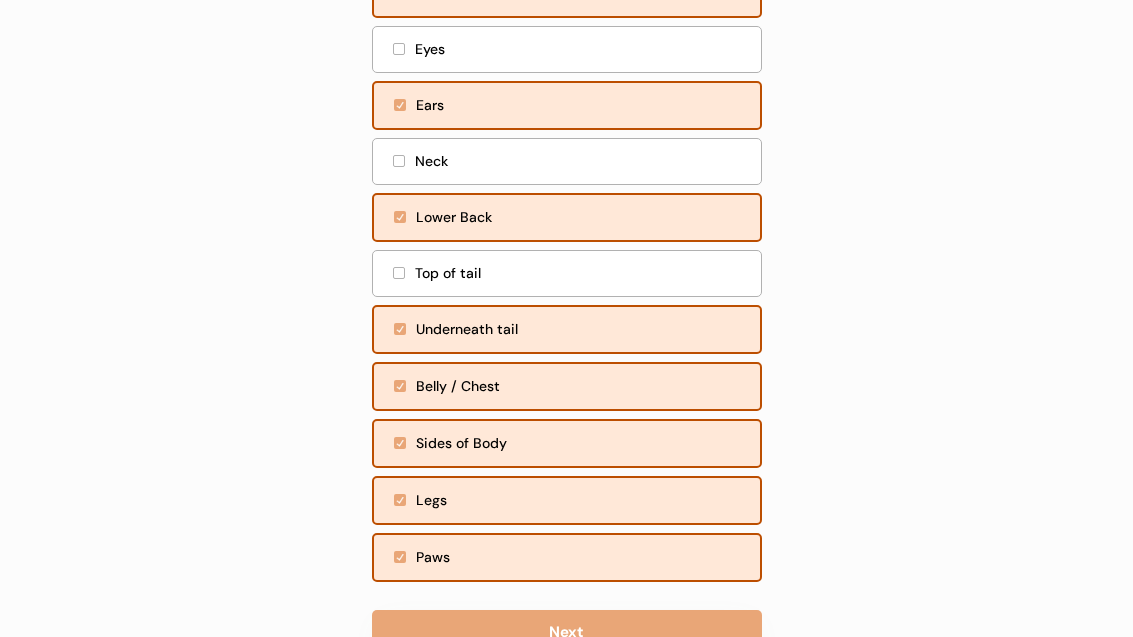 click on "Next" at bounding box center (567, 632) 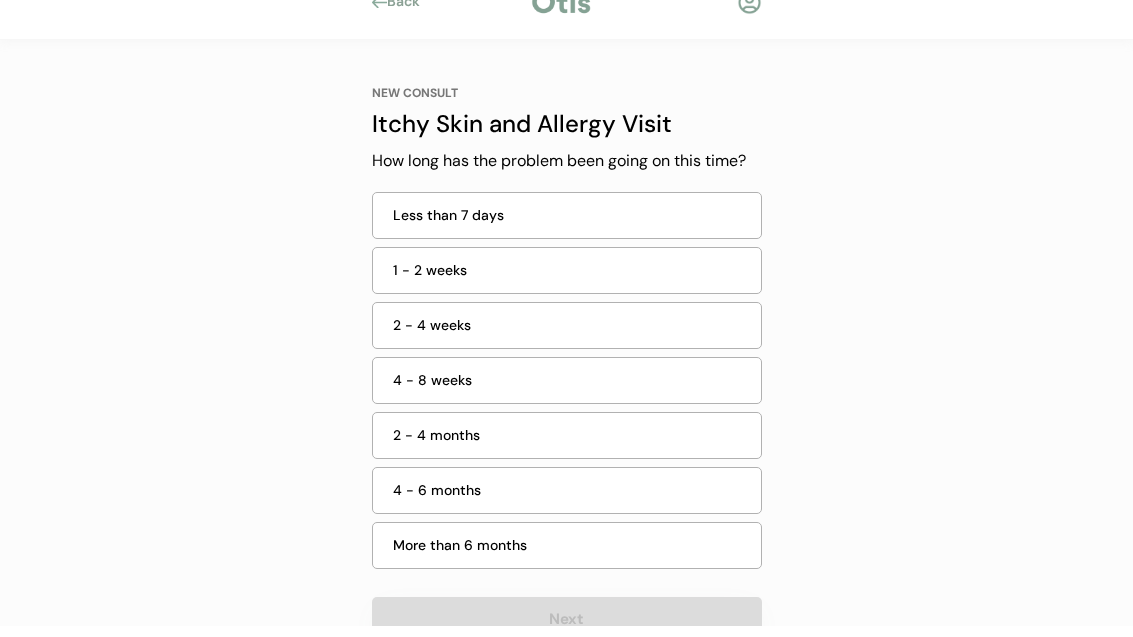 scroll, scrollTop: 23, scrollLeft: 0, axis: vertical 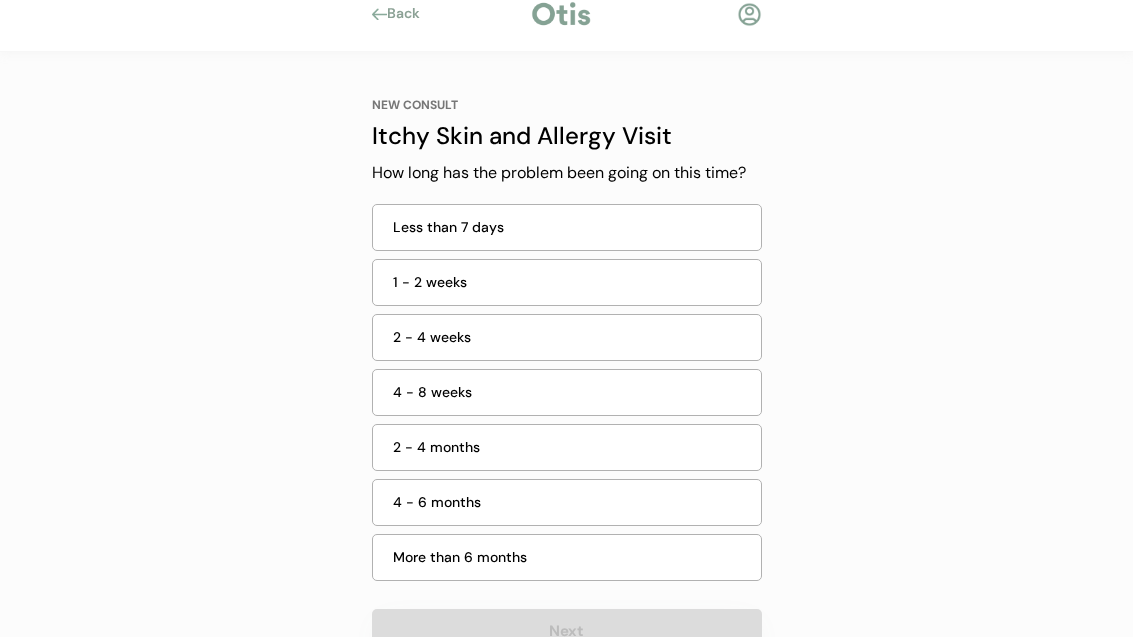 click on "2 - 4 months" at bounding box center (571, 447) 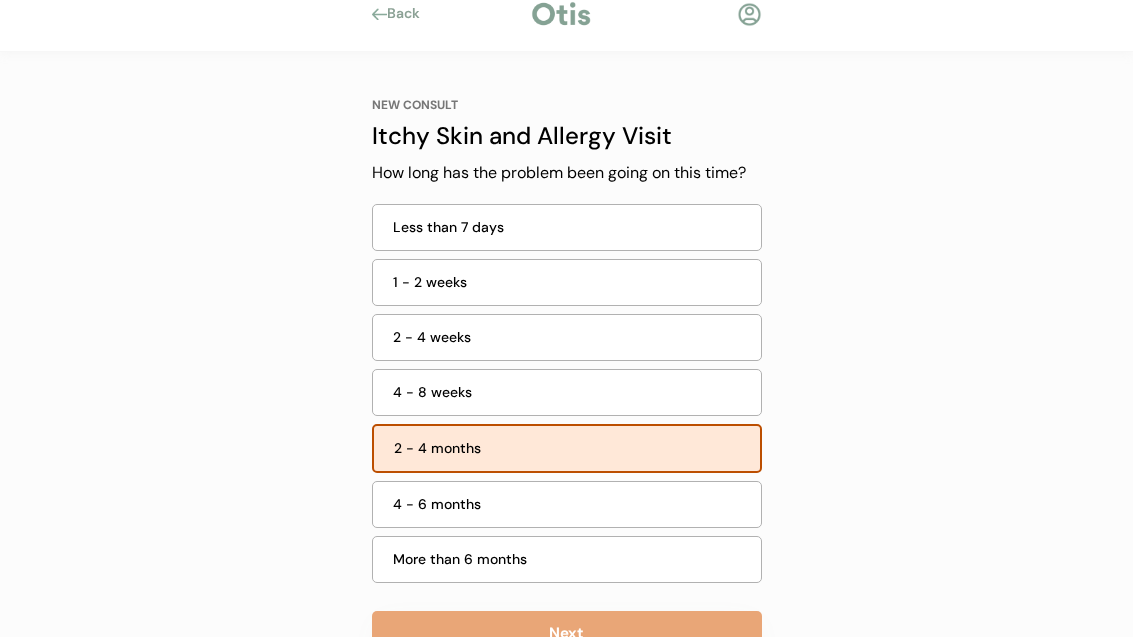 click on "Next" at bounding box center (567, 633) 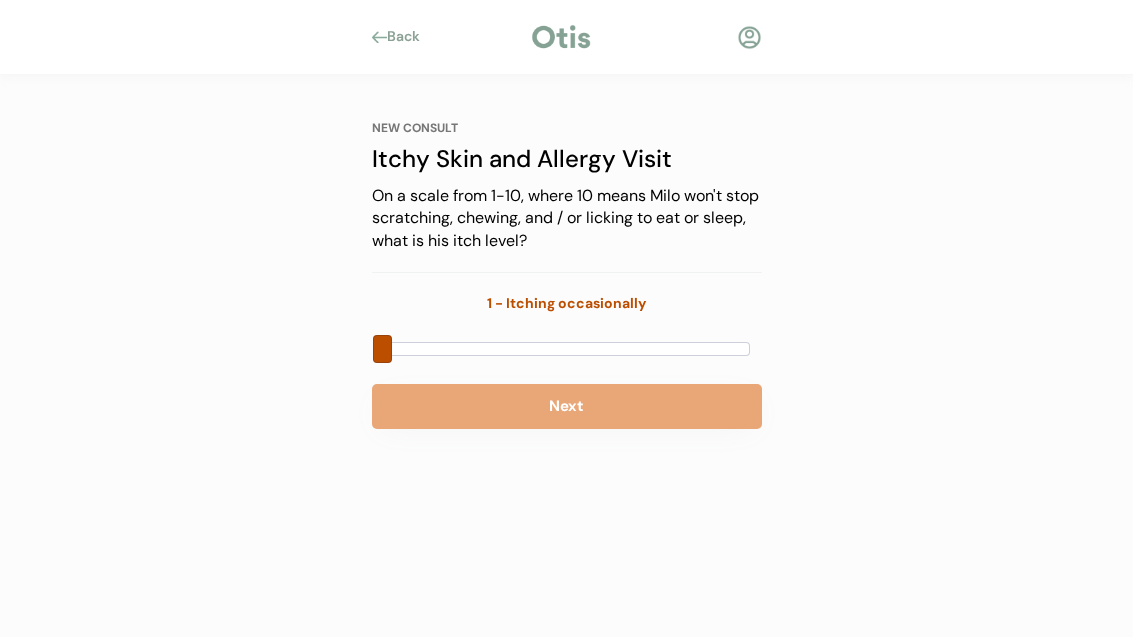 scroll, scrollTop: 0, scrollLeft: 0, axis: both 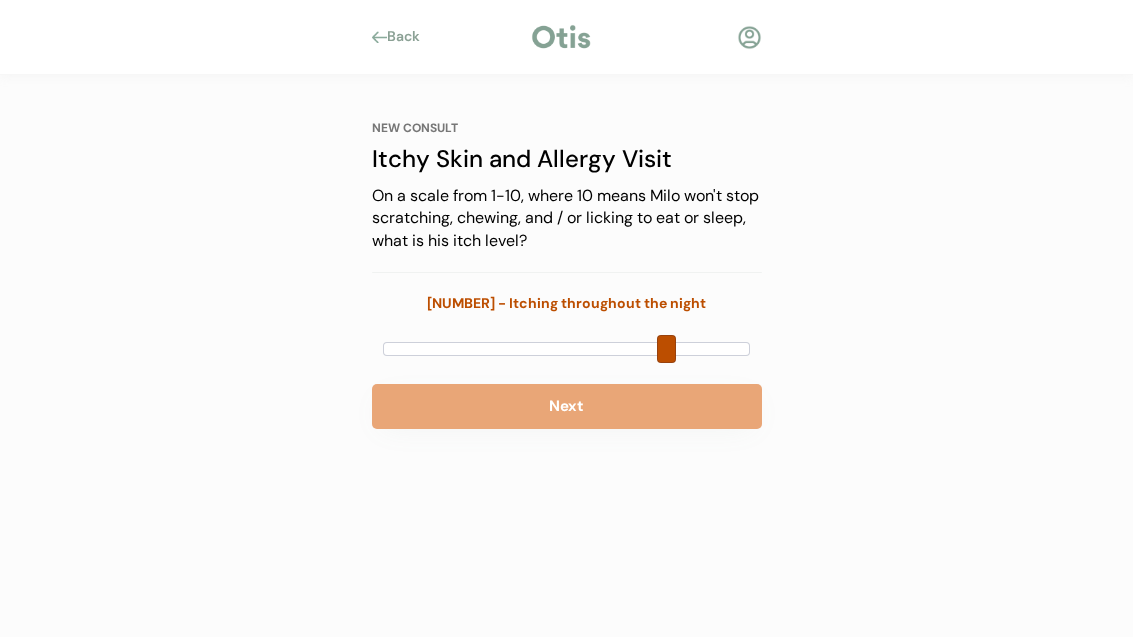 click on "Next" at bounding box center (567, 406) 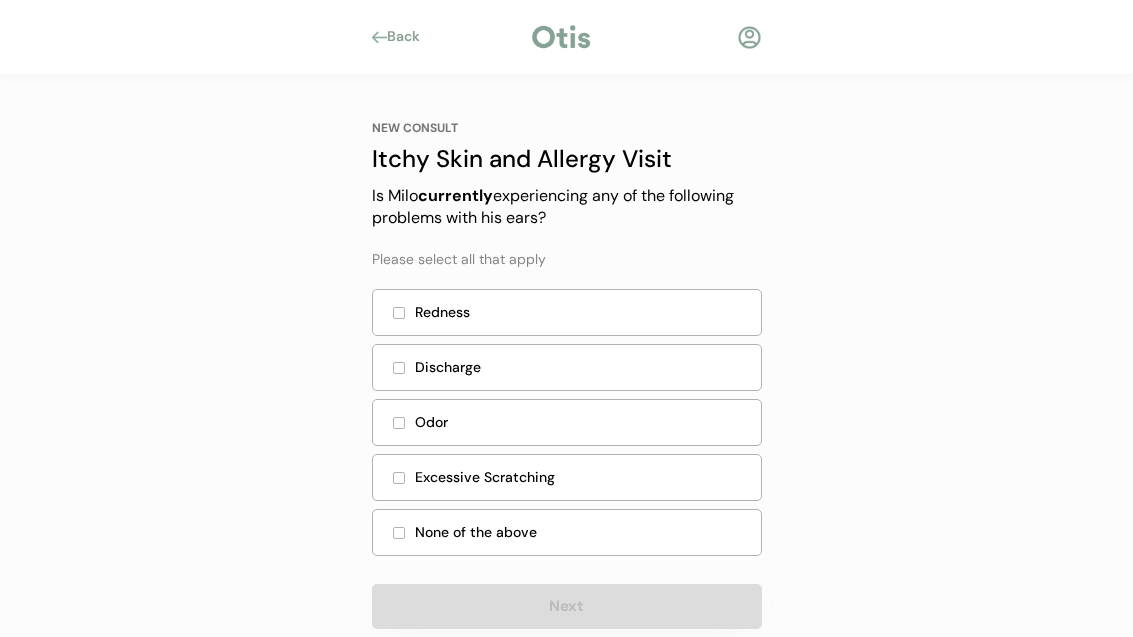 click on "Redness" at bounding box center (582, 312) 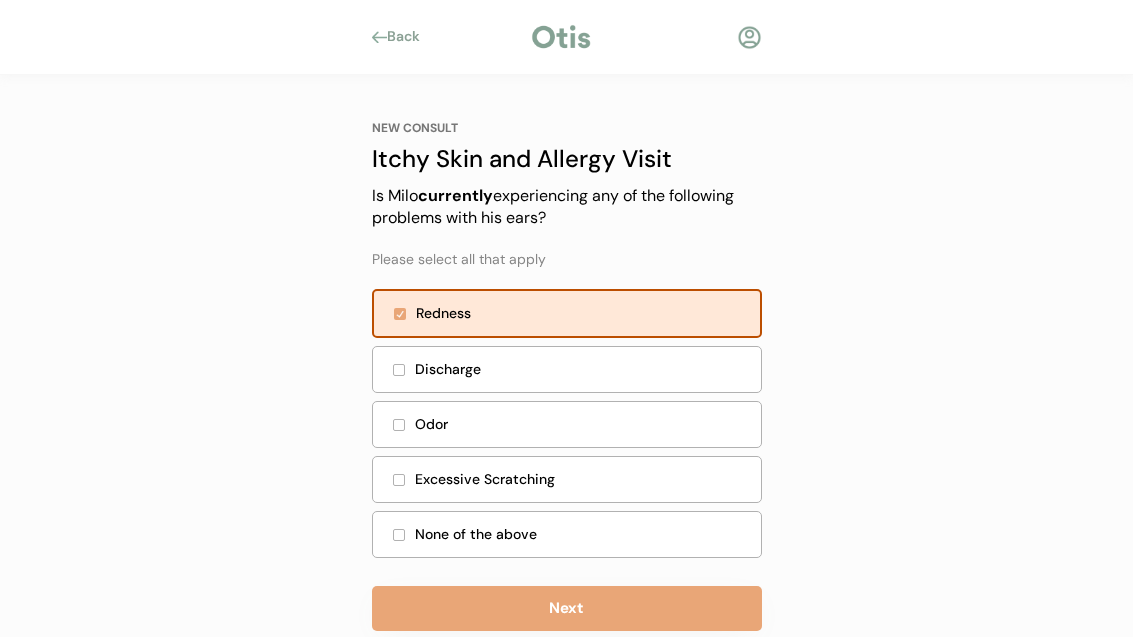 click on "Excessive Scratching" at bounding box center (582, 479) 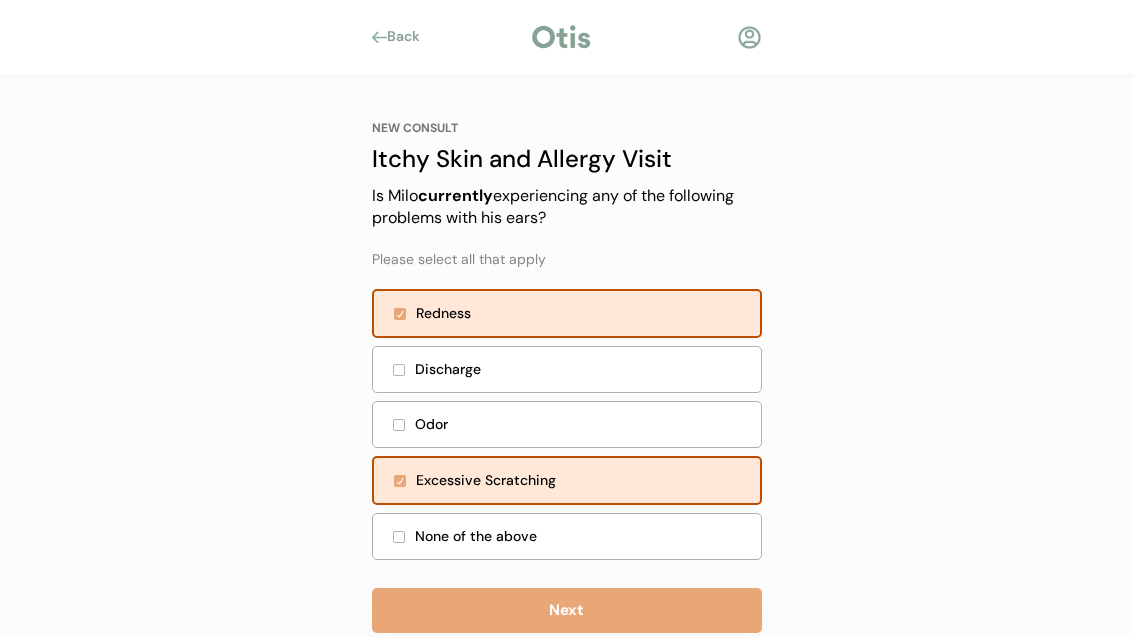 click on "Next" at bounding box center (567, 610) 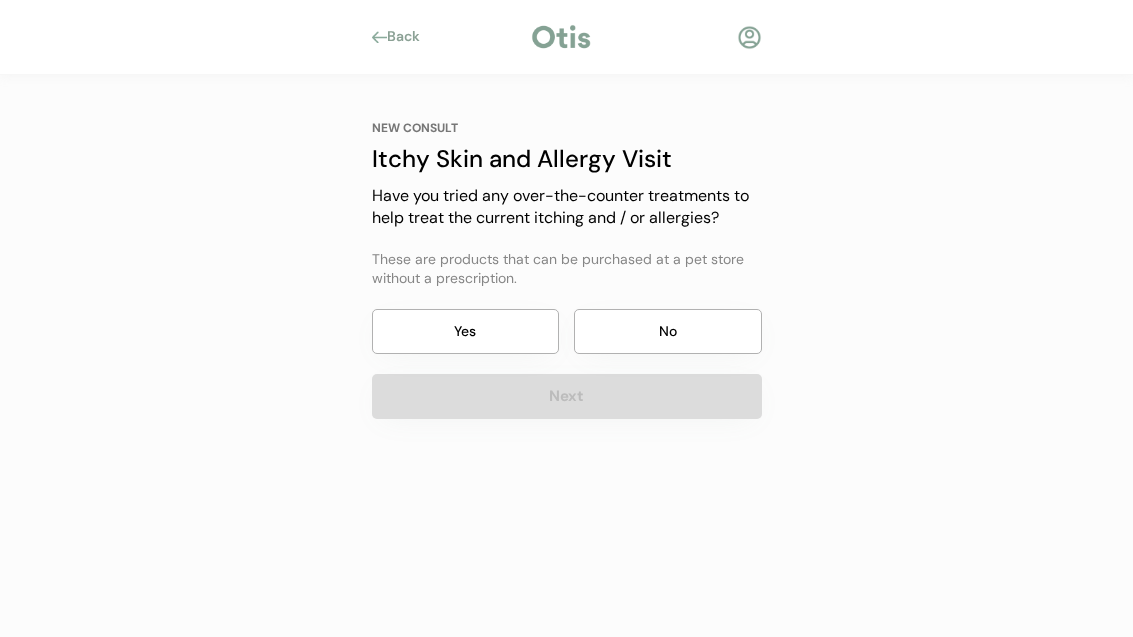 click on "No" at bounding box center (668, 331) 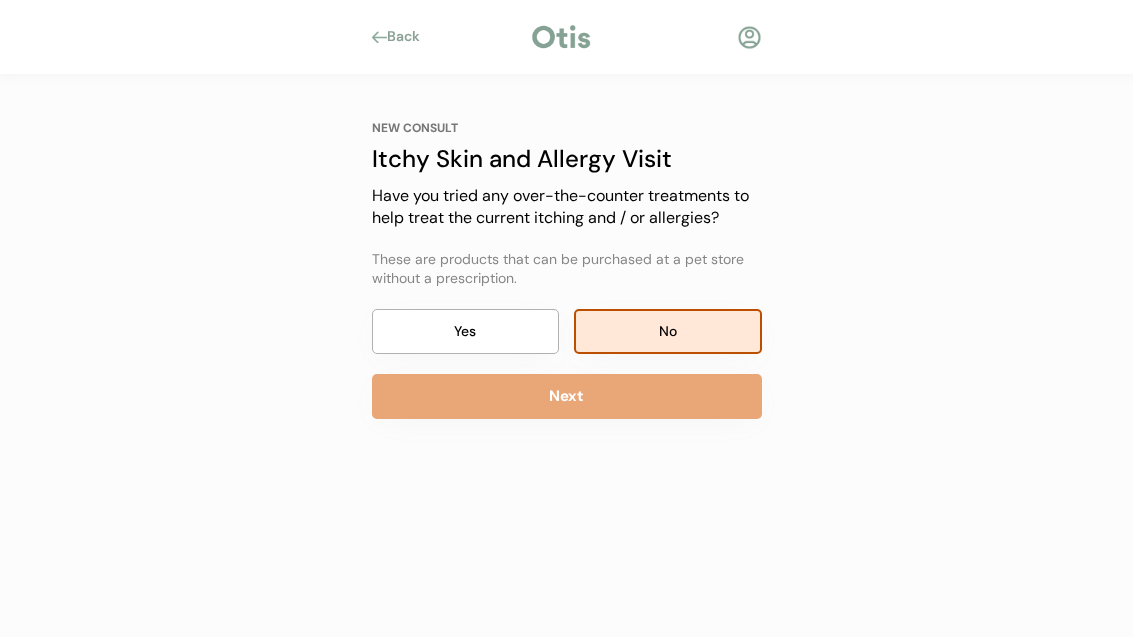 click on "NEW CONSULT Itchy Skin and Allergy Visit Our itchy skin and allergy visits cost just $20. Here's how it works: 1 Complete a three minute intake form about Milo’s medical history 2 Meet with a veterinarian over a video call to discuss Milo's symptoms 3 Receive a diagnosis and personalized treatment plan for Milo 4 Receive Milo’s first shipment of medication delivered straight to your door Start Intake Form NEW CONSULT Itchy Skin and Allergy Visit Has Milo been diagnosed with allergies by a licensed veterinarian? Yes No Next NEW CONSULT Itchy Skin and Allergy Visit How often does Milo have problems with itching and / or allergies? Every day A few times a week A few times a month A few times a year Next NEW CONSULT Itchy Skin and Allergy Visit Does Milo have problems at a particular time of the year? Yes No Next NEW CONSULT Itchy Skin and Allergy Visit What time of year does Milo have problems? Please select all that apply Summer Winter Fall Spring Next NEW CONSULT Itchy Skin and Allergy Visit Yes No Next No" at bounding box center [567, 325] 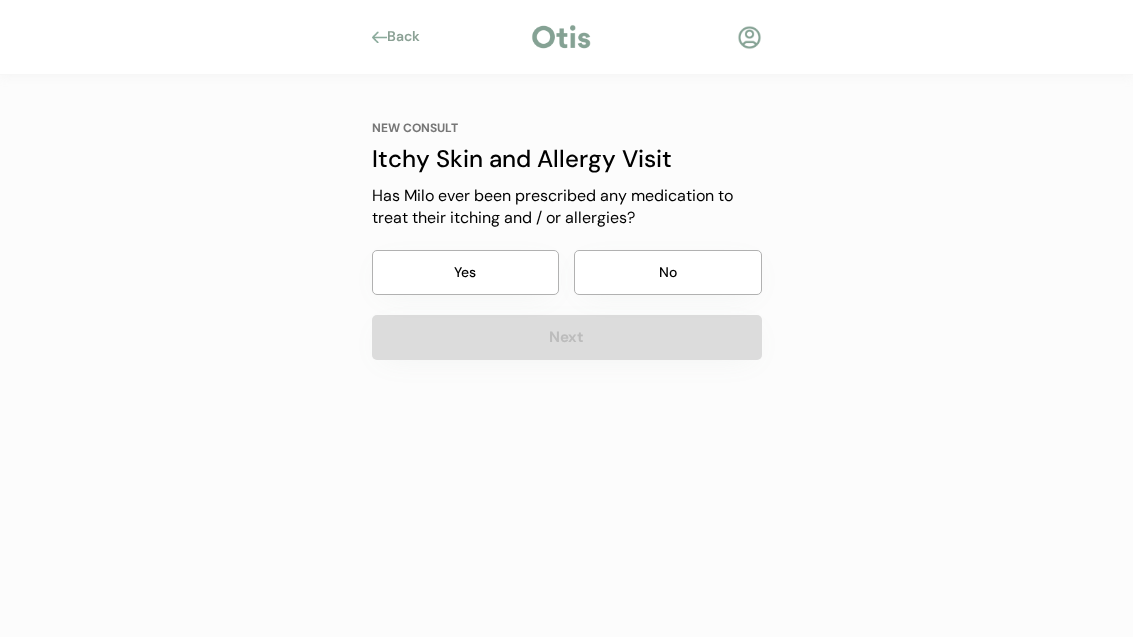 click on "No" at bounding box center [668, 272] 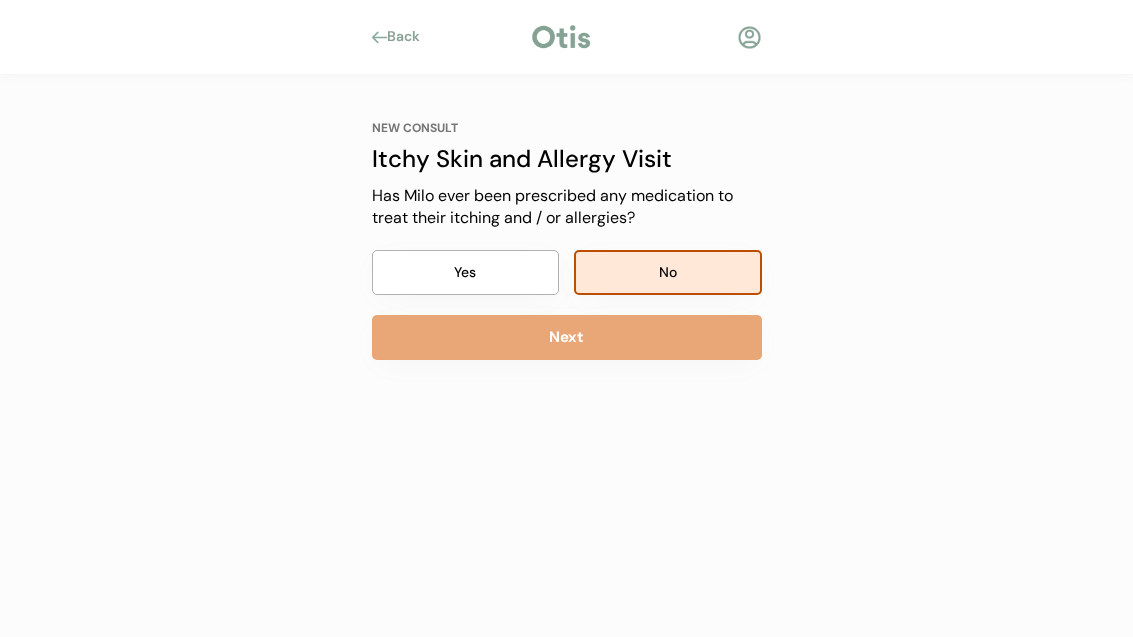 click on "NEW CONSULT Itchy Skin and Allergy Visit Our itchy skin and allergy visits cost just $20. Here's how it works: 1 Complete a three minute intake form about Milo’s medical history 2 Meet with a veterinarian over a video call to discuss Milo's symptoms 3 Receive a diagnosis and personalized treatment plan for Milo 4 Receive Milo’s first shipment of medication delivered straight to your door Start Intake Form NEW CONSULT Itchy Skin and Allergy Visit Has Milo been diagnosed with allergies by a licensed veterinarian? Yes No Next NEW CONSULT Itchy Skin and Allergy Visit How often does Milo have problems with itching and / or allergies? Every day A few times a week A few times a month A few times a year Next NEW CONSULT Itchy Skin and Allergy Visit Does Milo have problems at a particular time of the year? Yes No Next NEW CONSULT Itchy Skin and Allergy Visit What time of year does Milo have problems? Please select all that apply Summer Winter Fall Spring Next NEW CONSULT Itchy Skin and Allergy Visit Yes No Next No" at bounding box center (567, 325) 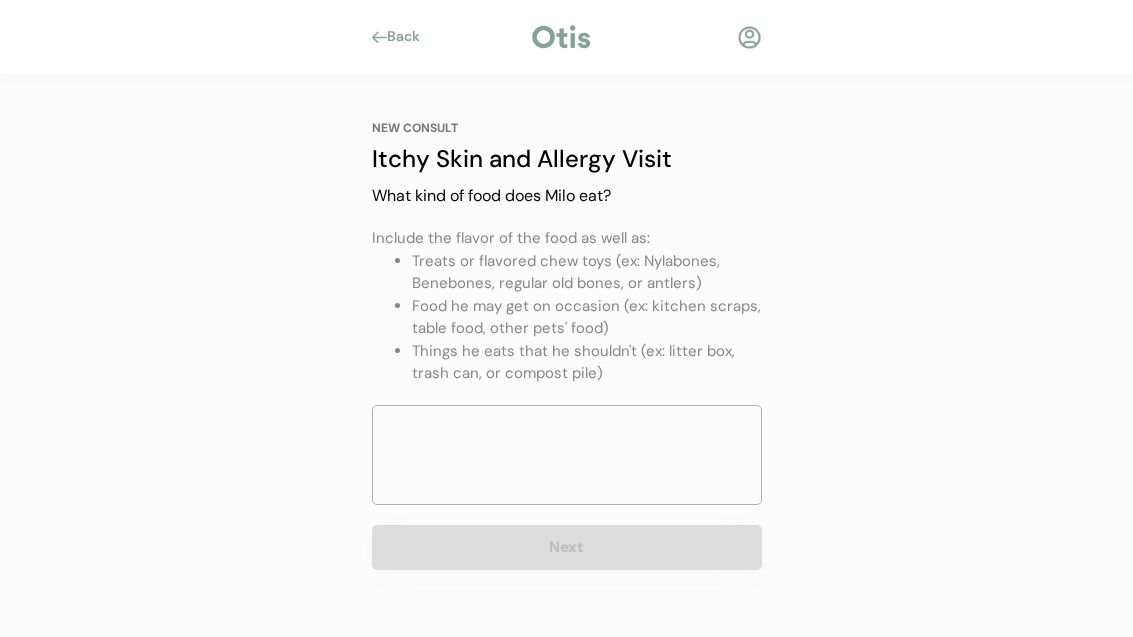 click at bounding box center [567, 455] 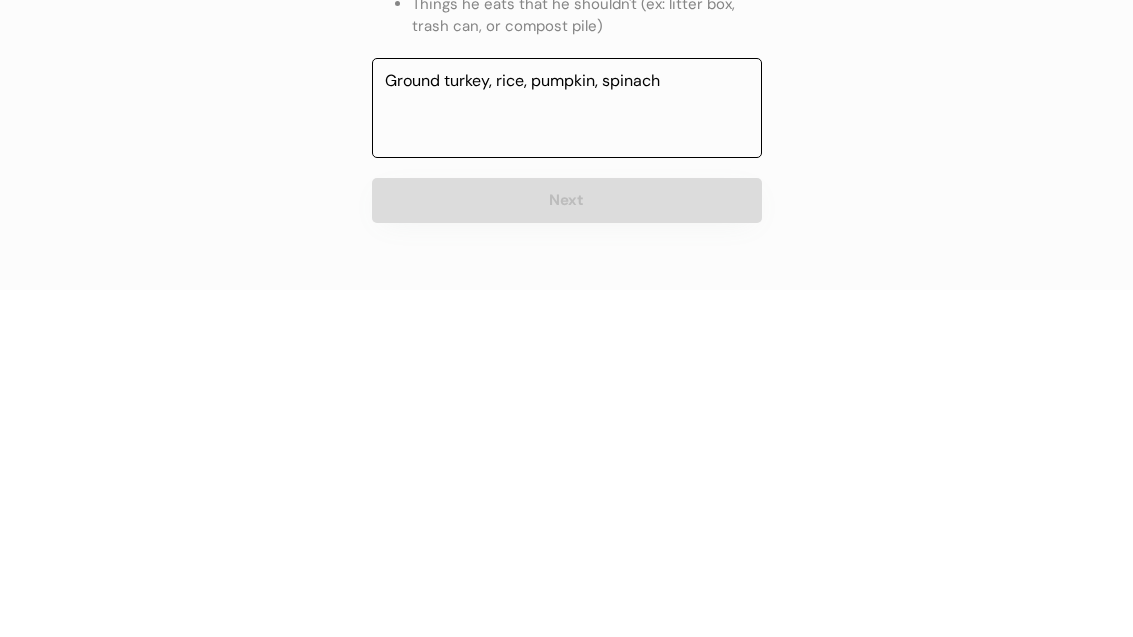 type on "Ground turkey, rice, pumpkin, spinach" 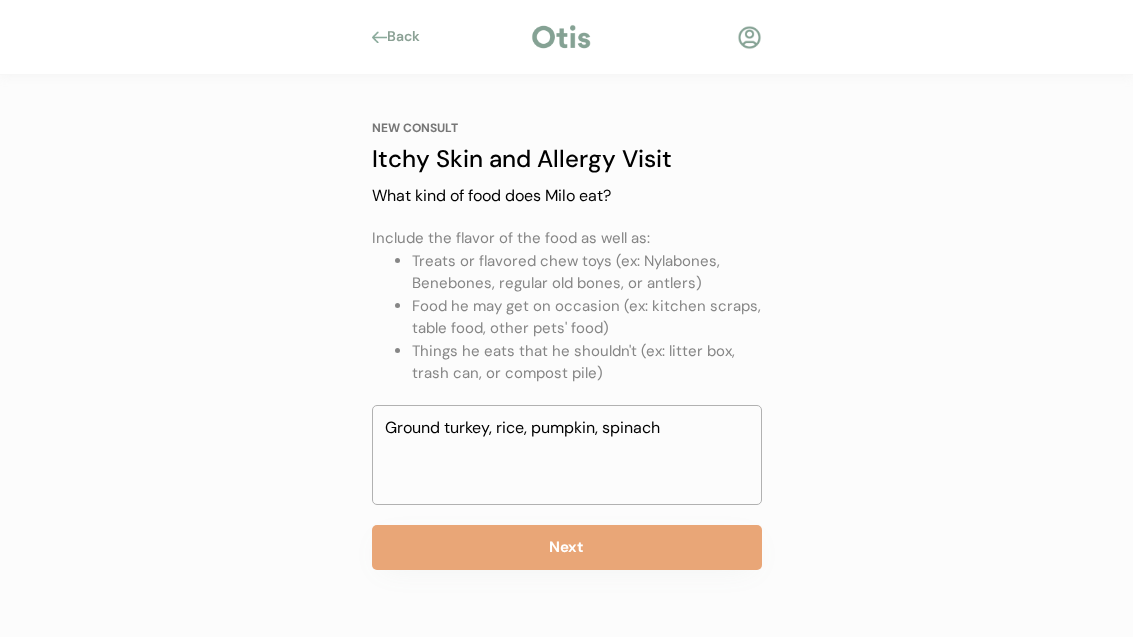 click on "Ground turkey, rice, pumpkin, spinach" at bounding box center [567, 455] 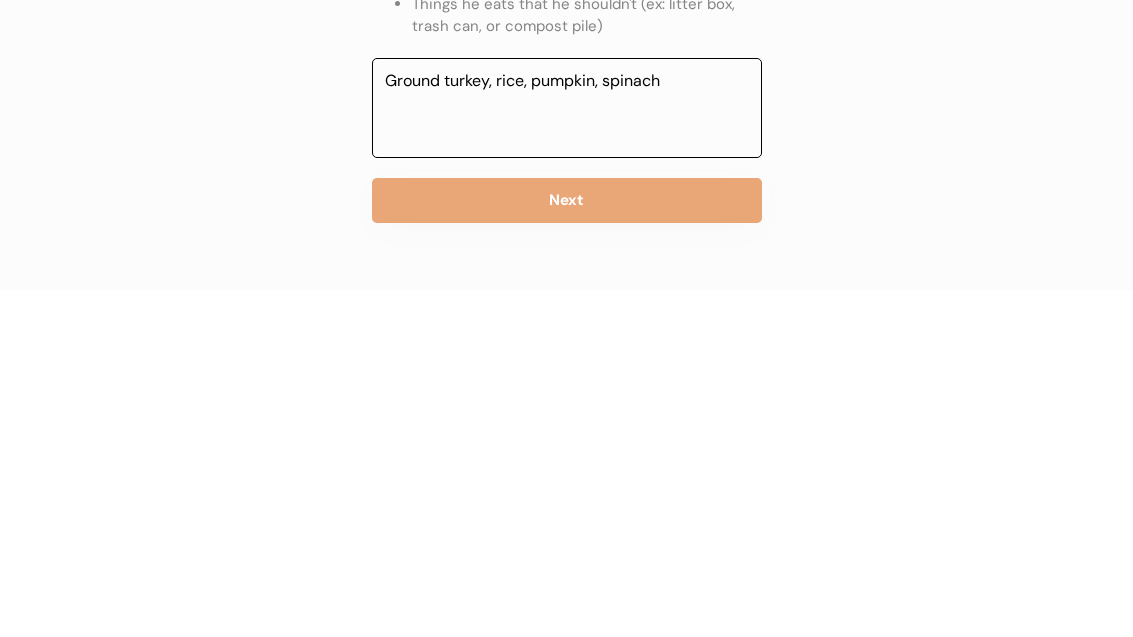 click on "Next" at bounding box center [567, 547] 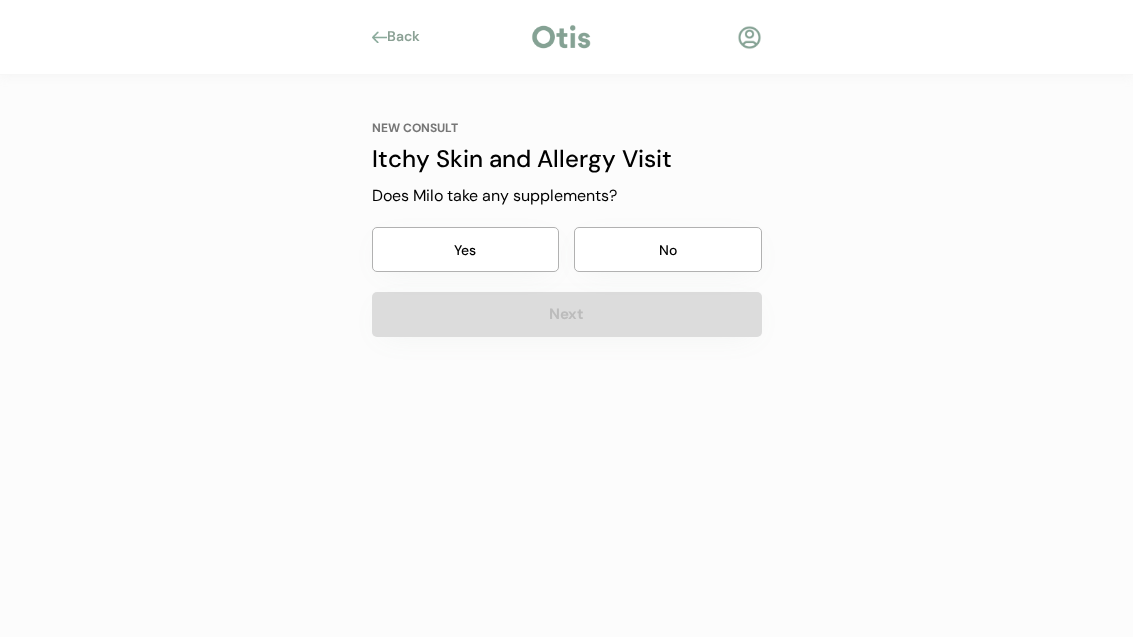 click on "No" at bounding box center [668, 249] 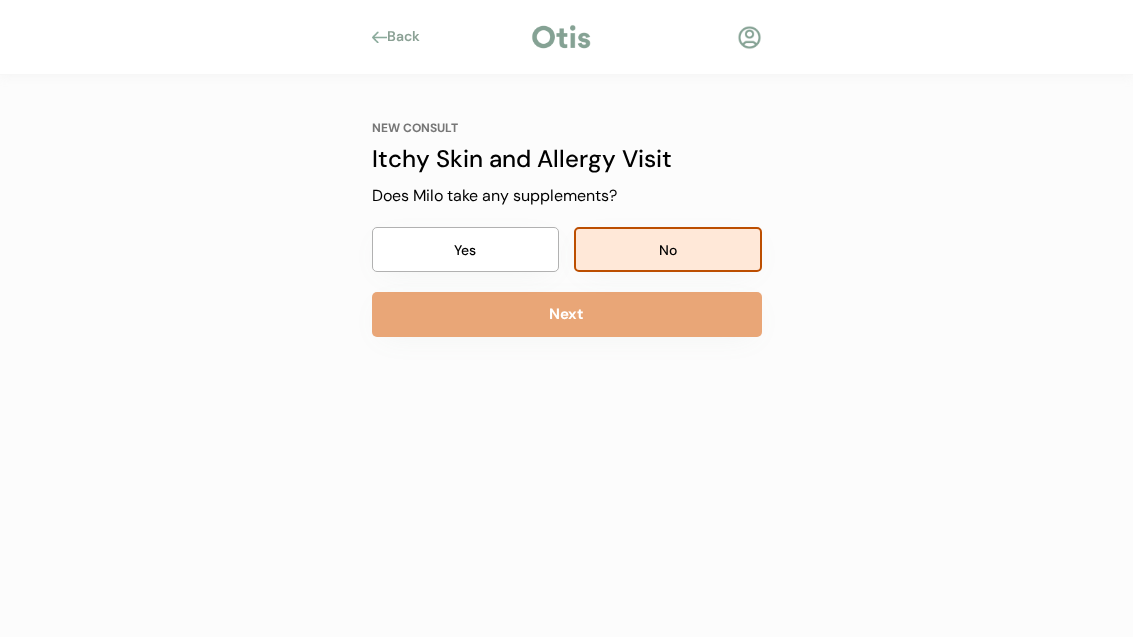 click on "Next" at bounding box center [567, 314] 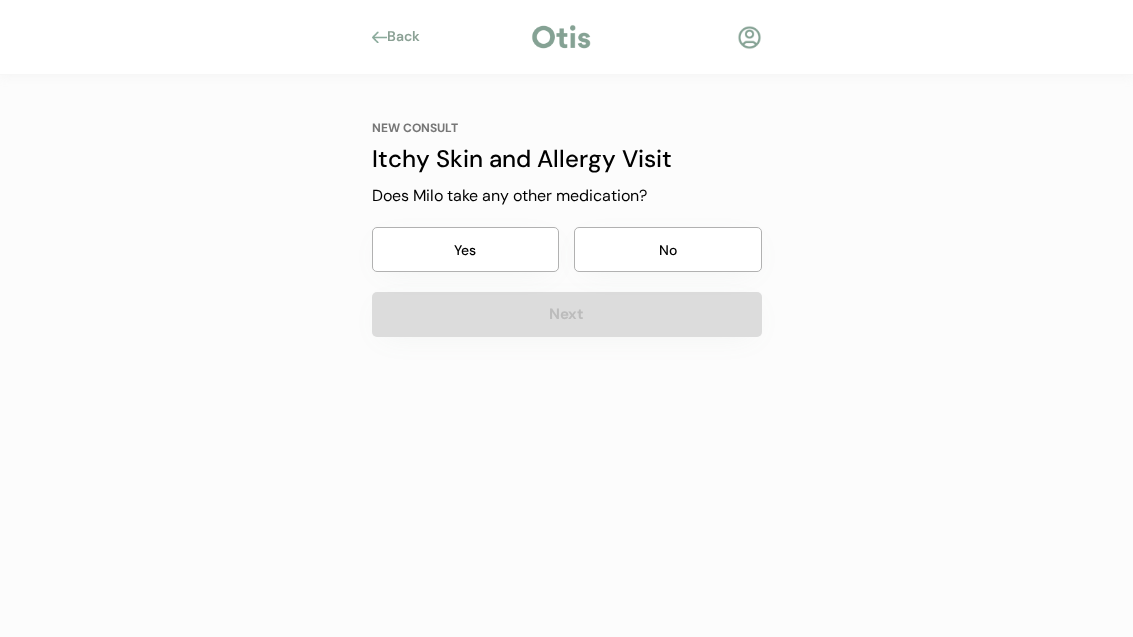 click on "No" at bounding box center (668, 249) 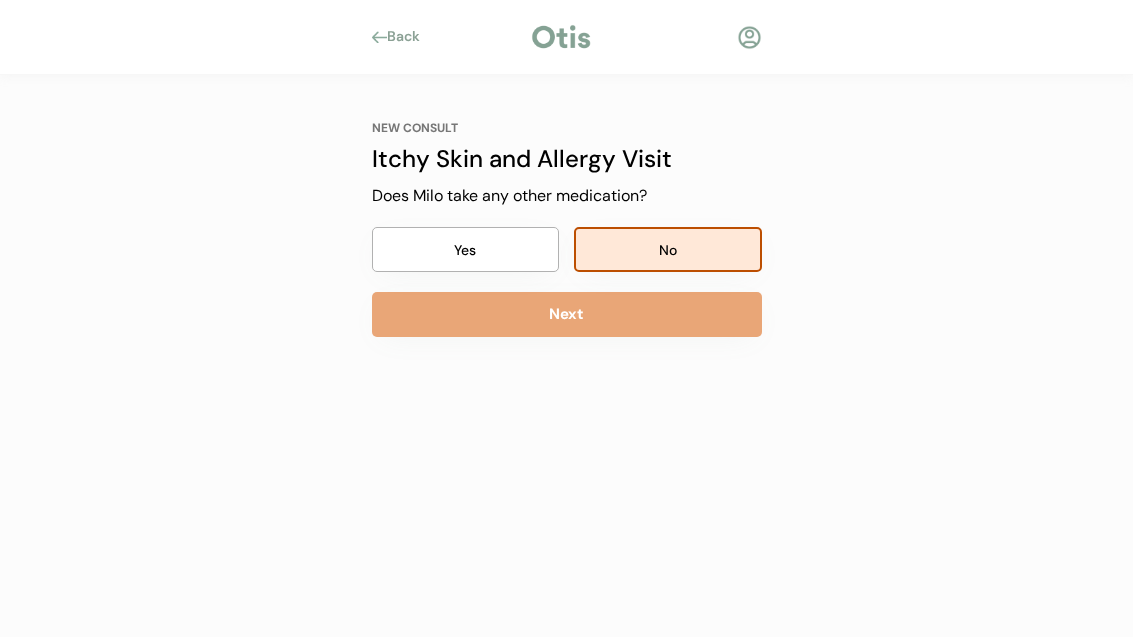 click on "Next" at bounding box center [567, 314] 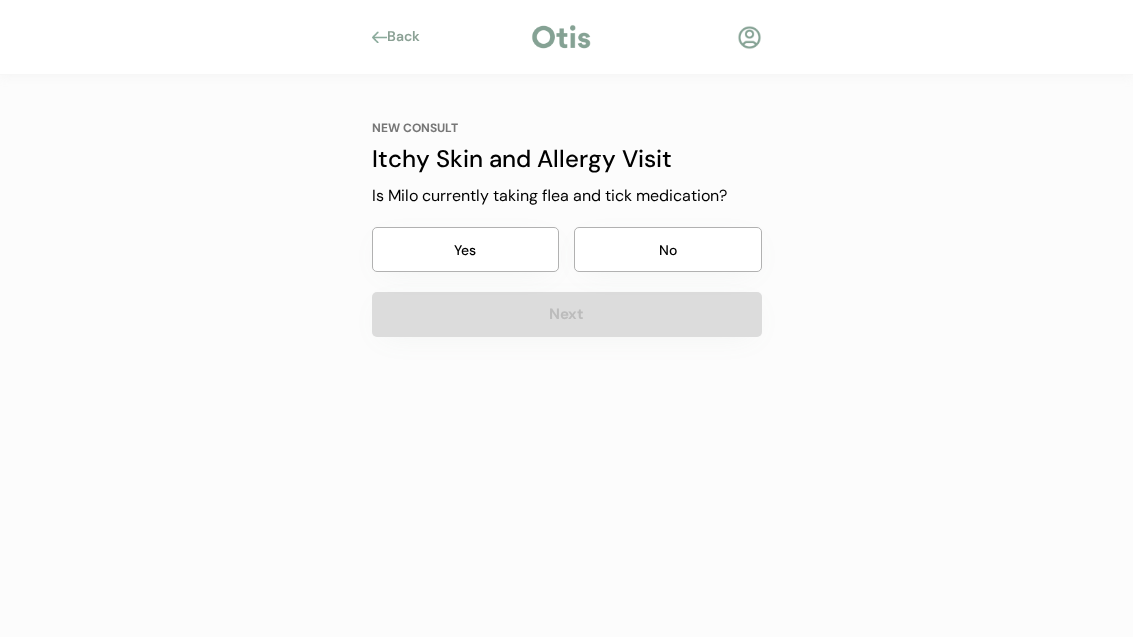 click on "No" at bounding box center (668, 249) 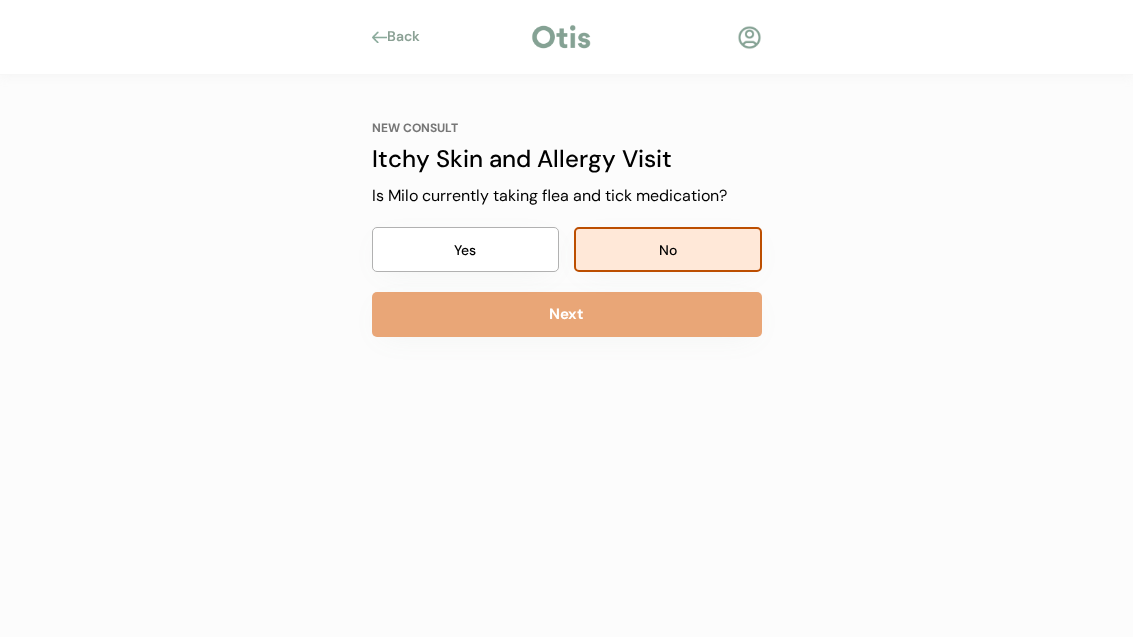 click on "Next" at bounding box center (567, 314) 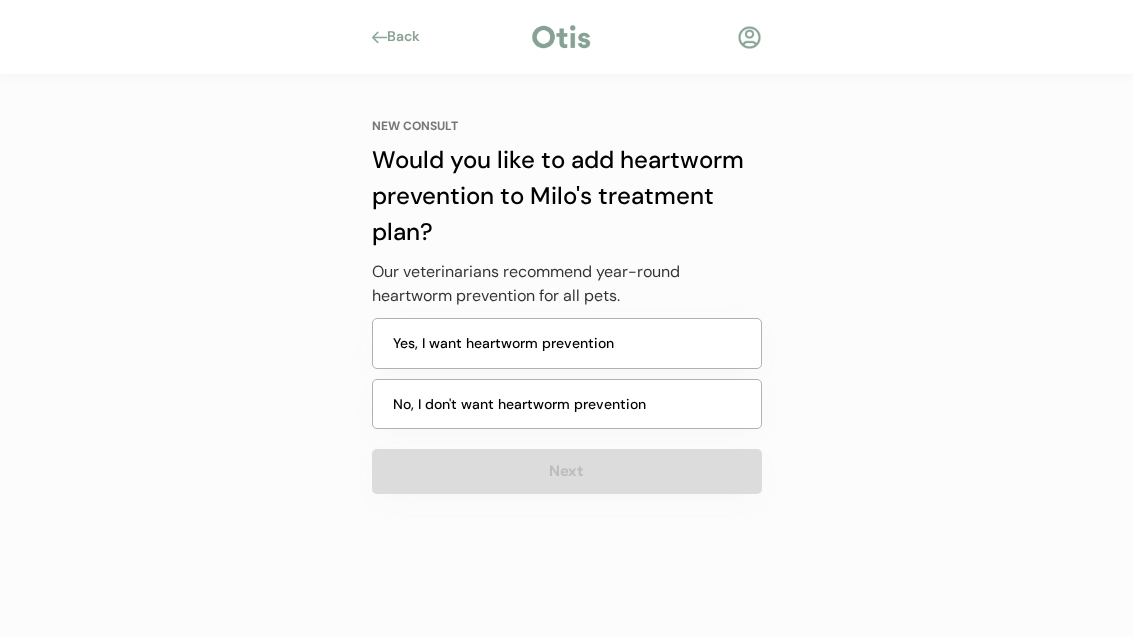 click on "Yes, I want heartworm prevention" at bounding box center (567, 343) 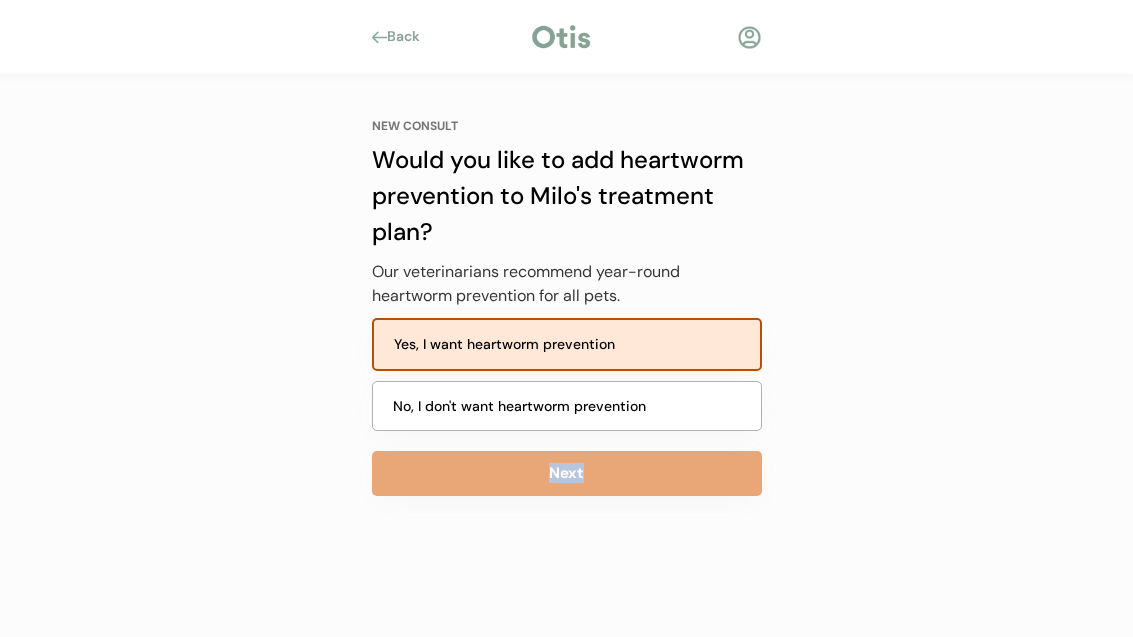 click on "Next" at bounding box center (567, 473) 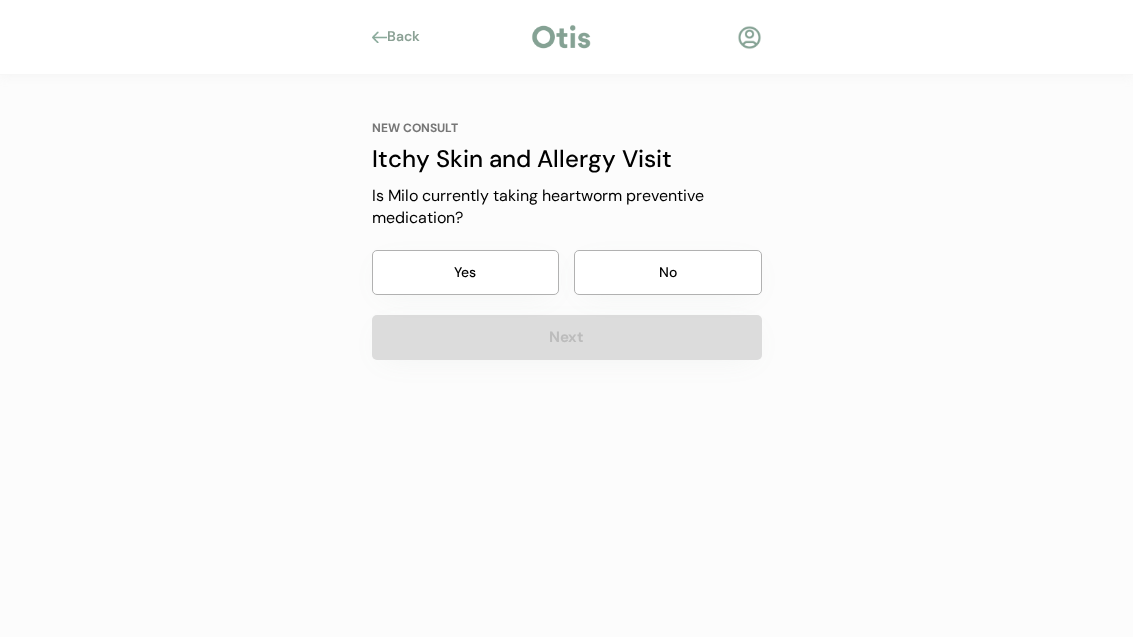 click on "No" at bounding box center [668, 272] 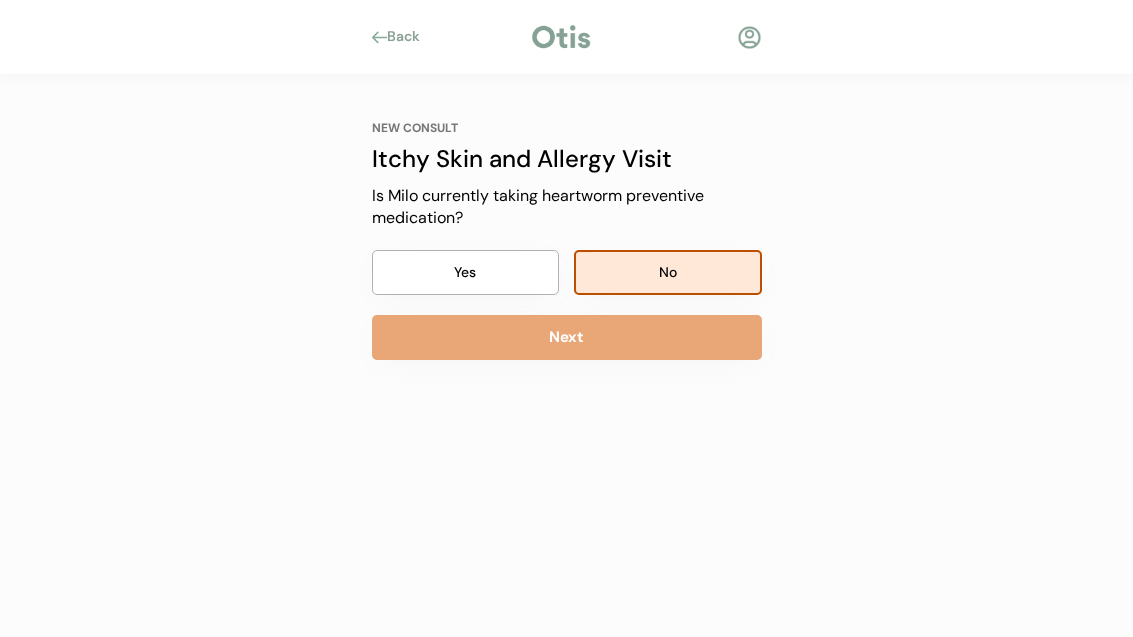 click on "Next" at bounding box center [567, 337] 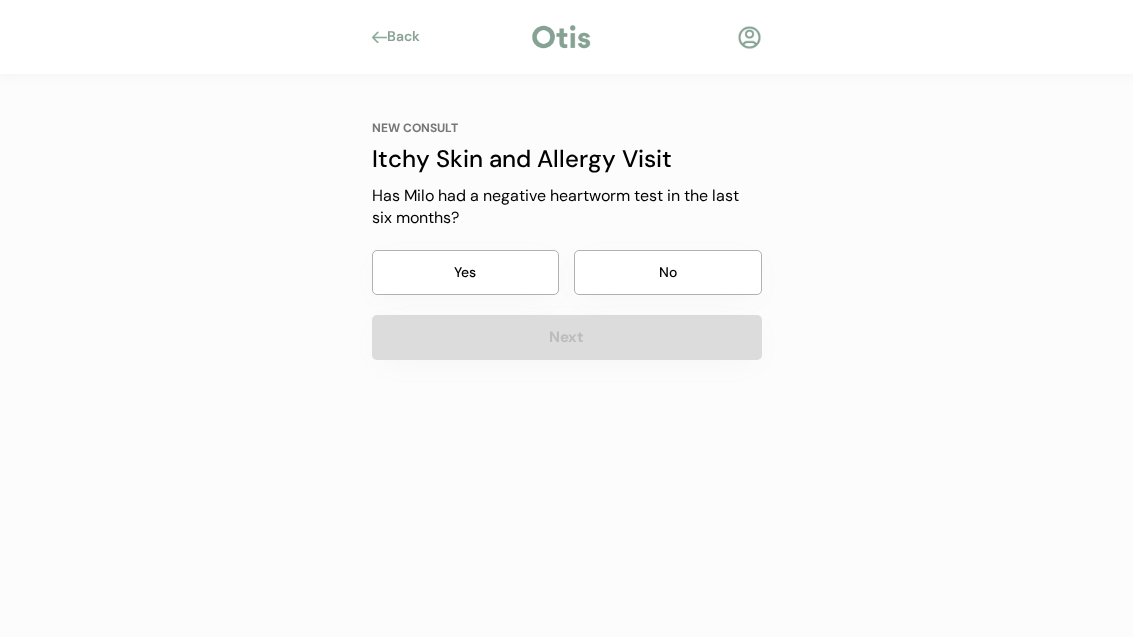 click on "No" at bounding box center [668, 272] 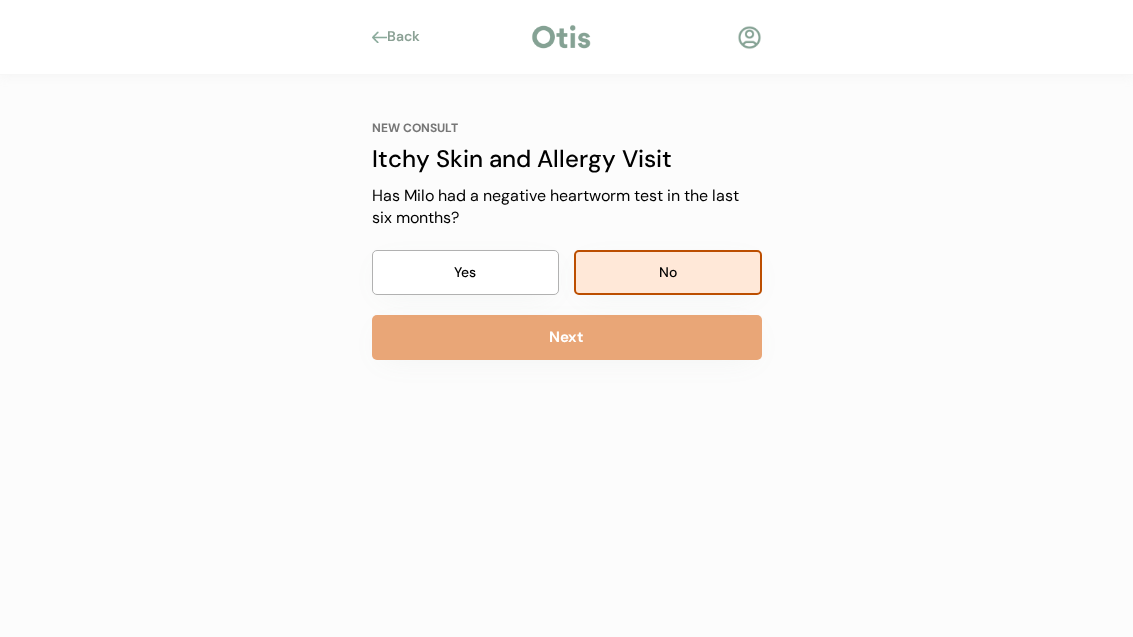click on "Yes" at bounding box center [466, 272] 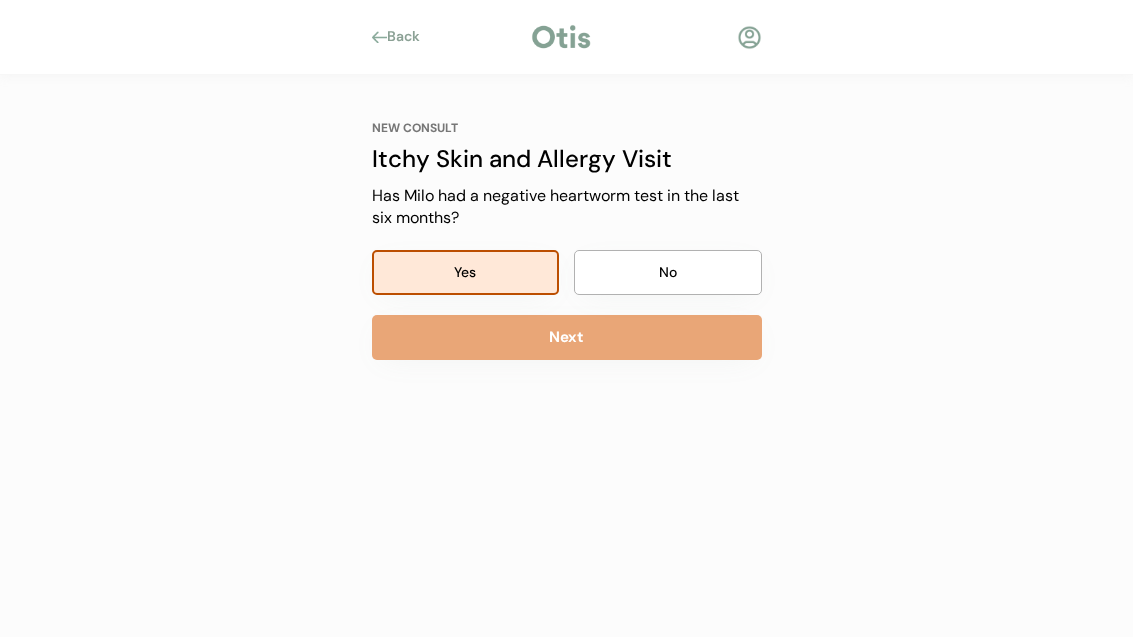 click on "No" at bounding box center [668, 272] 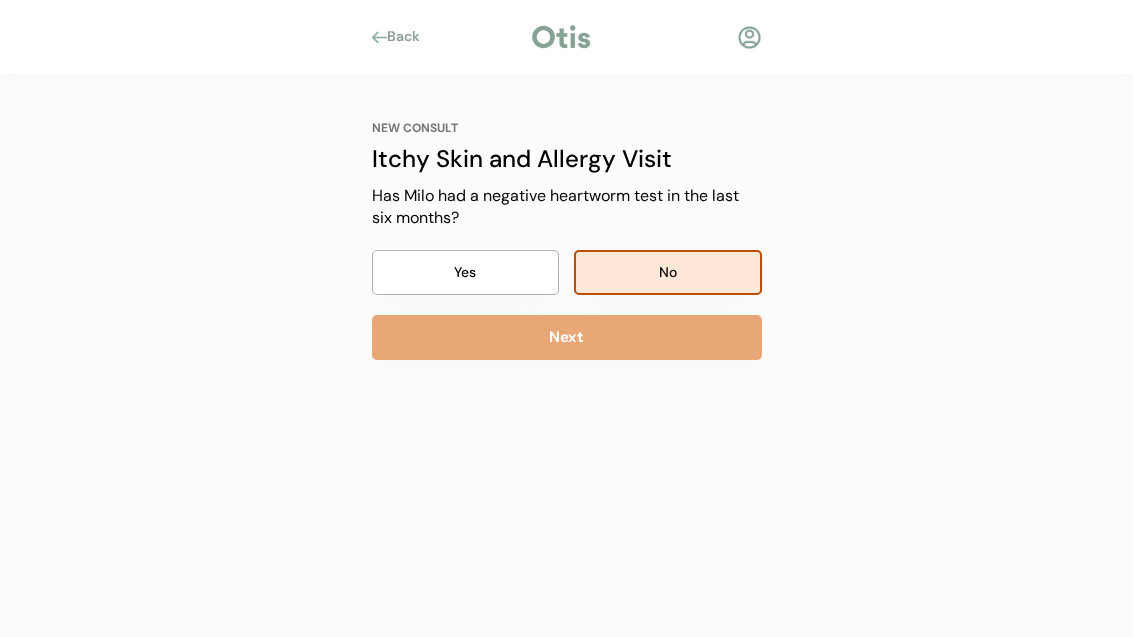 click on "Next" at bounding box center [567, 337] 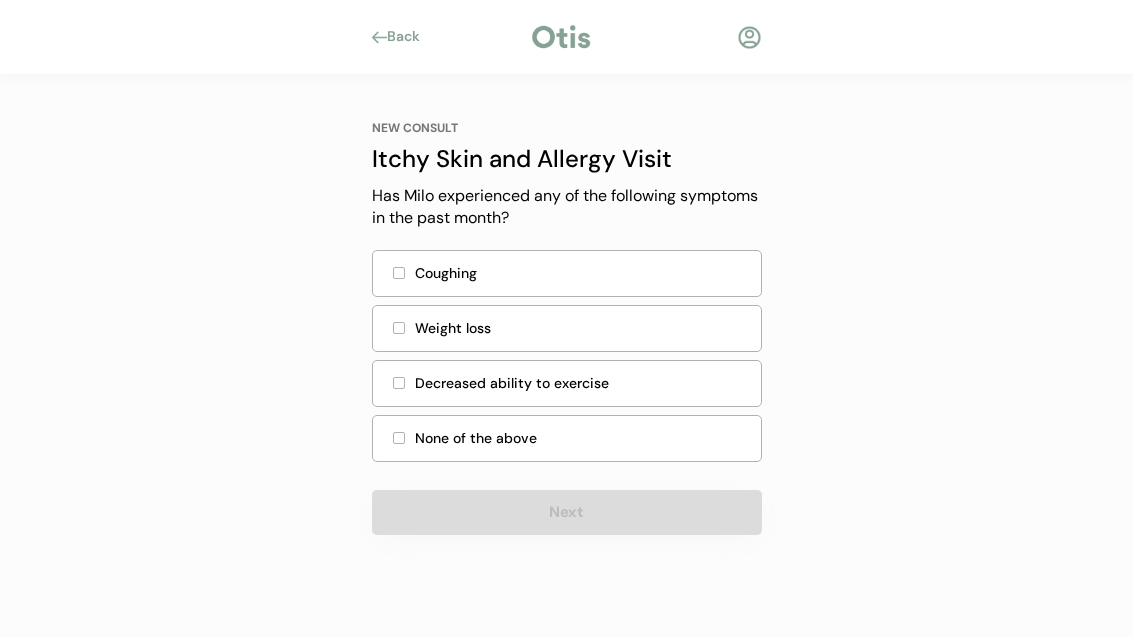 click on "None of the above" at bounding box center (567, 438) 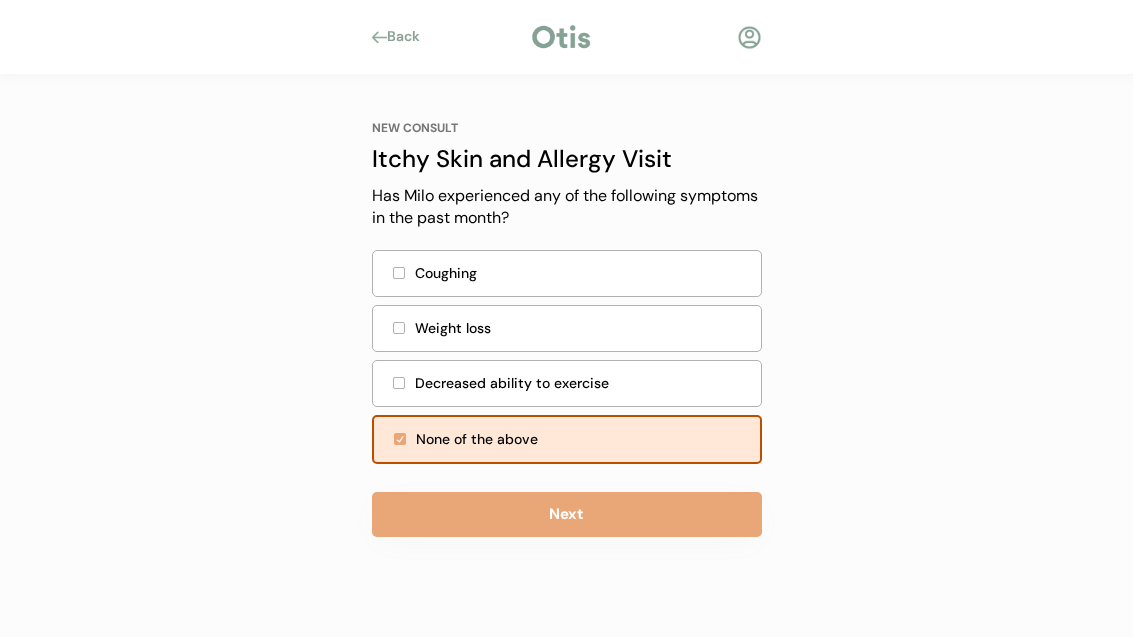click on "Next" at bounding box center [567, 514] 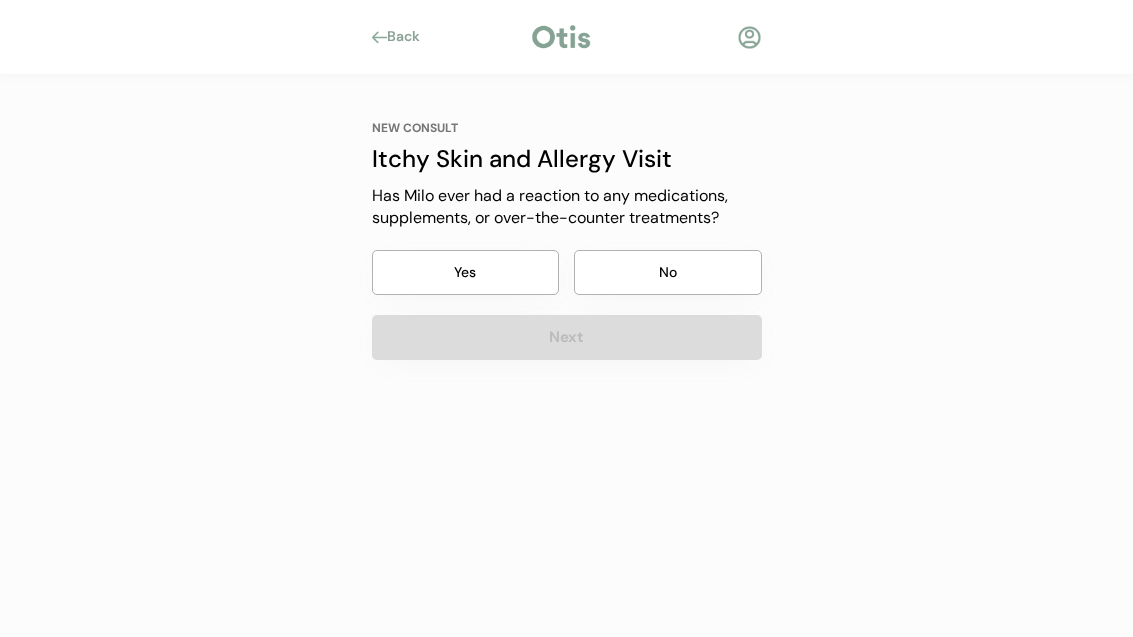 click on "No" at bounding box center (668, 272) 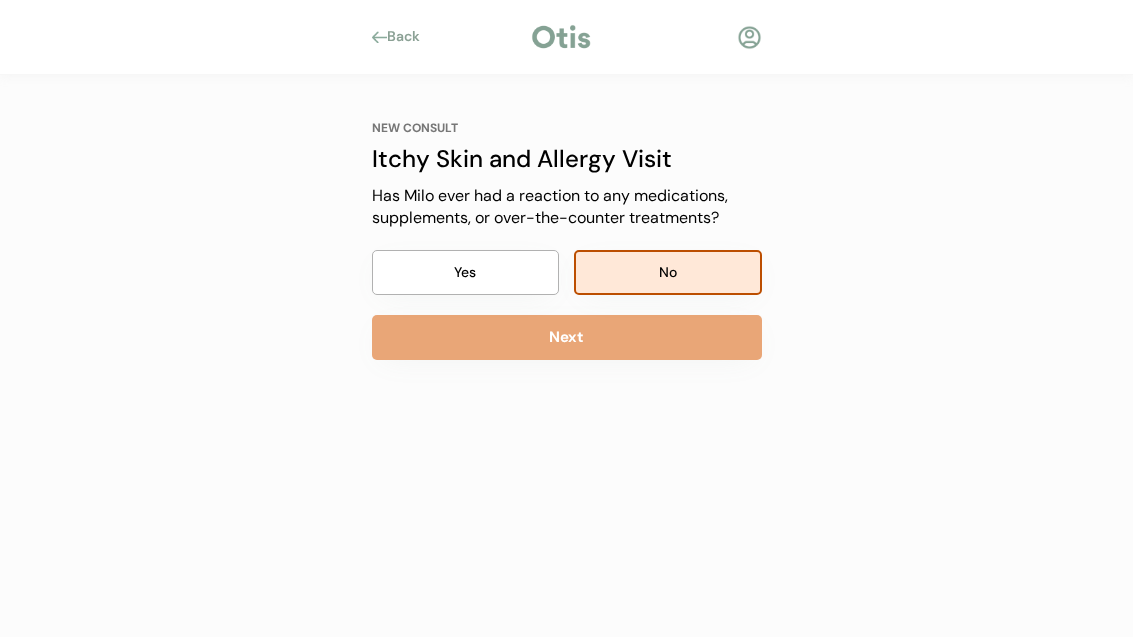 click on "NEW CONSULT Itchy Skin and Allergy Visit Our itchy skin and allergy visits cost just $20. Here's how it works: 1 Complete a three minute intake form about Milo’s medical history 2 Meet with a veterinarian over a video call to discuss Milo's symptoms 3 Receive a diagnosis and personalized treatment plan for Milo 4 Receive Milo’s first shipment of medication delivered straight to your door Start Intake Form NEW CONSULT Itchy Skin and Allergy Visit Has Milo been diagnosed with allergies by a licensed veterinarian? Yes No Next NEW CONSULT Itchy Skin and Allergy Visit How often does Milo have problems with itching and / or allergies? Every day A few times a week A few times a month A few times a year Next NEW CONSULT Itchy Skin and Allergy Visit Does Milo have problems at a particular time of the year? Yes No Next NEW CONSULT Itchy Skin and Allergy Visit What time of year does Milo have problems? Please select all that apply Summer Winter Fall Spring Next NEW CONSULT Itchy Skin and Allergy Visit Yes No Next No" at bounding box center (567, 325) 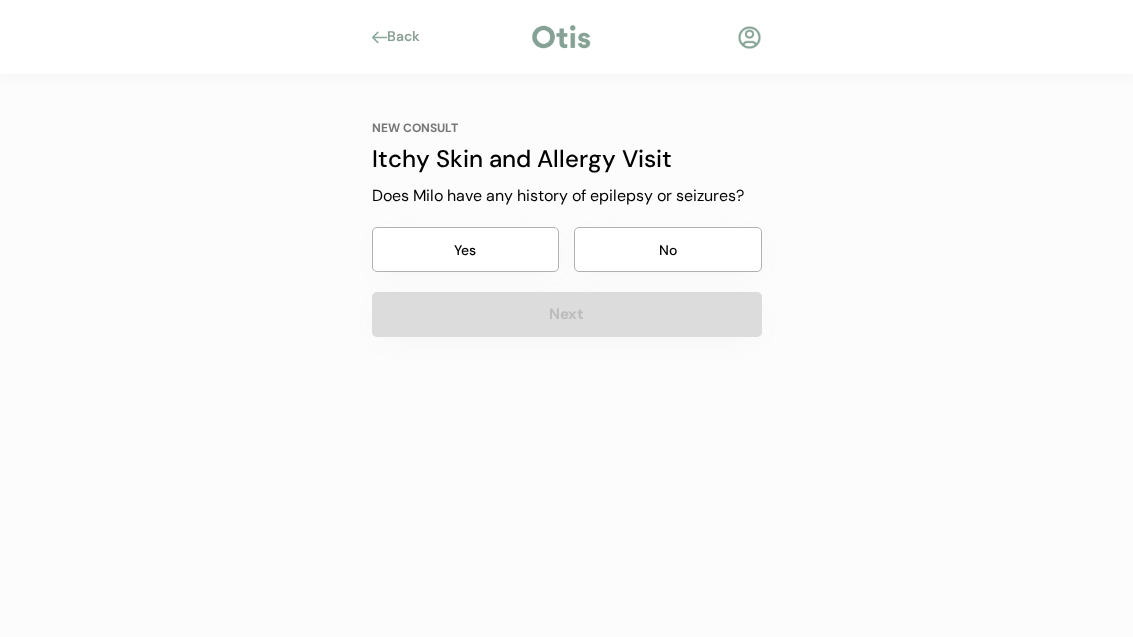 click on "No" at bounding box center [668, 249] 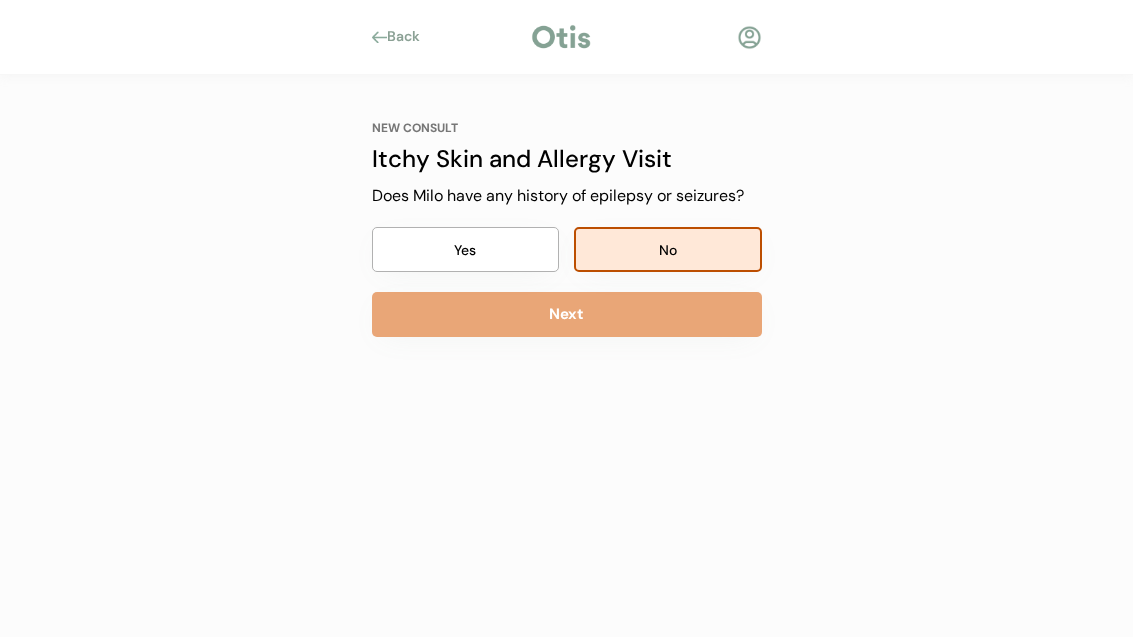click on "Next" at bounding box center (567, 314) 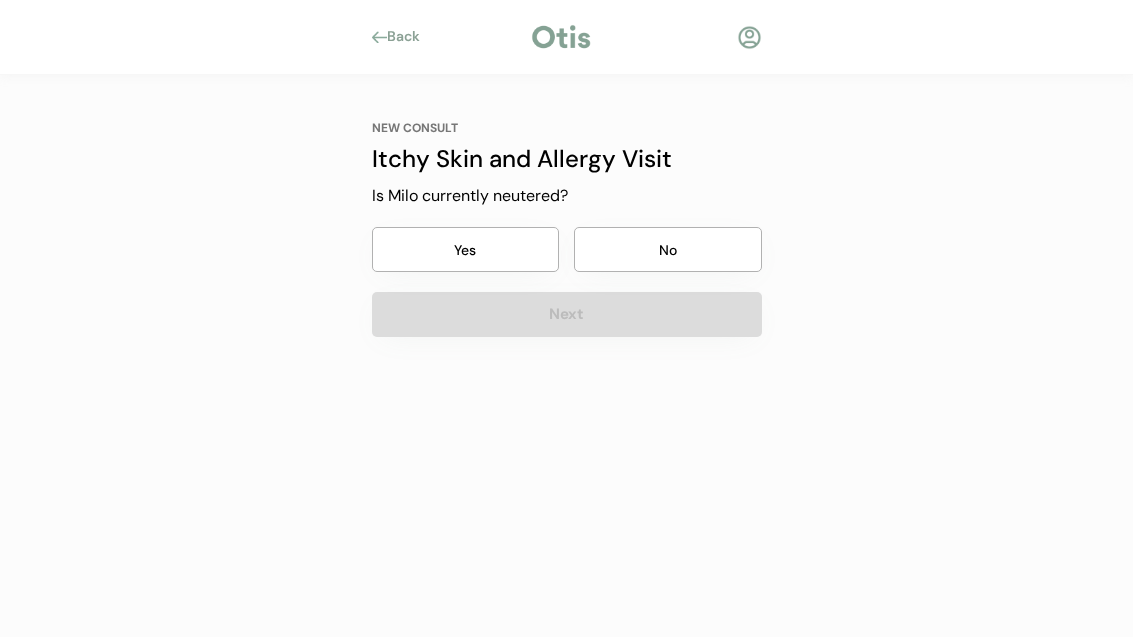 click on "No" at bounding box center (668, 249) 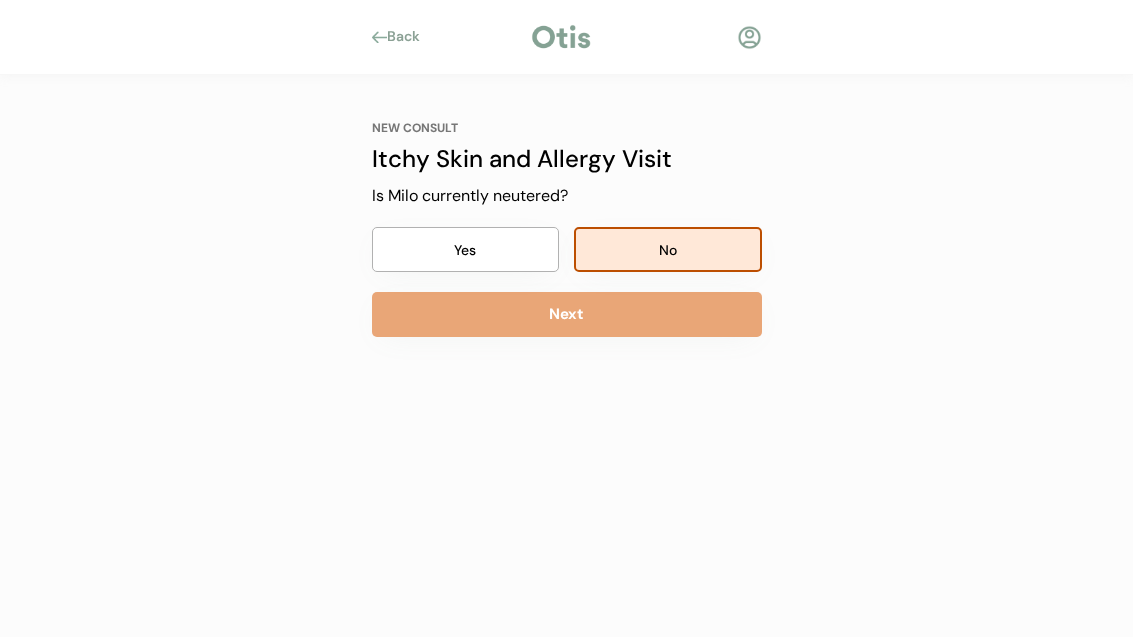 click on "Next" at bounding box center [567, 314] 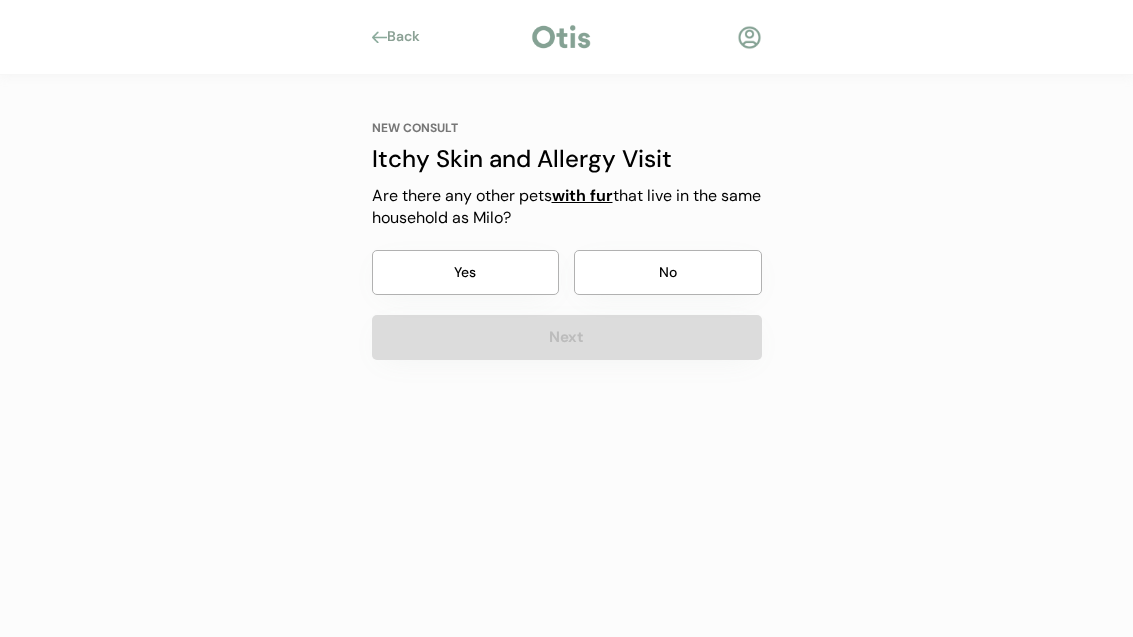 click on "NEW CONSULT Itchy Skin and Allergy Visit Are there any other pets  with fur  that live in the same household as Milo? Yes No Next" at bounding box center (567, 240) 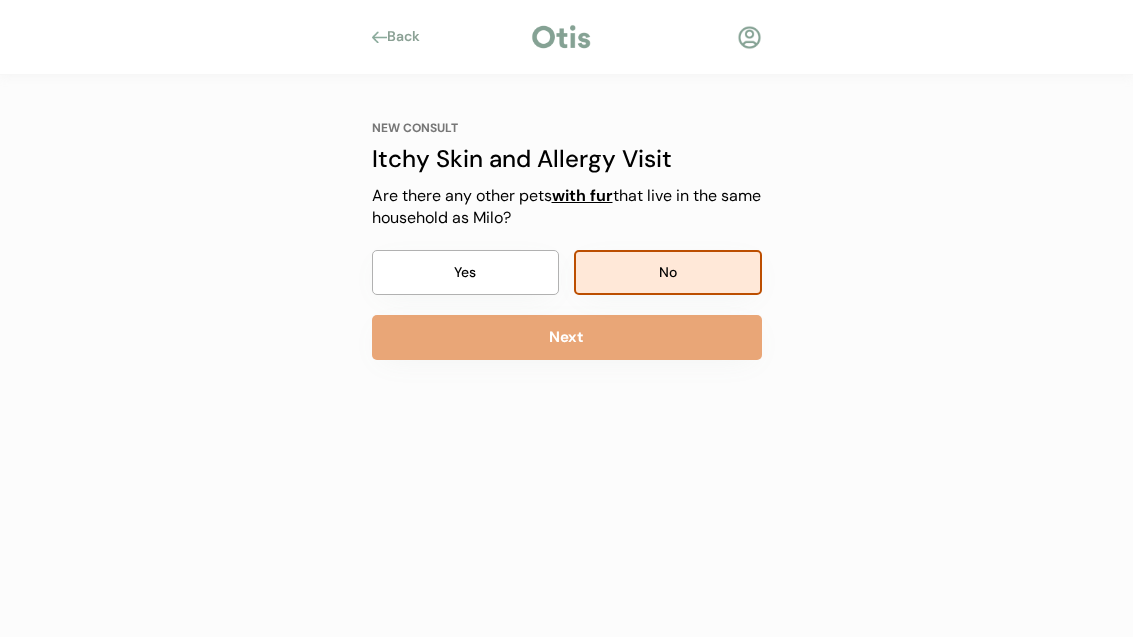 click on "Next" at bounding box center [567, 337] 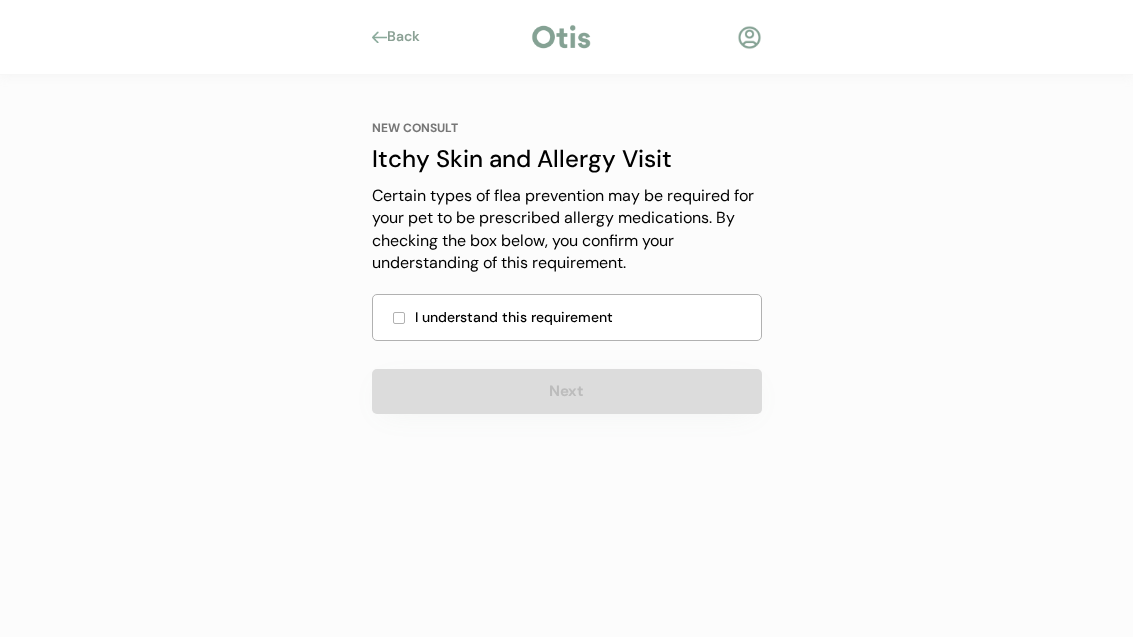 click on "I understand this requirement" at bounding box center [567, 317] 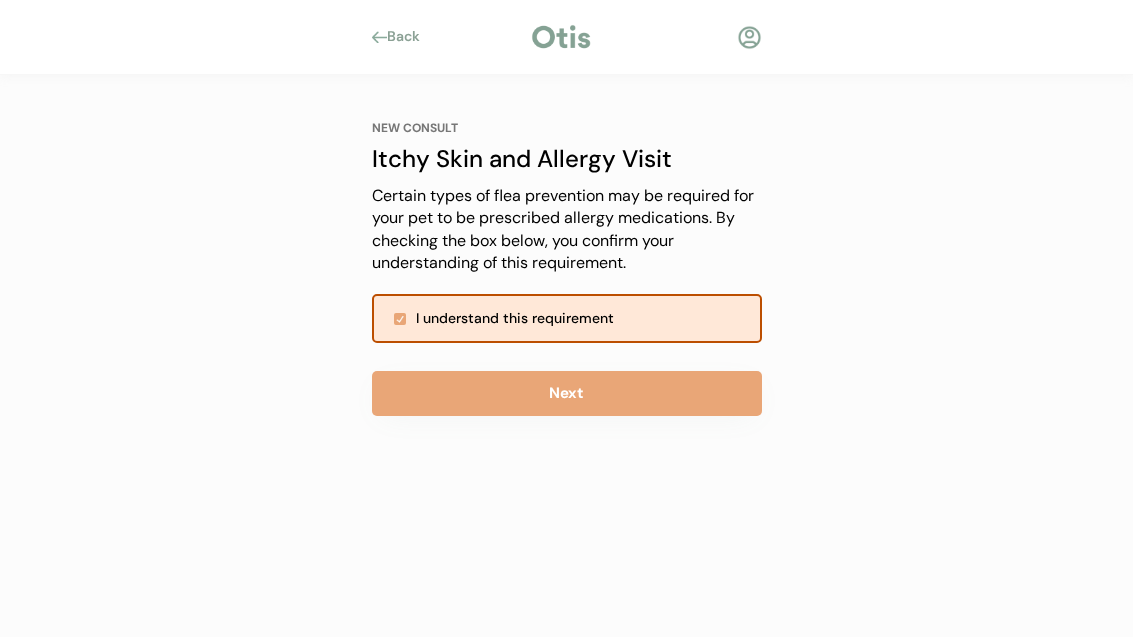 click on "Next" at bounding box center [567, 393] 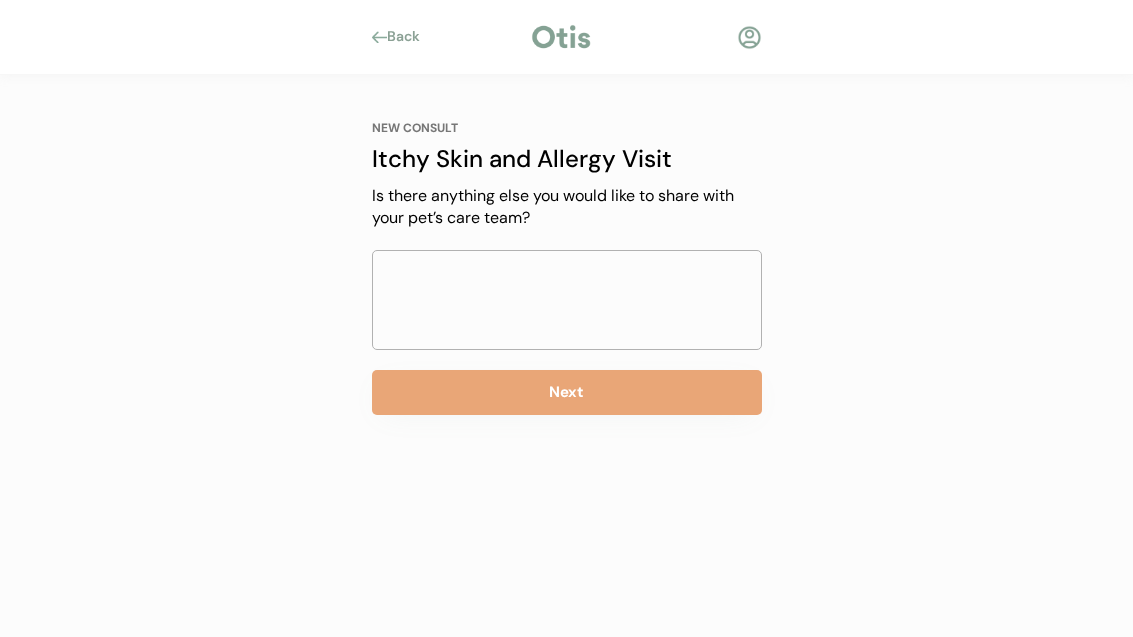 click on "Next" at bounding box center (567, 392) 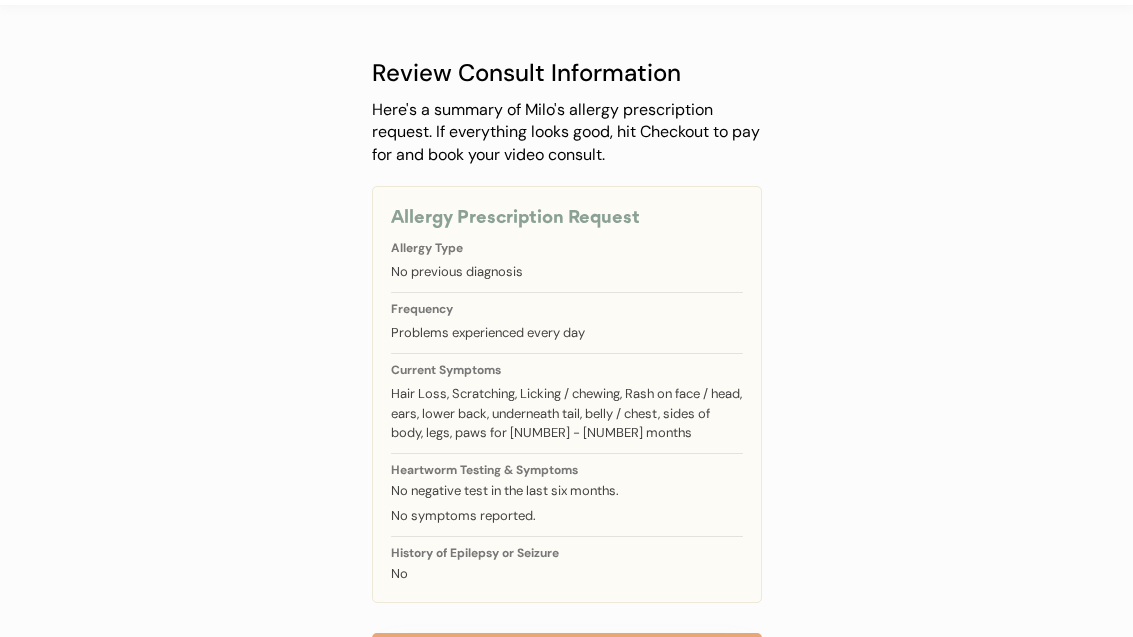 scroll, scrollTop: 91, scrollLeft: 0, axis: vertical 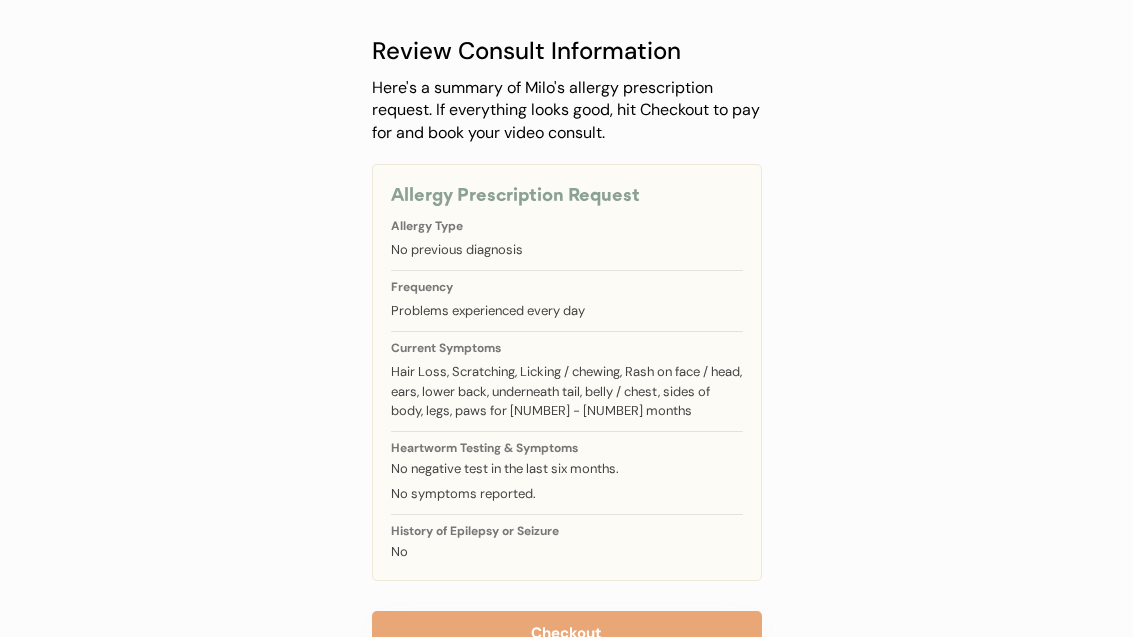 click on "Checkout" at bounding box center (567, 633) 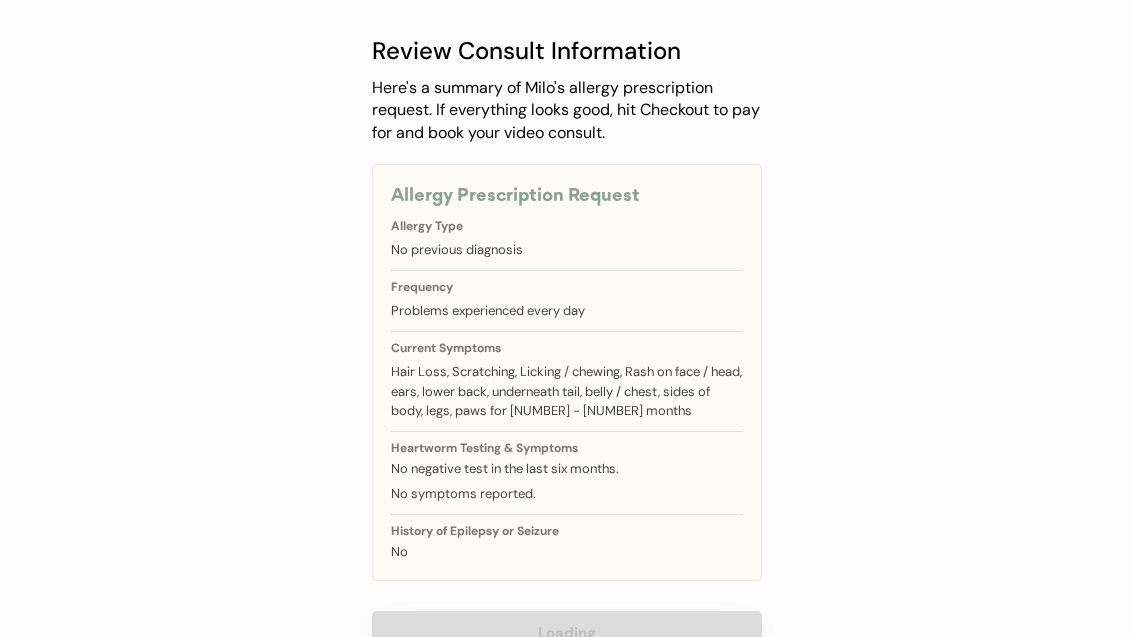 scroll, scrollTop: 150, scrollLeft: 0, axis: vertical 